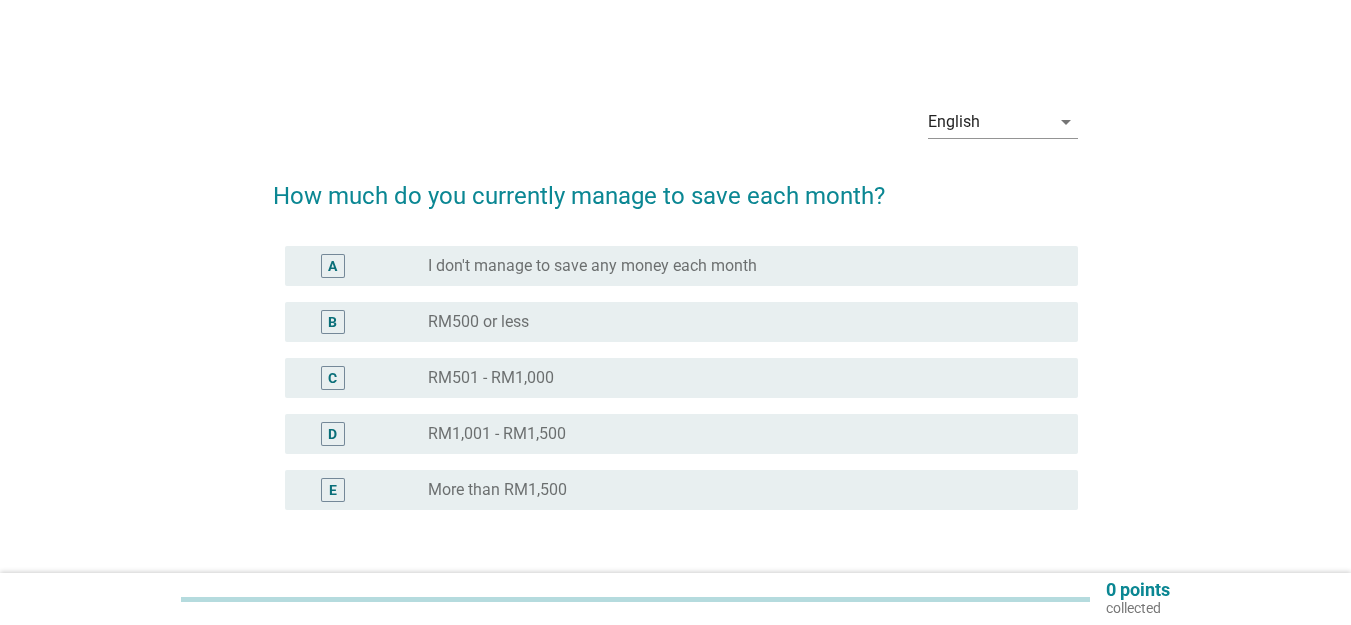 scroll, scrollTop: 0, scrollLeft: 0, axis: both 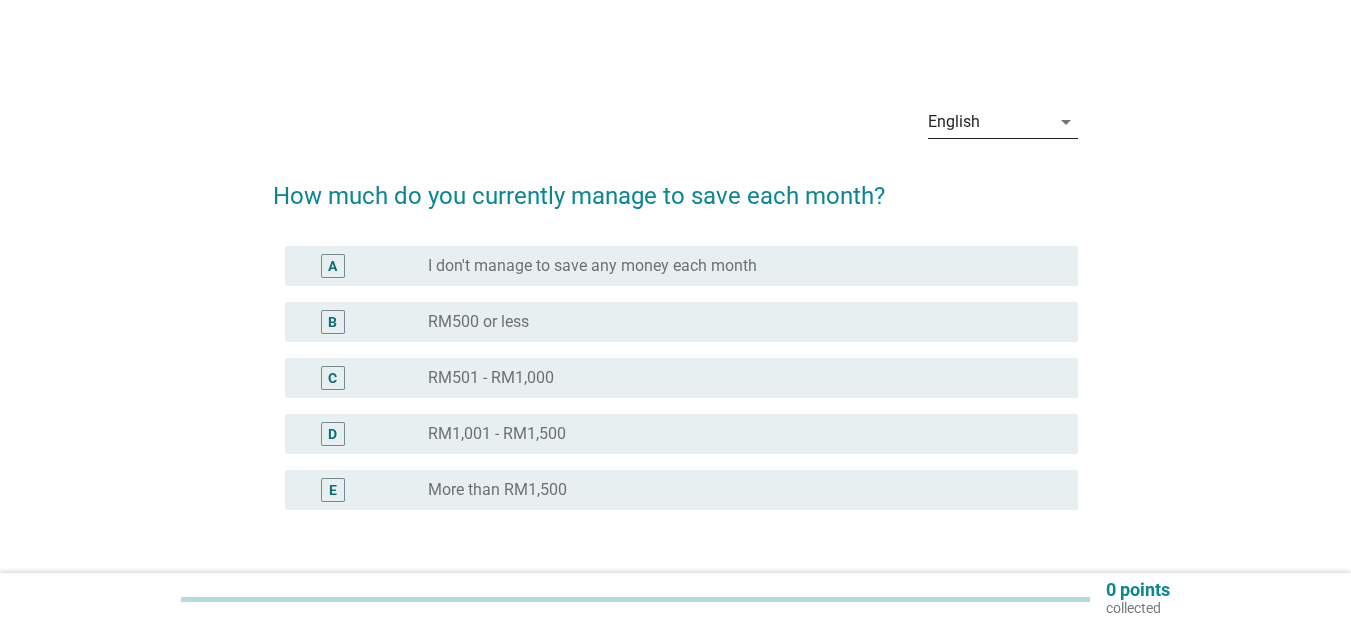 click on "English" at bounding box center [989, 122] 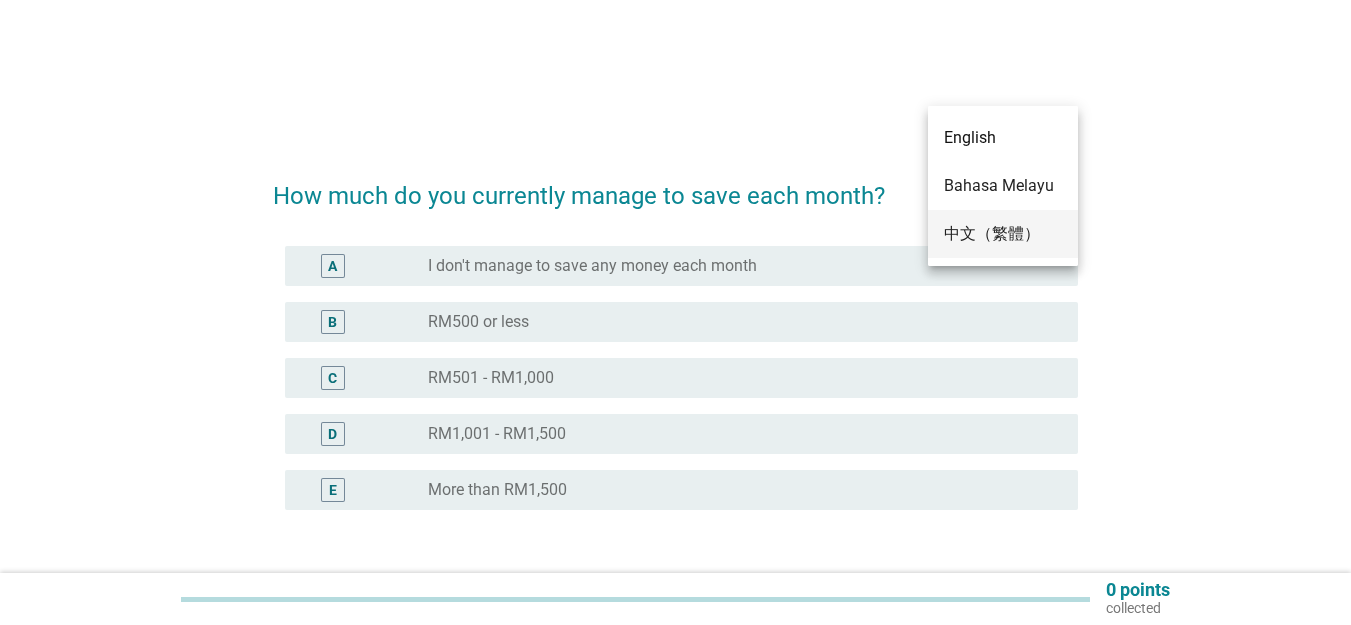 click on "中文（繁體）" at bounding box center [1003, 234] 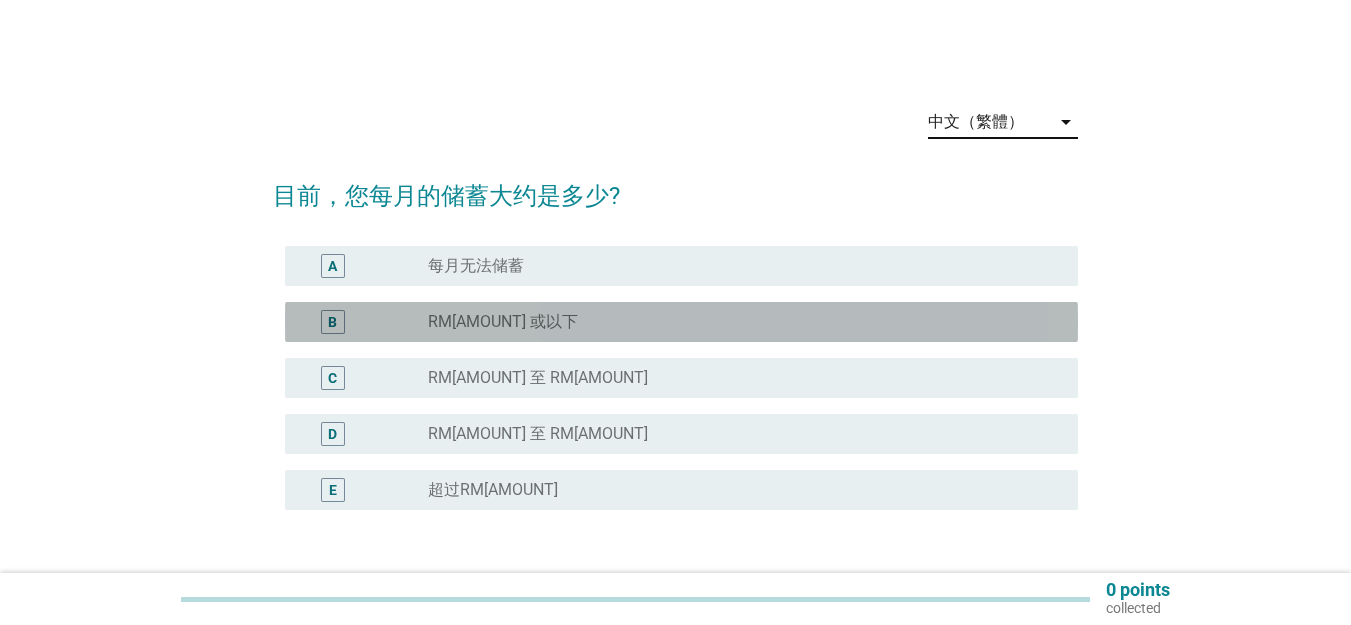 click on "radio_button_unchecked RM[AMOUNT] 或以下" at bounding box center [737, 322] 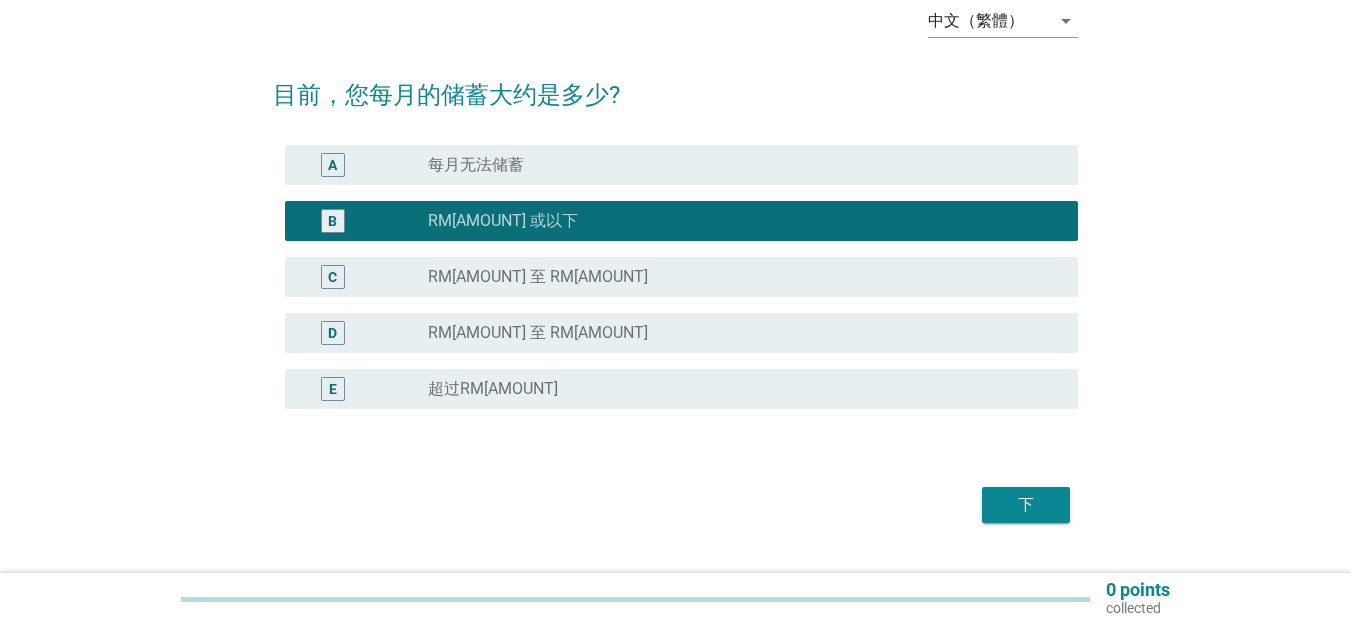 scroll, scrollTop: 147, scrollLeft: 0, axis: vertical 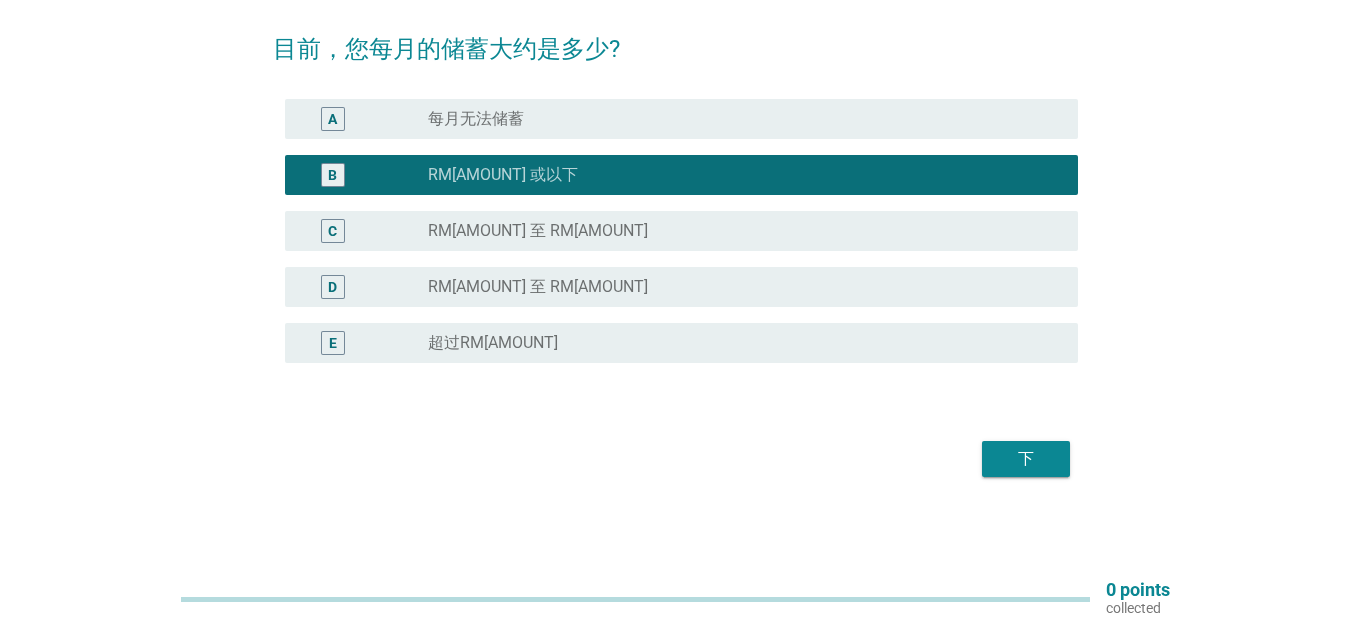 click on "下" at bounding box center [1026, 459] 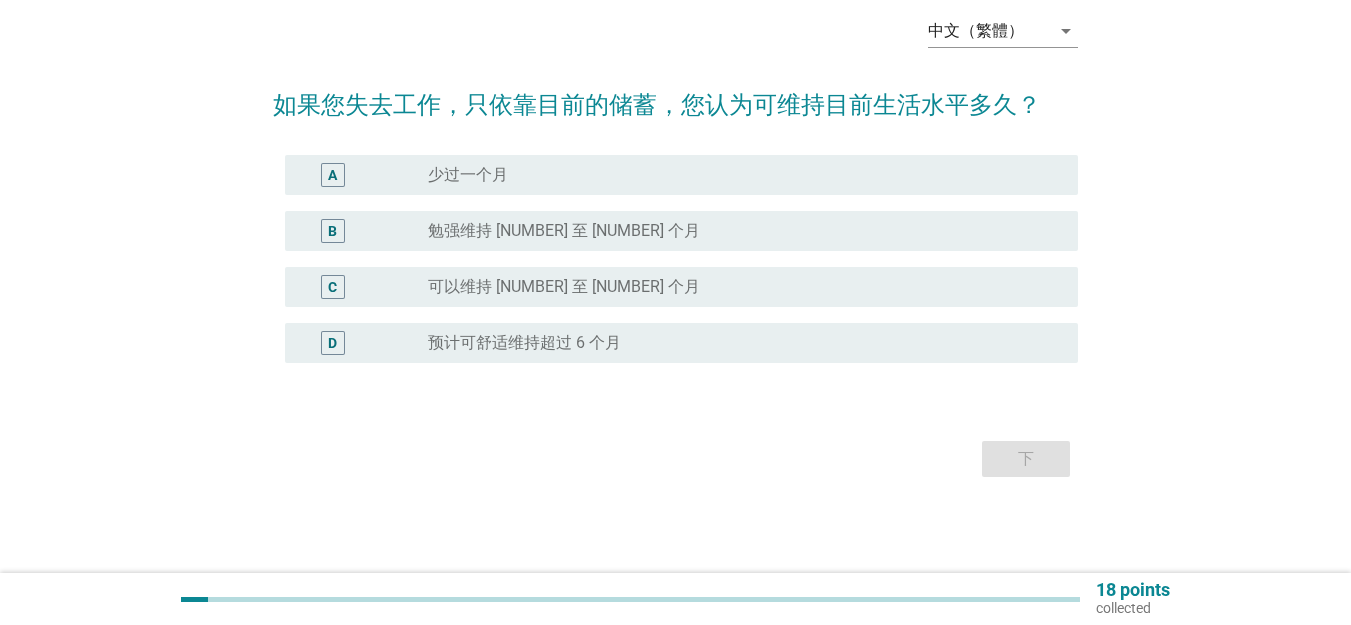 scroll, scrollTop: 0, scrollLeft: 0, axis: both 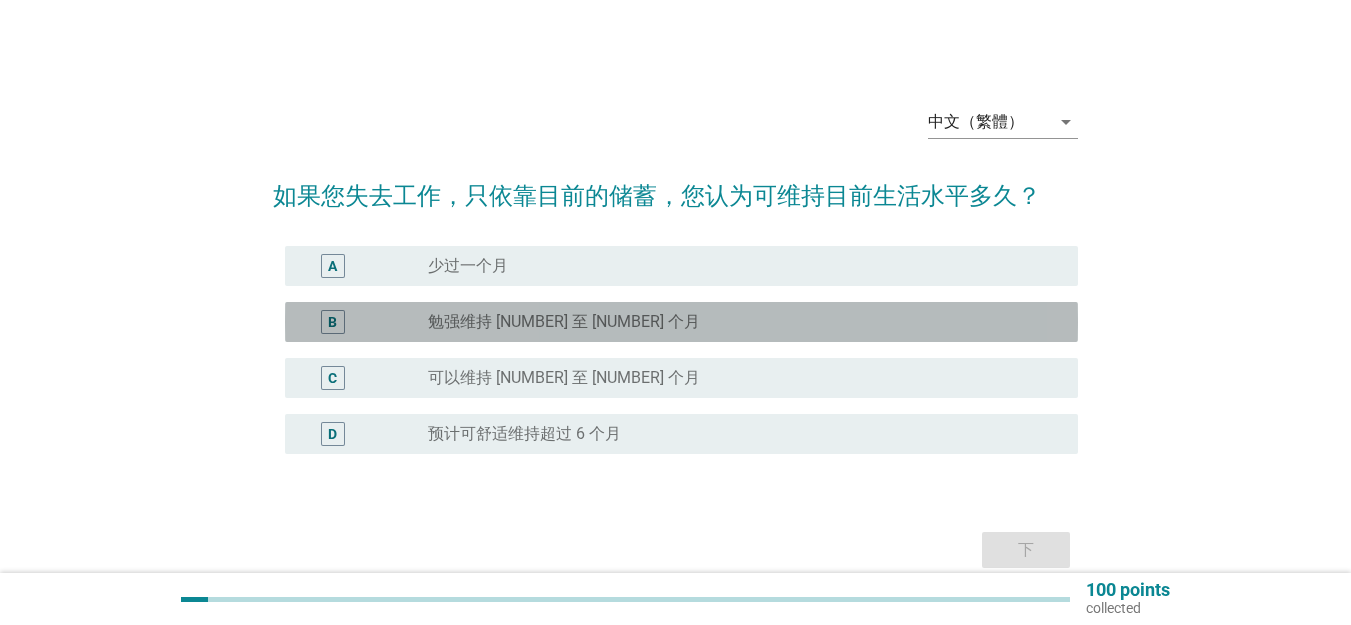 click on "radio_button_unchecked 勉强维持 [NUMBER] 至 [NUMBER] 个月" at bounding box center (737, 322) 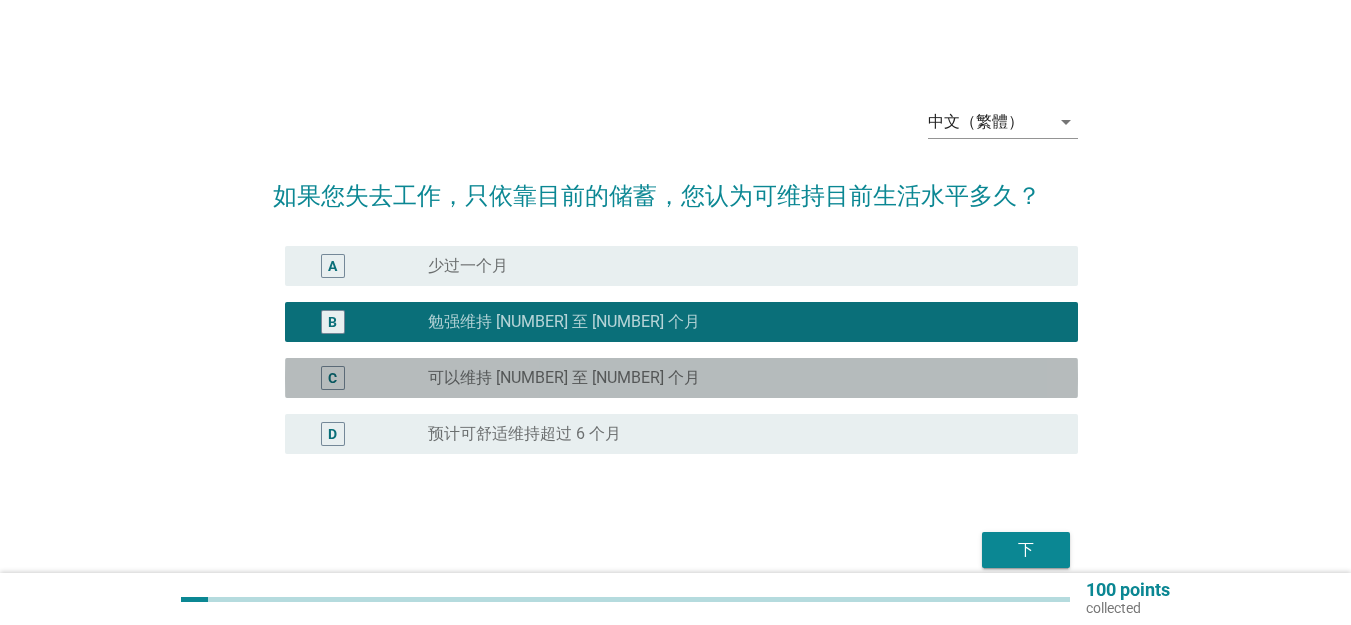 click on "radio_button_unchecked 可以维持 [NUMBER] 至 [NUMBER] 个月" at bounding box center [737, 378] 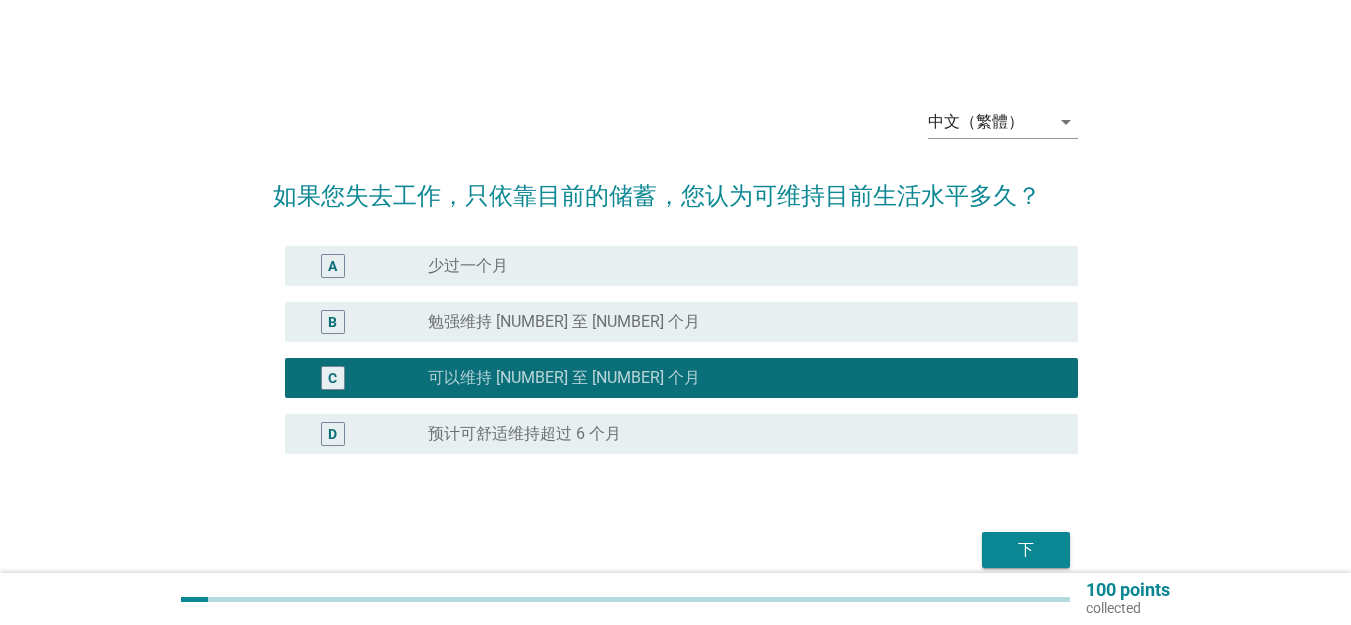 click on "radio_button_unchecked 勉强维持 [NUMBER] 至 [NUMBER] 个月" at bounding box center (737, 322) 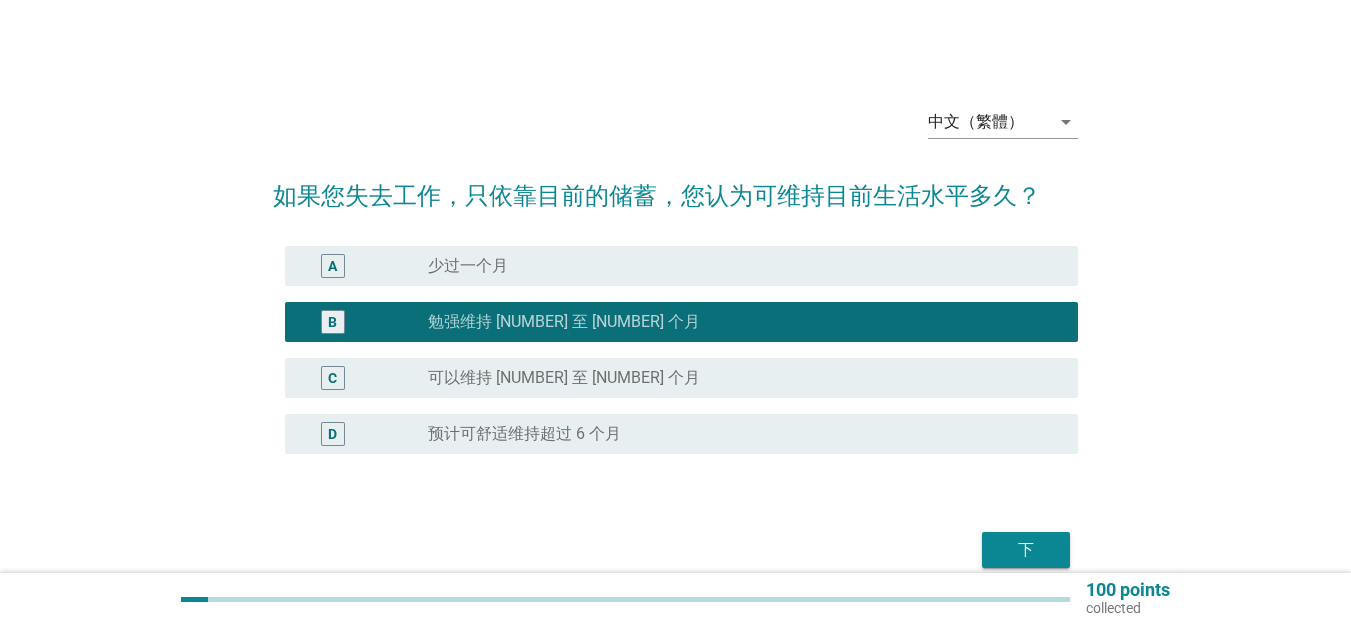 click on "radio_button_unchecked 可以维持 [NUMBER] 至 [NUMBER] 个月" at bounding box center [737, 378] 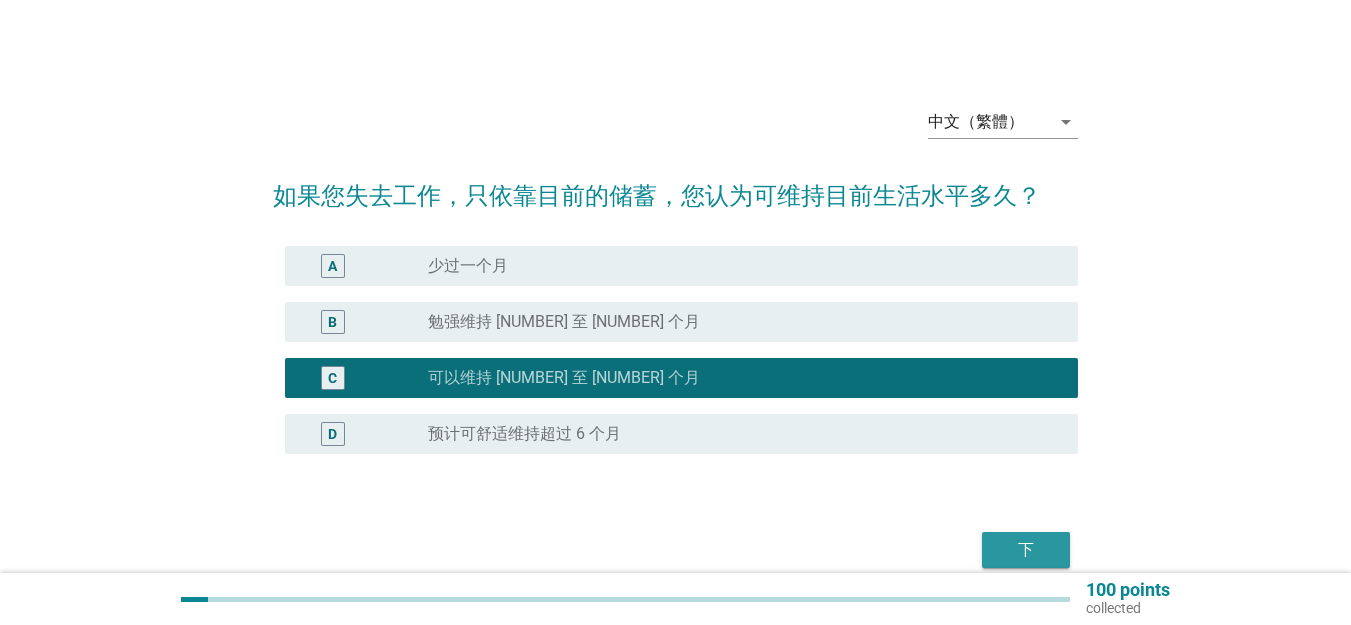 drag, startPoint x: 1009, startPoint y: 534, endPoint x: 774, endPoint y: 355, distance: 295.4082 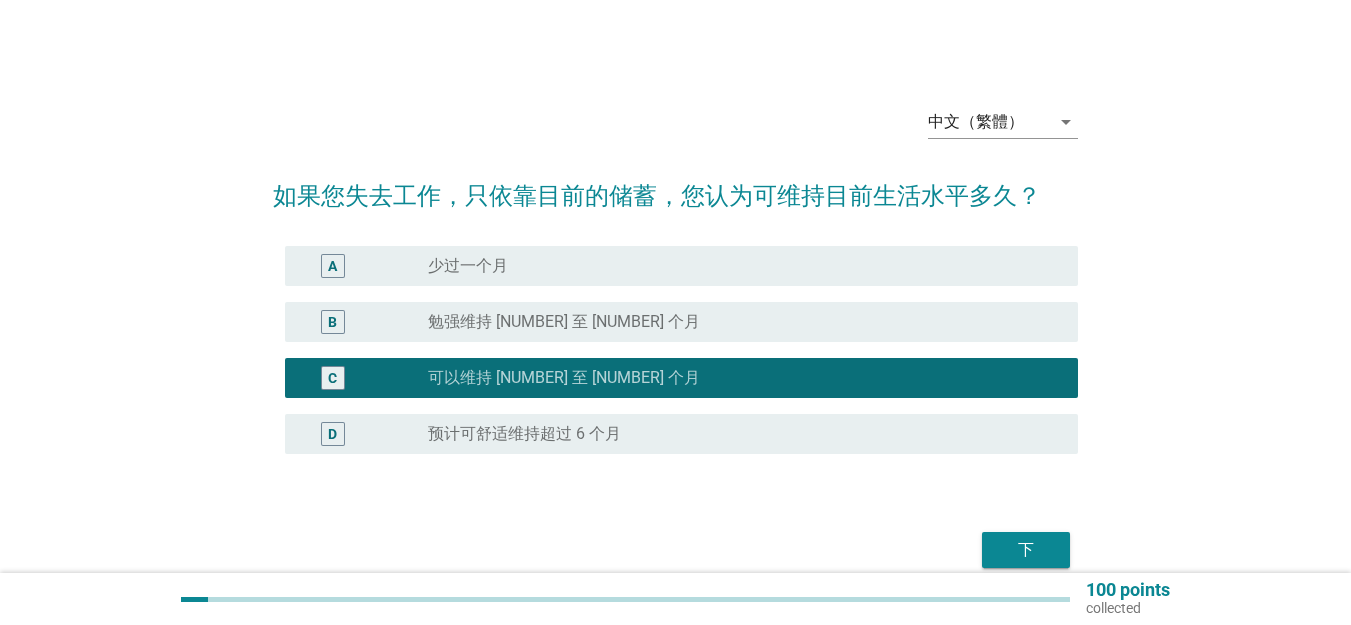 click on "下" at bounding box center [1026, 550] 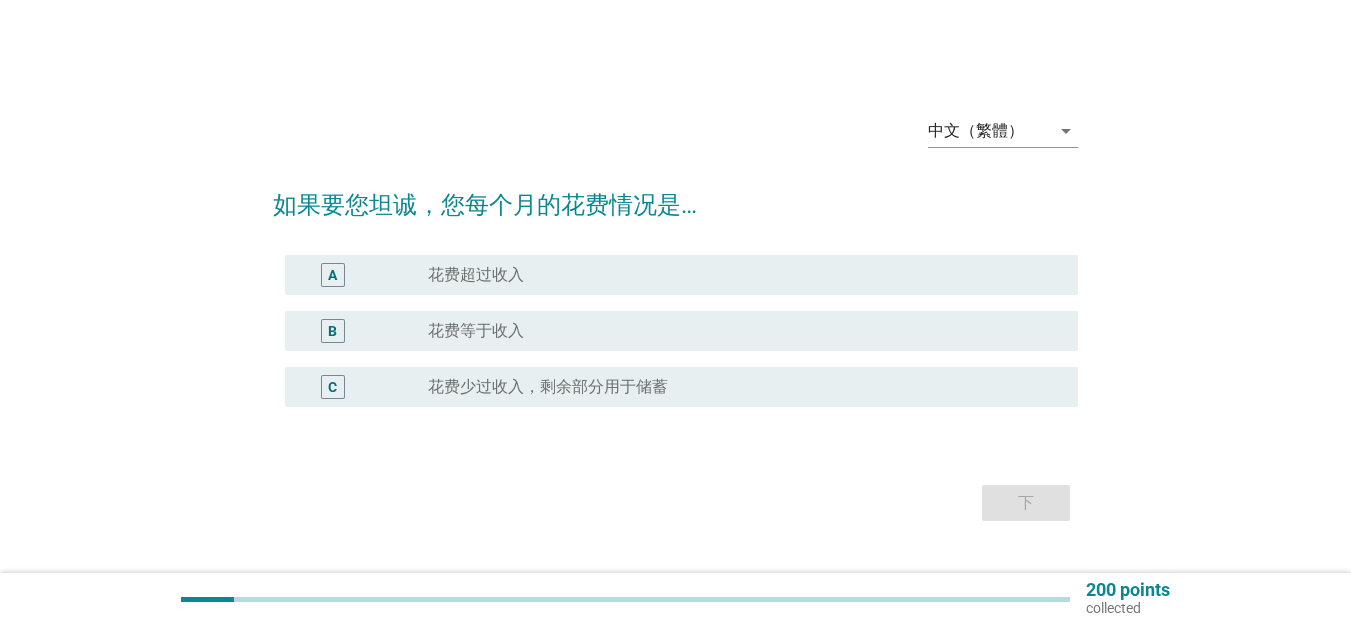 click on "A     radio_button_unchecked 花费超过收入" at bounding box center [675, 275] 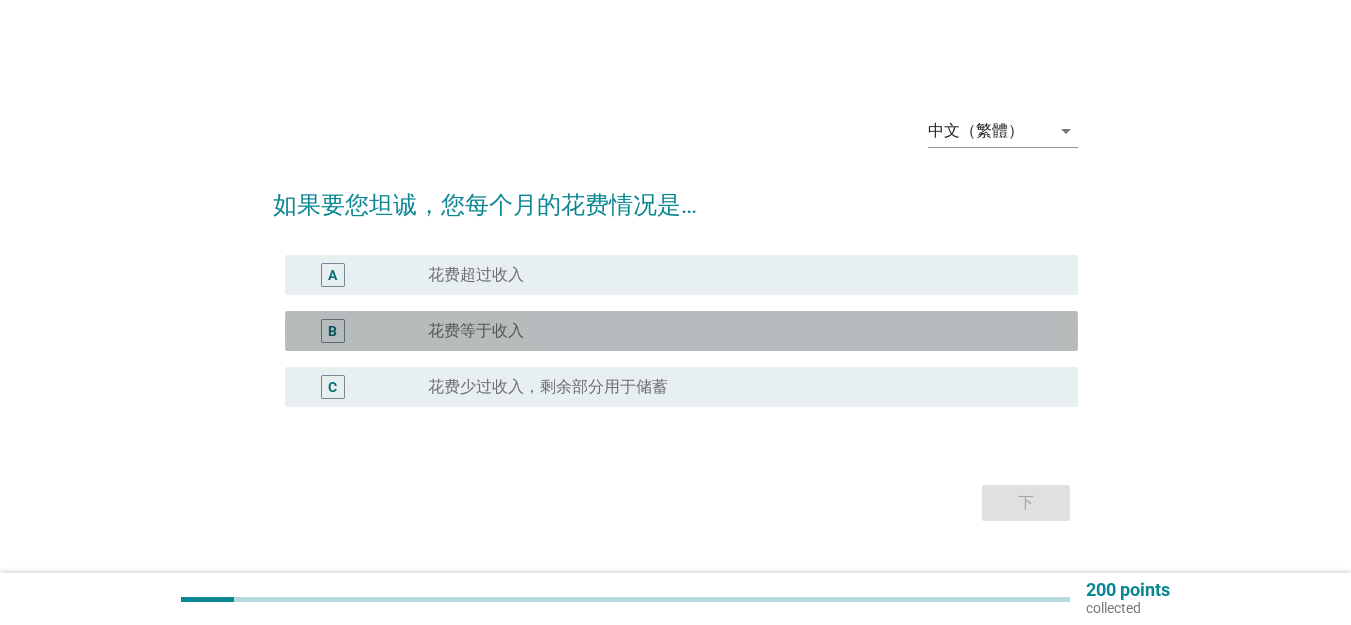 click on "radio_button_unchecked 花费等于收入" at bounding box center (737, 331) 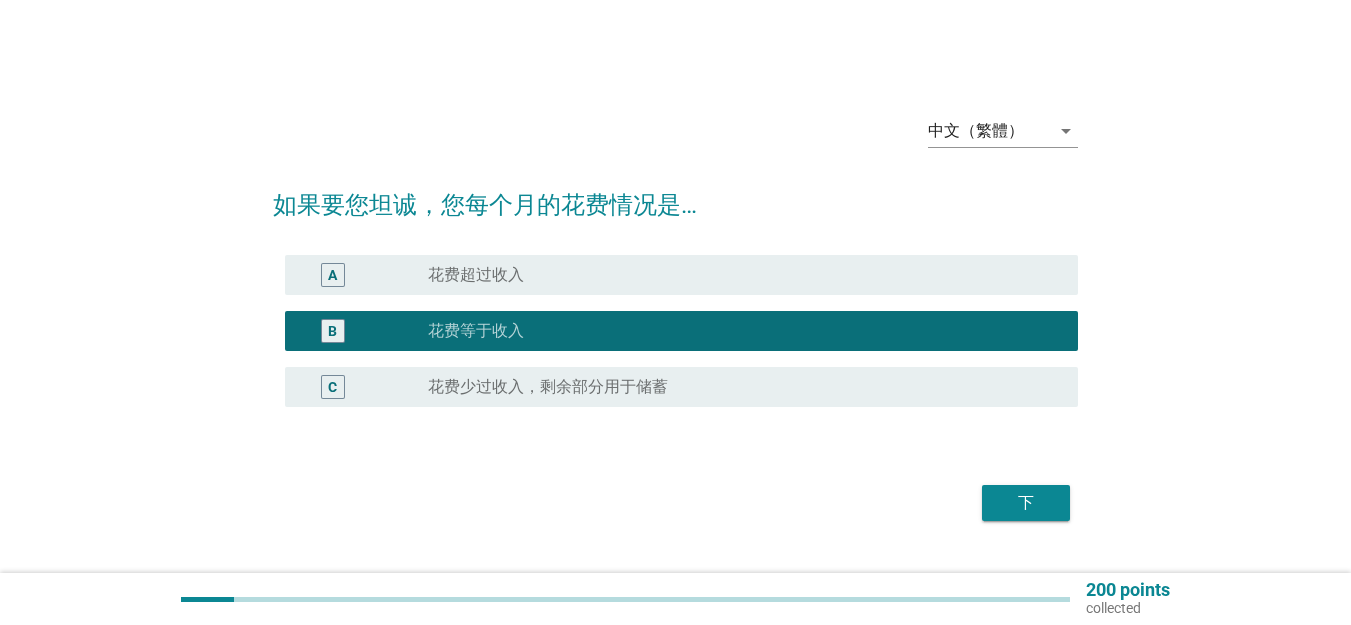 click on "下" at bounding box center [1026, 503] 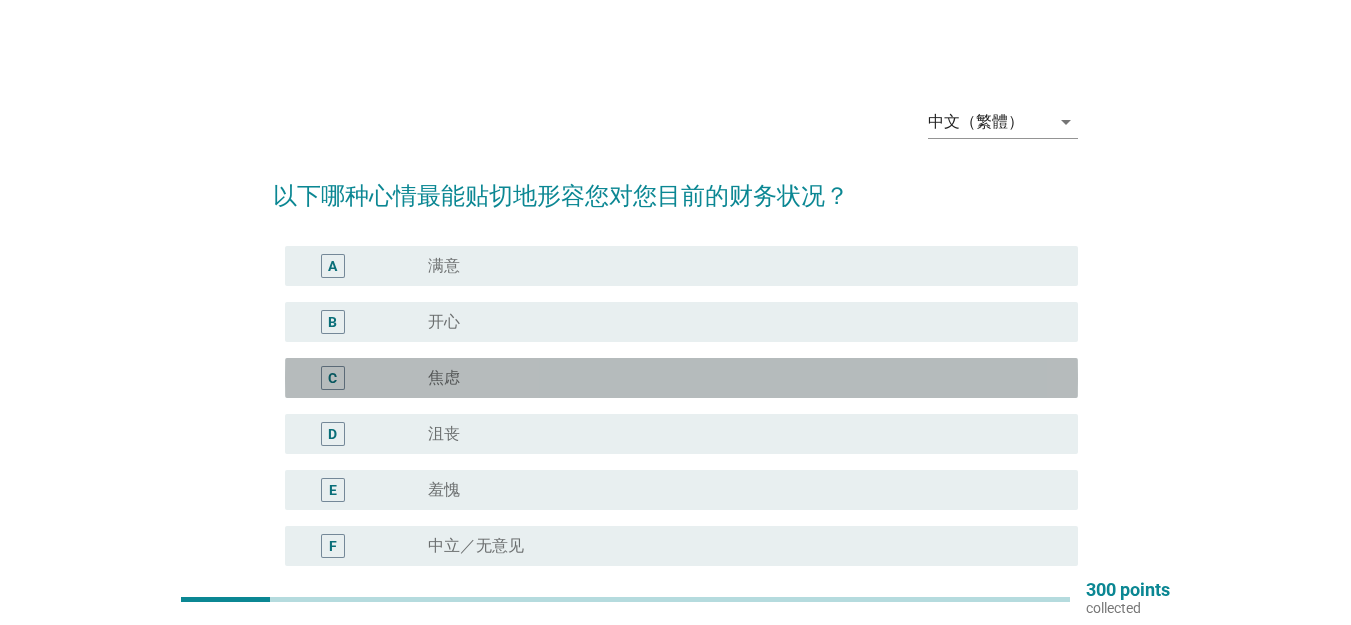 click on "radio_button_unchecked 焦虑" at bounding box center (737, 378) 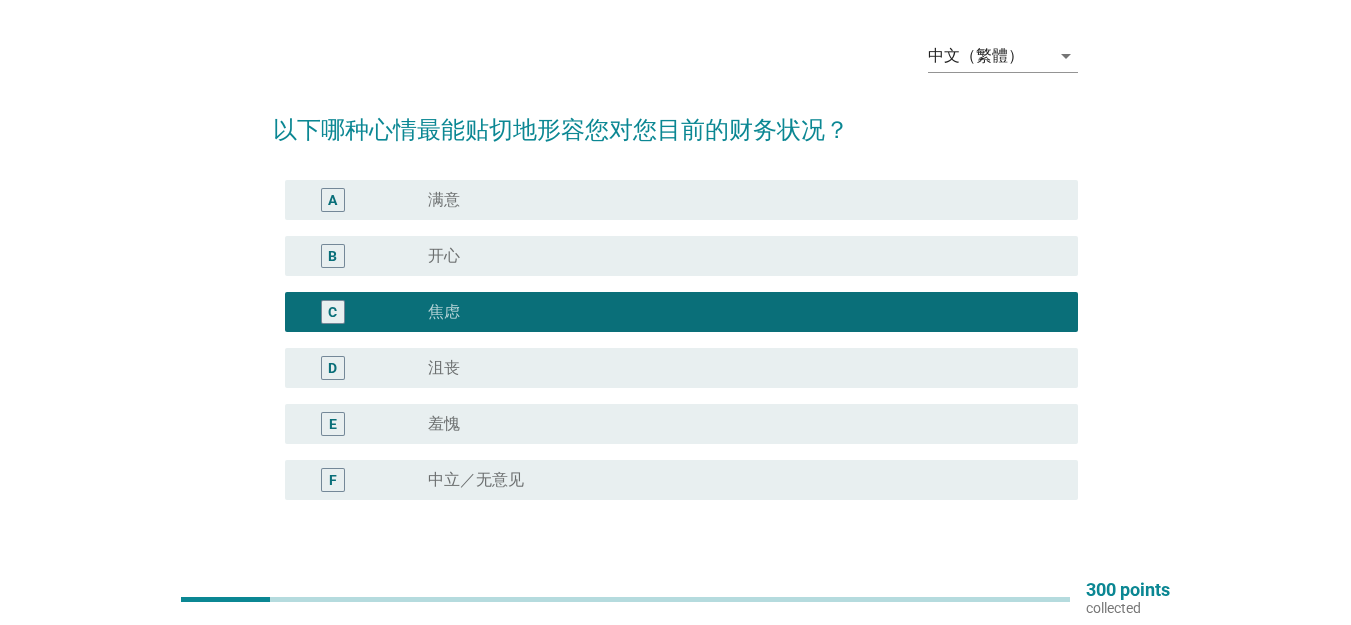 scroll, scrollTop: 203, scrollLeft: 0, axis: vertical 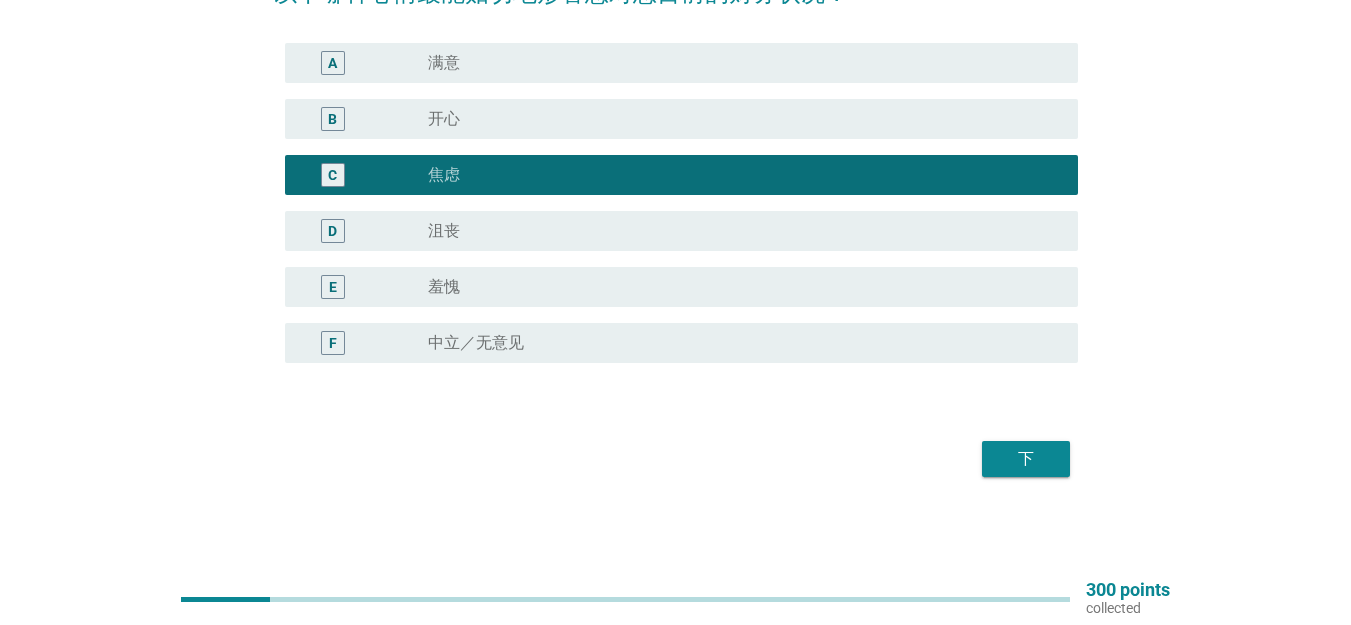 click on "下" at bounding box center (1026, 459) 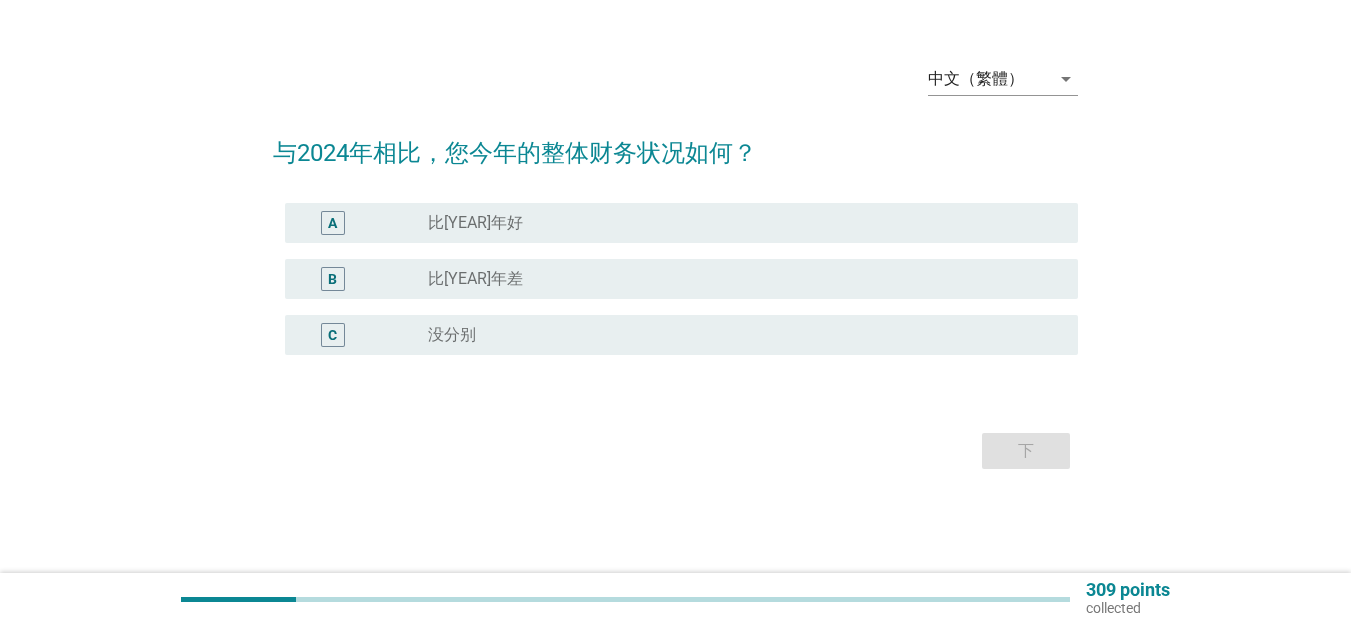 scroll, scrollTop: 0, scrollLeft: 0, axis: both 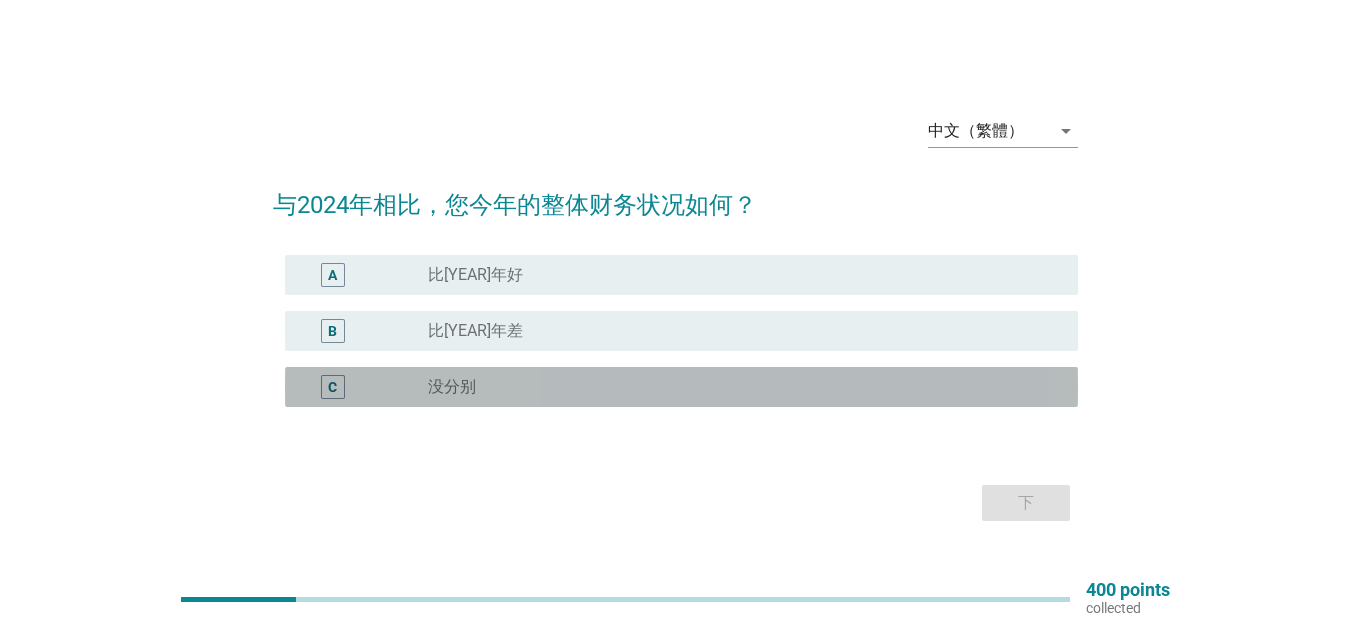 click on "radio_button_unchecked 没分别" at bounding box center [737, 387] 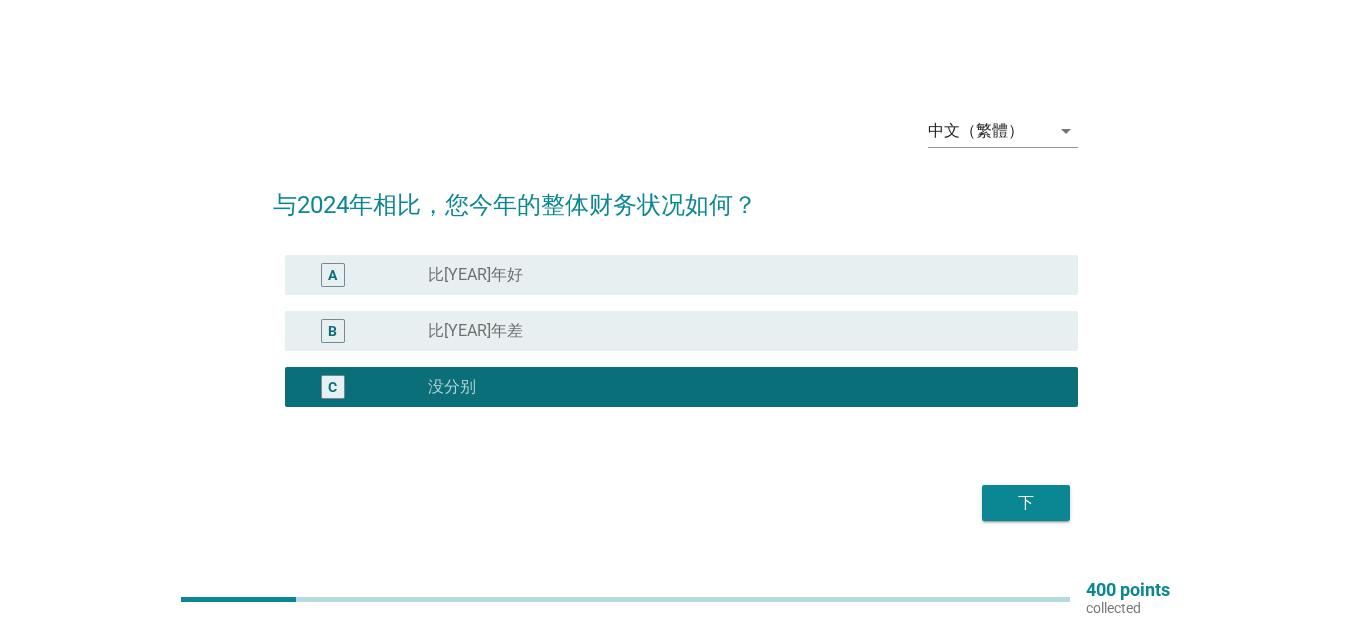click on "中文（繁體） arrow_drop_down   与[YEAR]年相比，您今年的整体财务状况如何？     A     radio_button_unchecked 比[YEAR]年好   B     radio_button_unchecked 比[YEAR]年差   C     radio_button_checked 没分别     下" at bounding box center [675, 313] 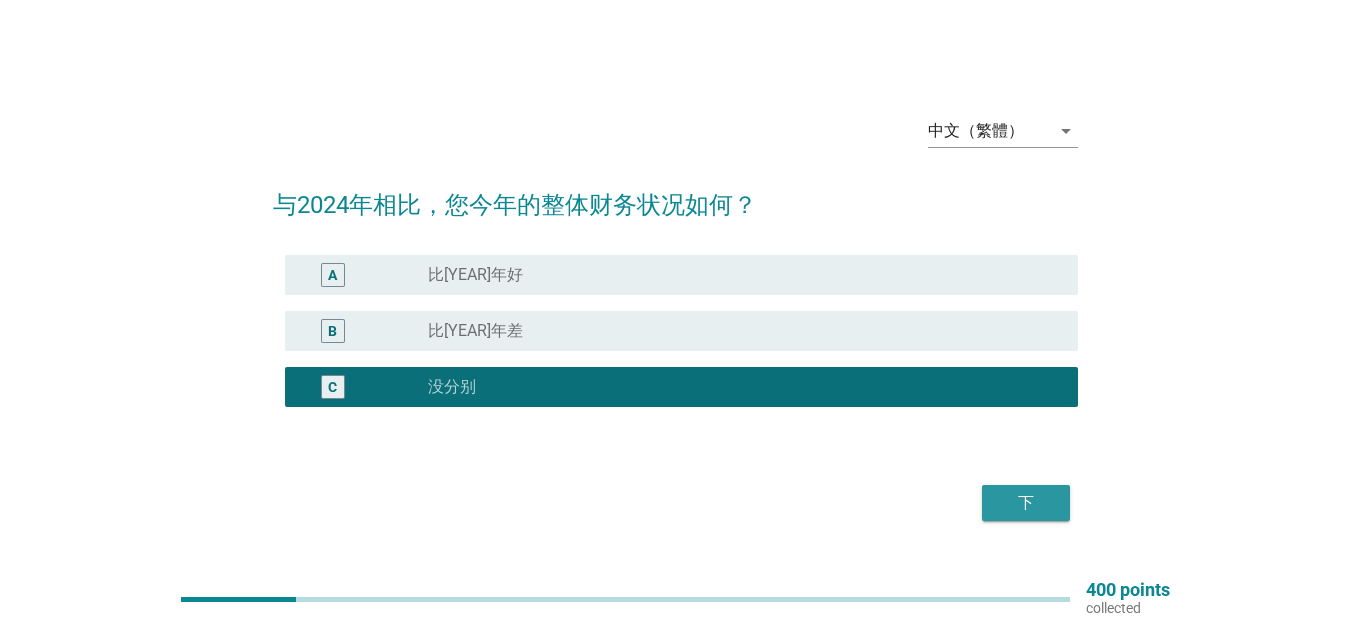 click on "下" at bounding box center [1026, 503] 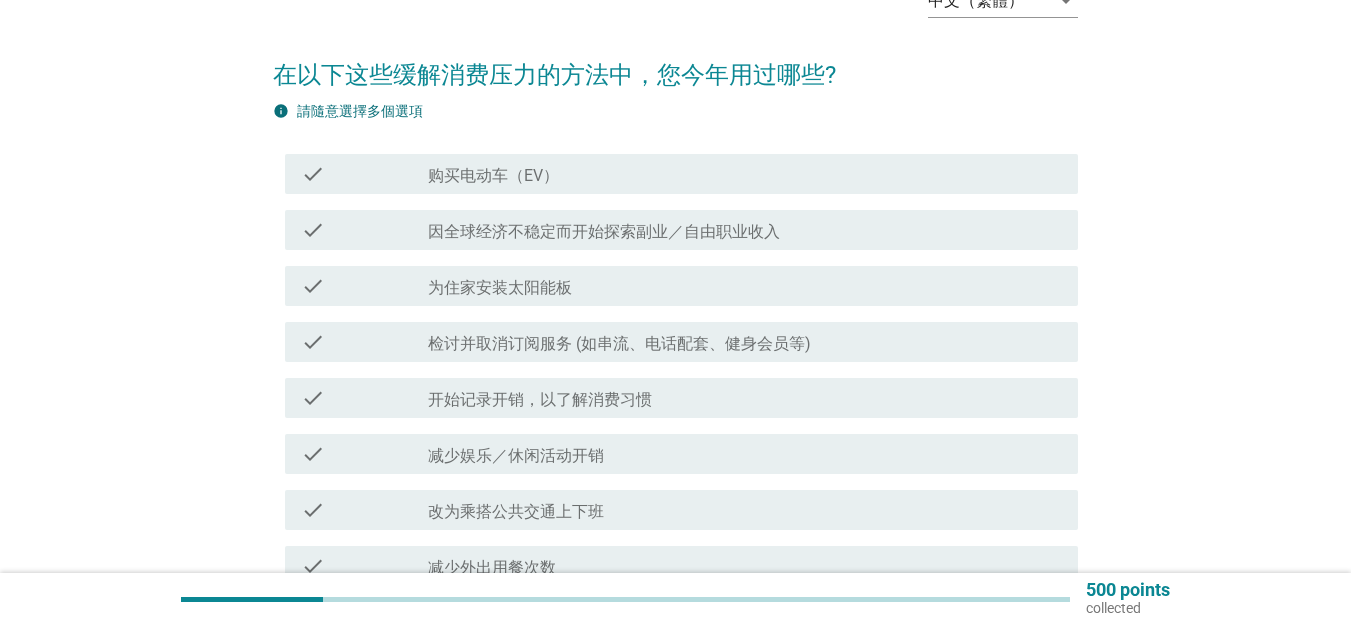 scroll, scrollTop: 167, scrollLeft: 0, axis: vertical 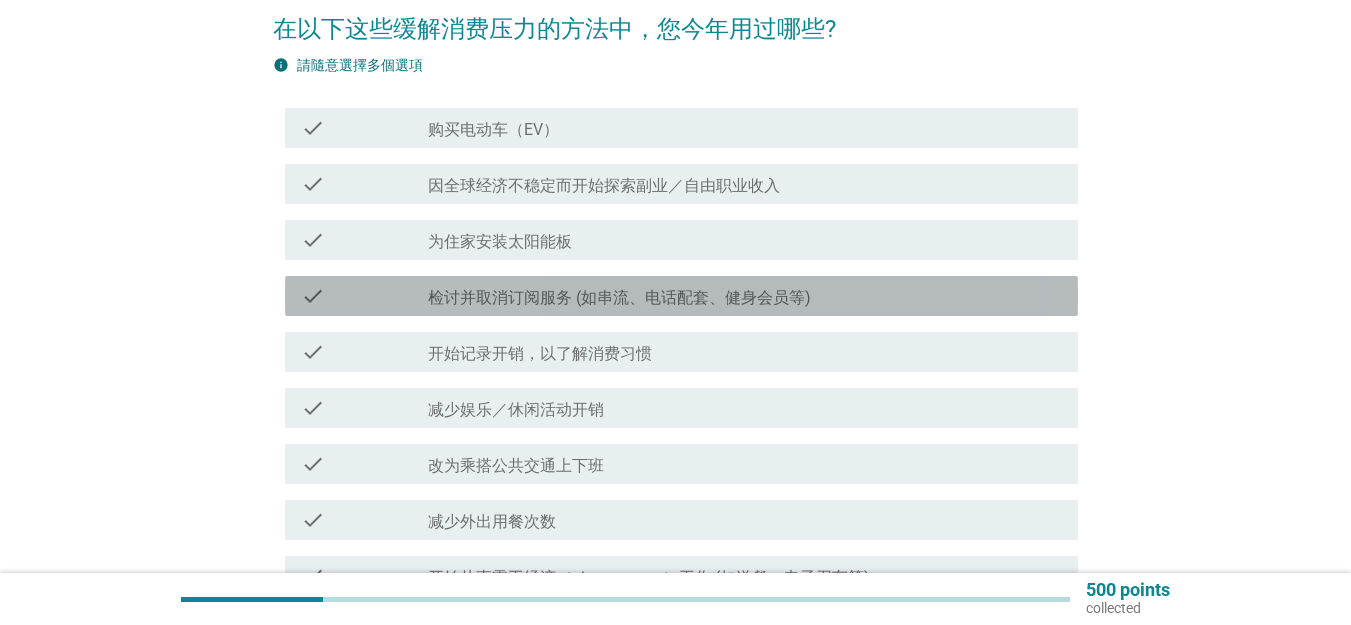 click on "check     check_box_outline_blank 检讨并取消订阅服务 (如串流、电话配套、健身会员等)" at bounding box center [681, 296] 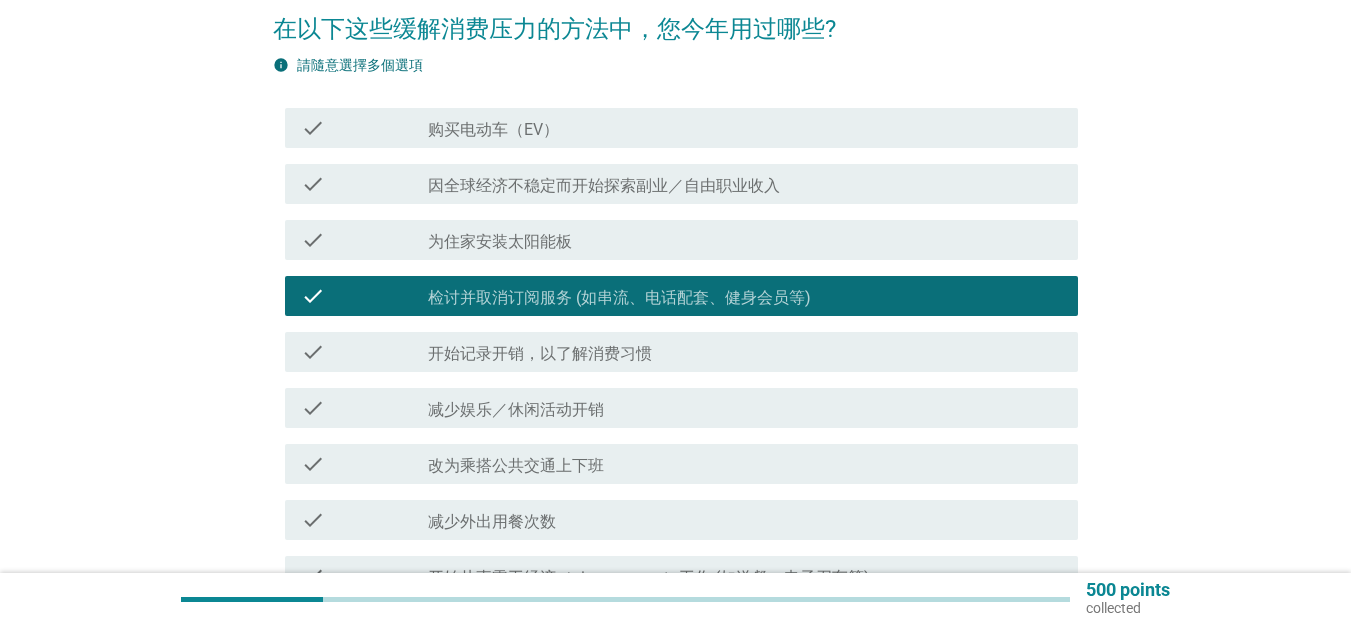 click on "check_box_outline_blank 开始记录开销，以了解消费习惯" at bounding box center (745, 352) 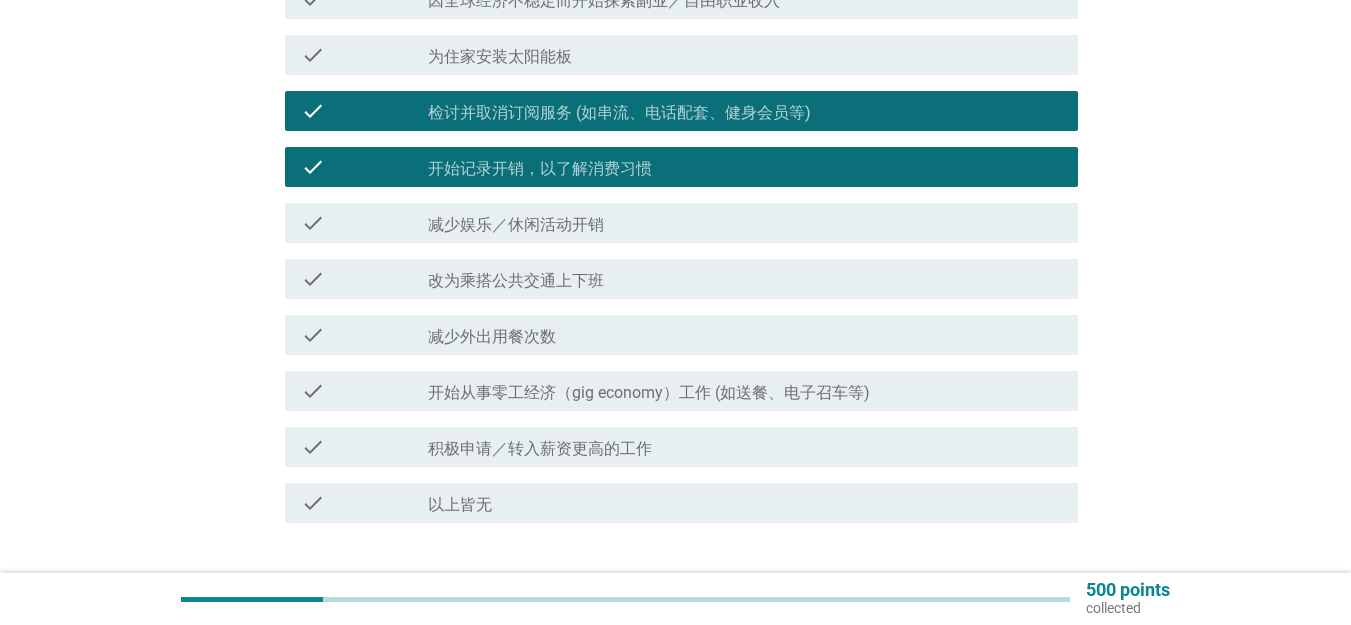 scroll, scrollTop: 488, scrollLeft: 0, axis: vertical 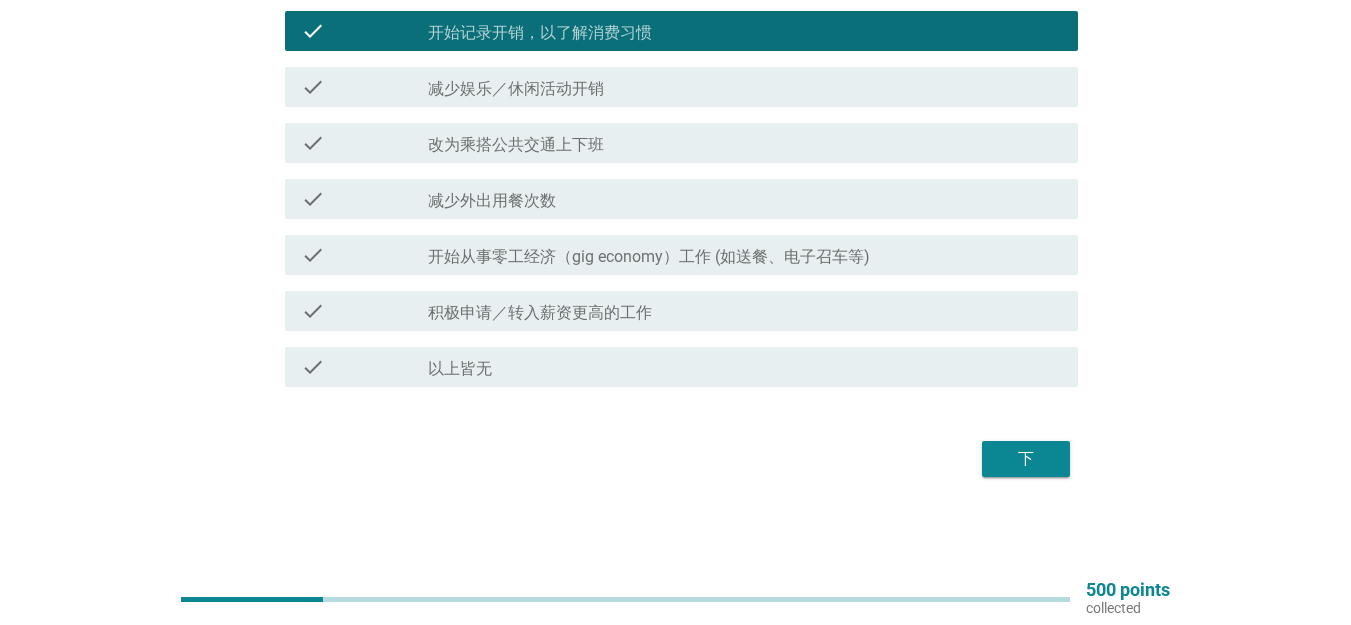 click on "check_box_outline_blank 减少外出用餐次数" at bounding box center (745, 199) 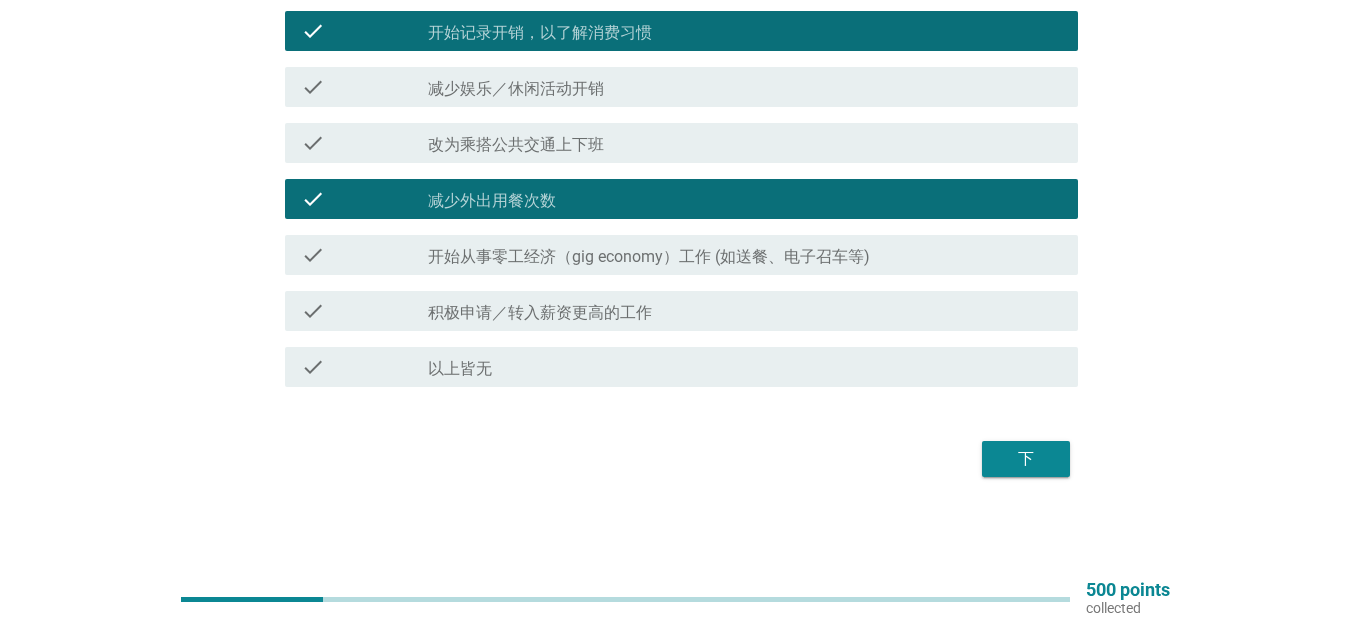 click on "下" at bounding box center [1026, 459] 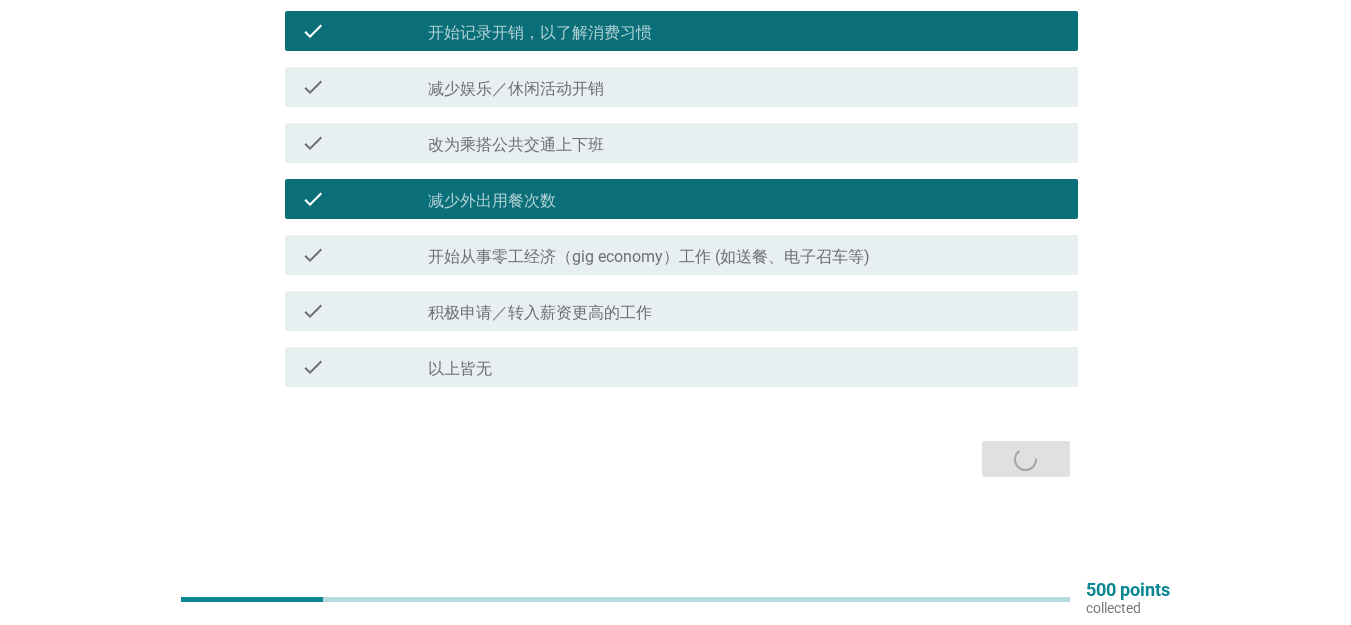 scroll, scrollTop: 0, scrollLeft: 0, axis: both 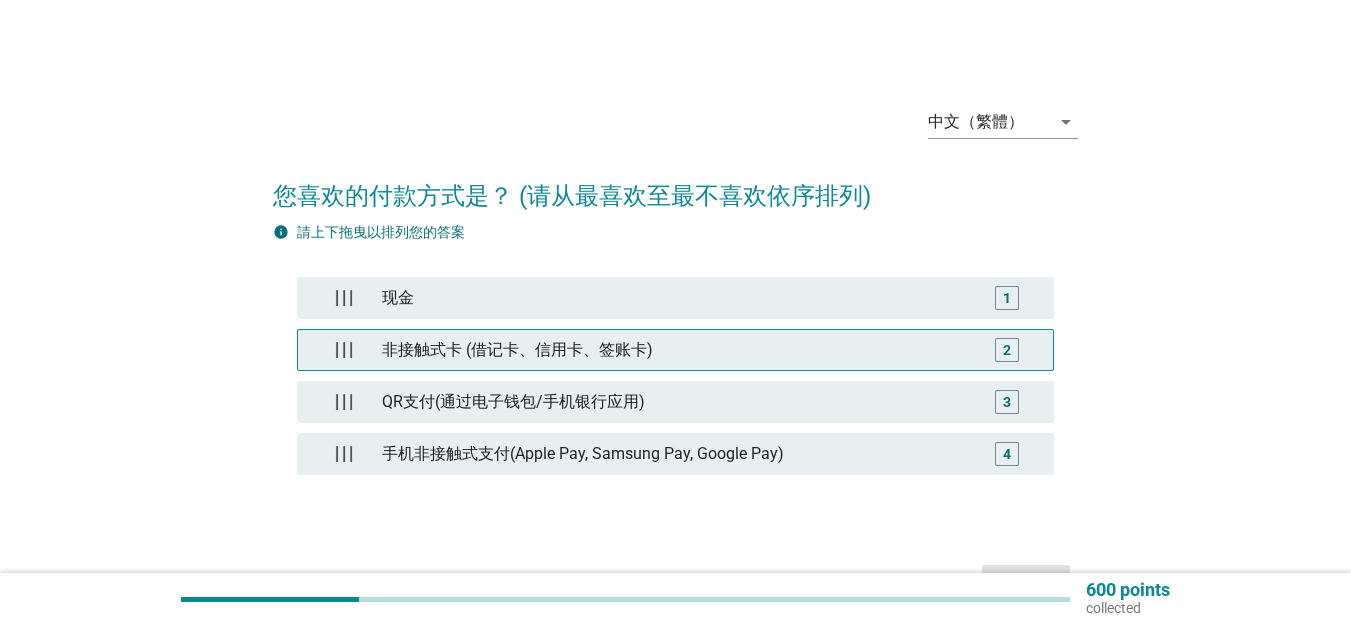 type 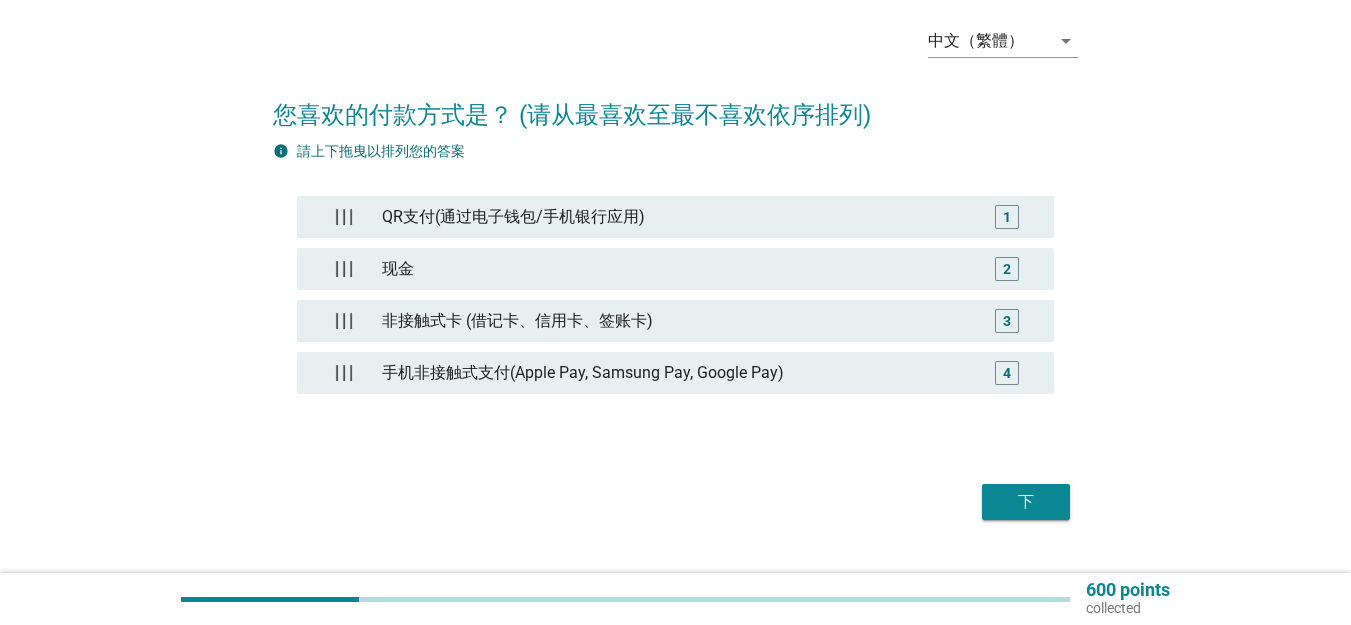 scroll, scrollTop: 124, scrollLeft: 0, axis: vertical 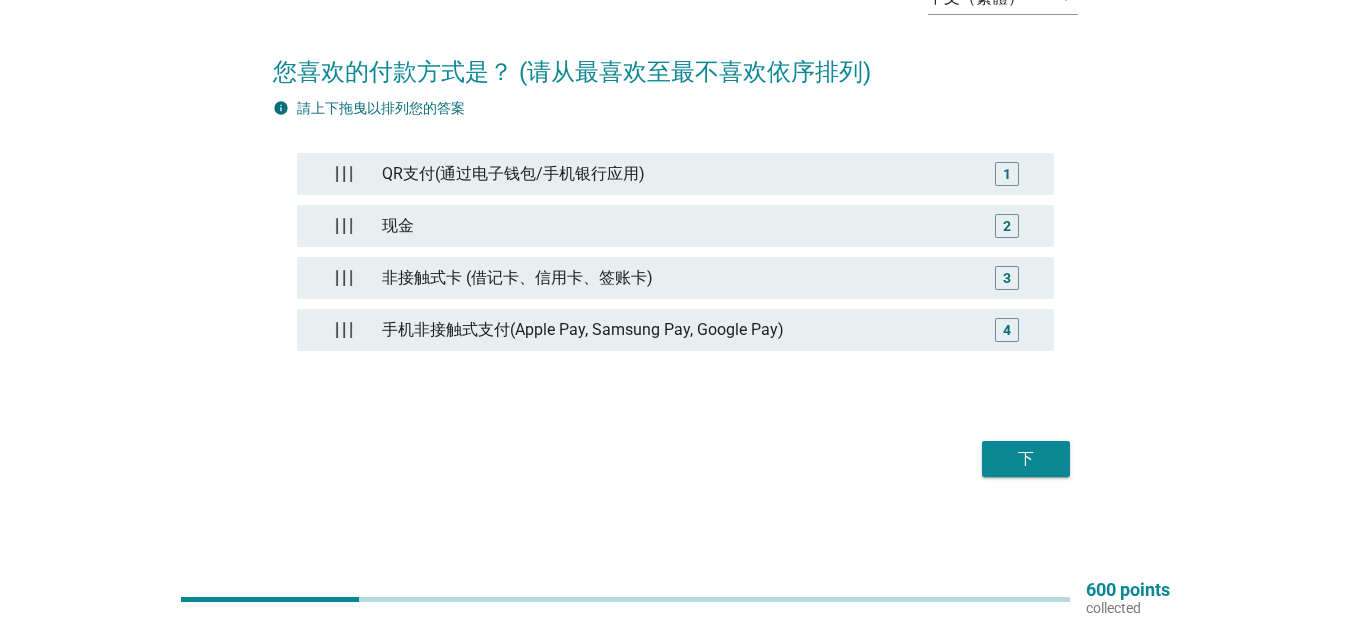 click on "下" at bounding box center (1026, 459) 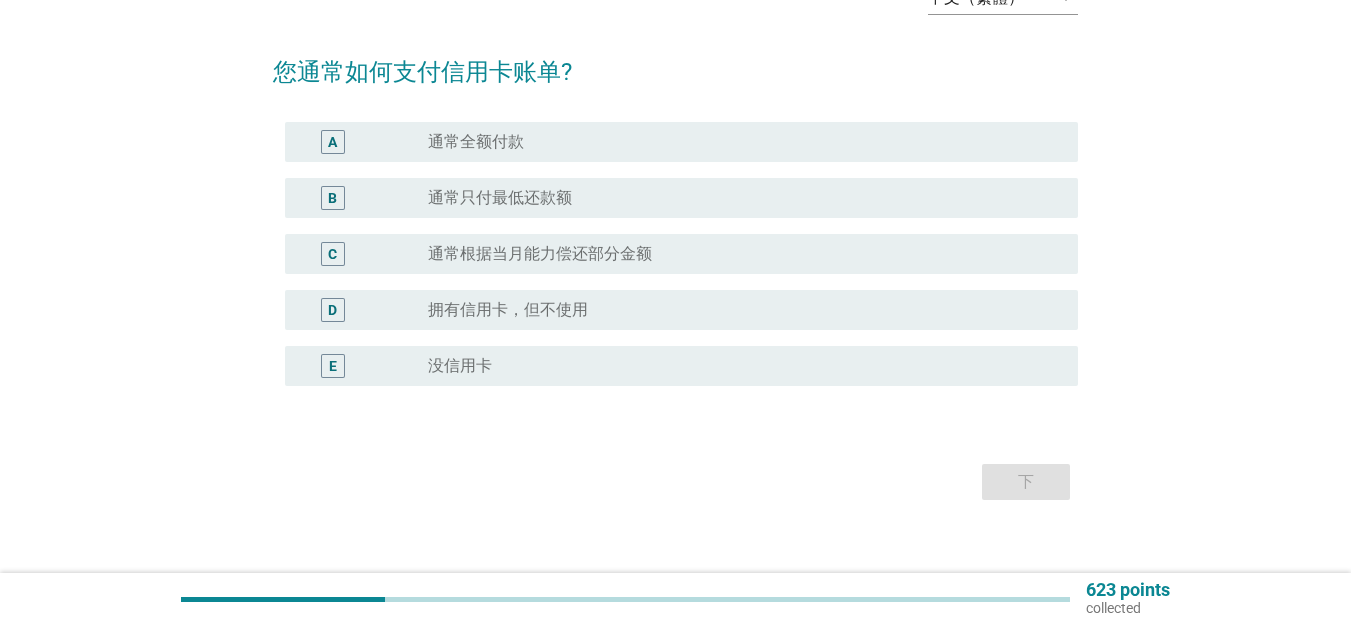 scroll, scrollTop: 0, scrollLeft: 0, axis: both 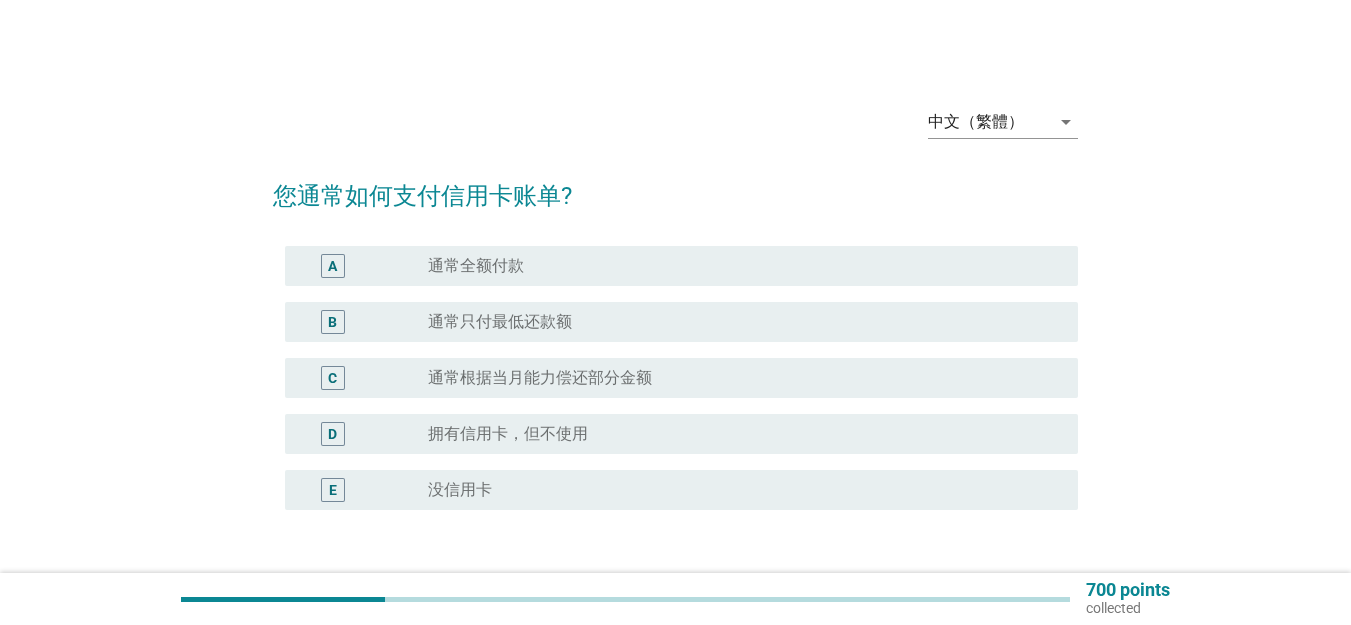 click on "radio_button_unchecked 通常全额付款" at bounding box center (737, 266) 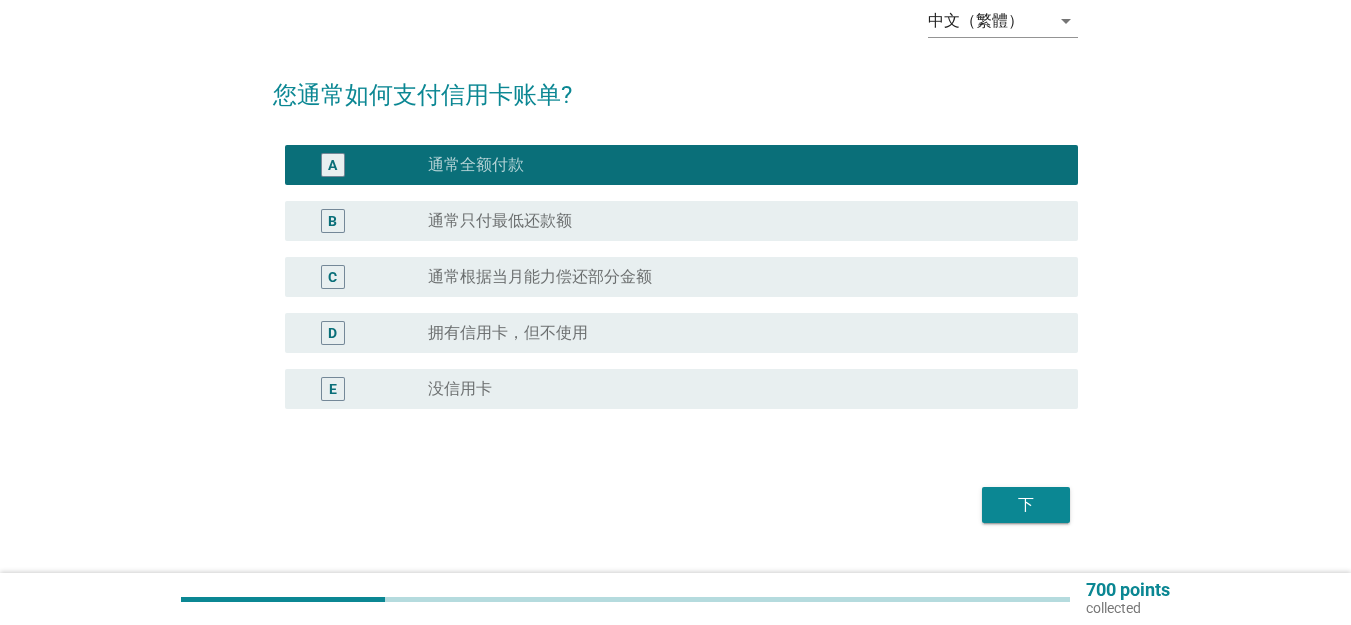 scroll, scrollTop: 147, scrollLeft: 0, axis: vertical 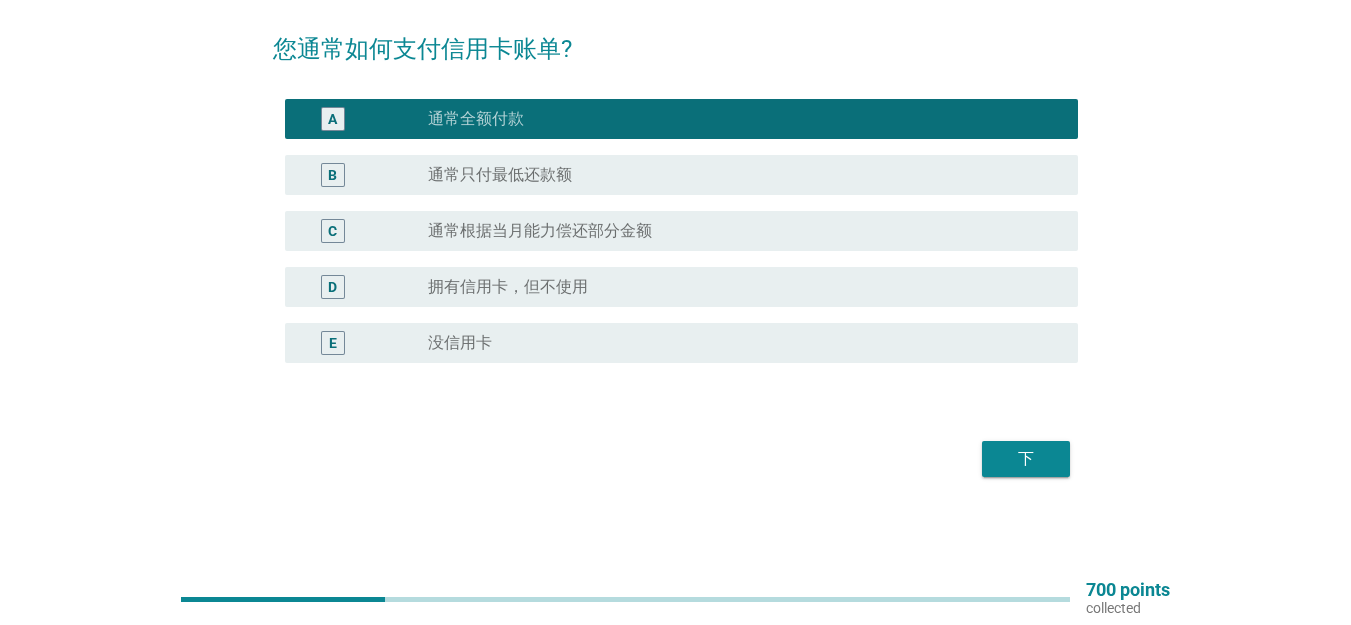 click on "中文（繁體） arrow_drop_down   您通常如何支付信用卡账单?     A     radio_button_checked 通常全额付款   B     radio_button_unchecked 通常只付最低还款额   C     radio_button_unchecked 通常根据当月能力偿还部分金额   D     radio_button_unchecked 拥有信用卡，但不使用   E     radio_button_unchecked 没信用卡     下" at bounding box center (675, 213) 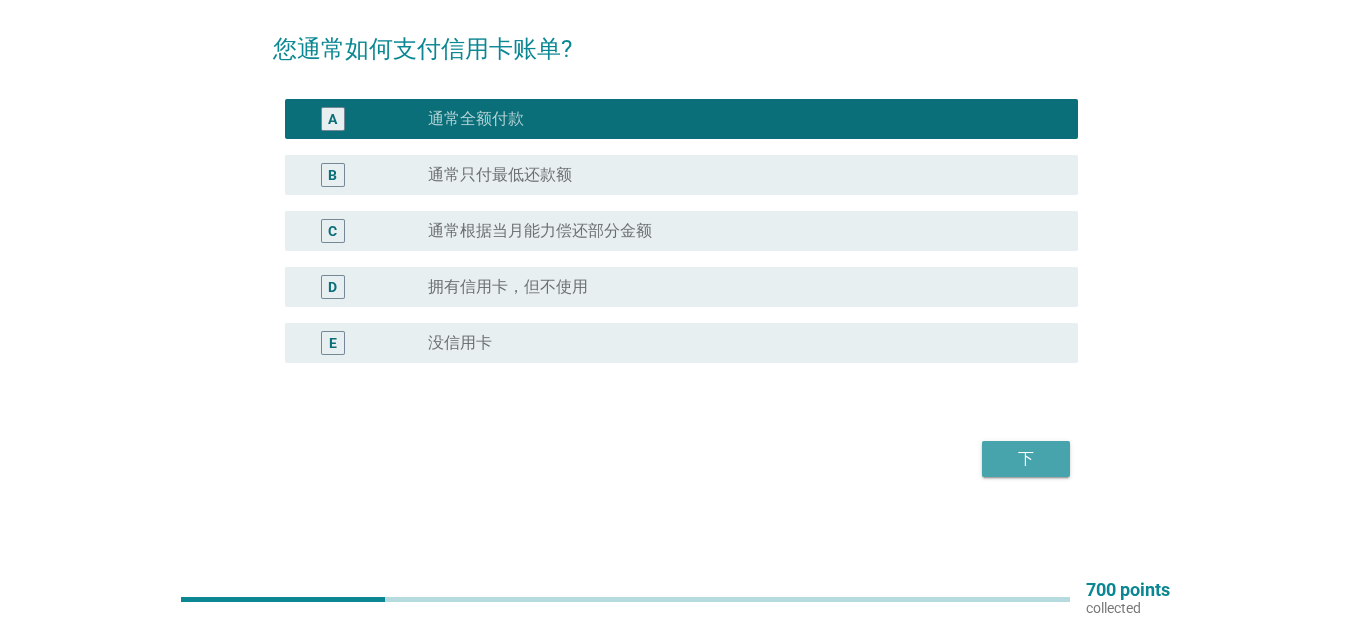 click on "下" at bounding box center [1026, 459] 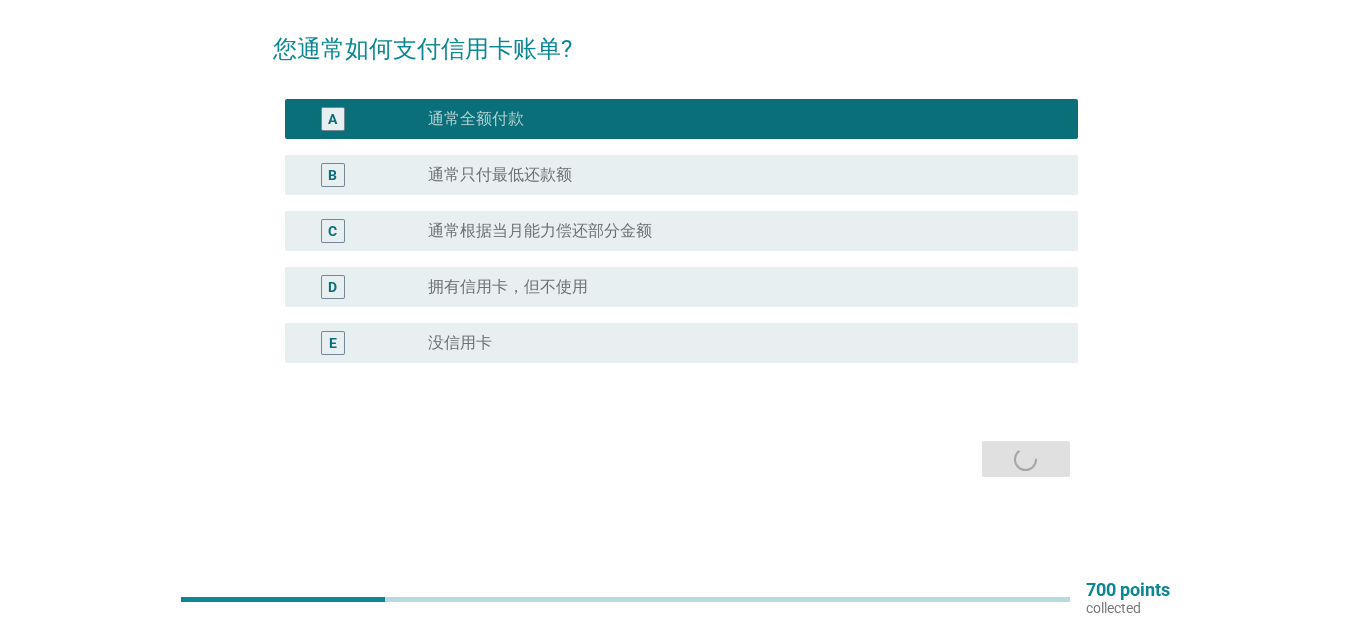 scroll, scrollTop: 0, scrollLeft: 0, axis: both 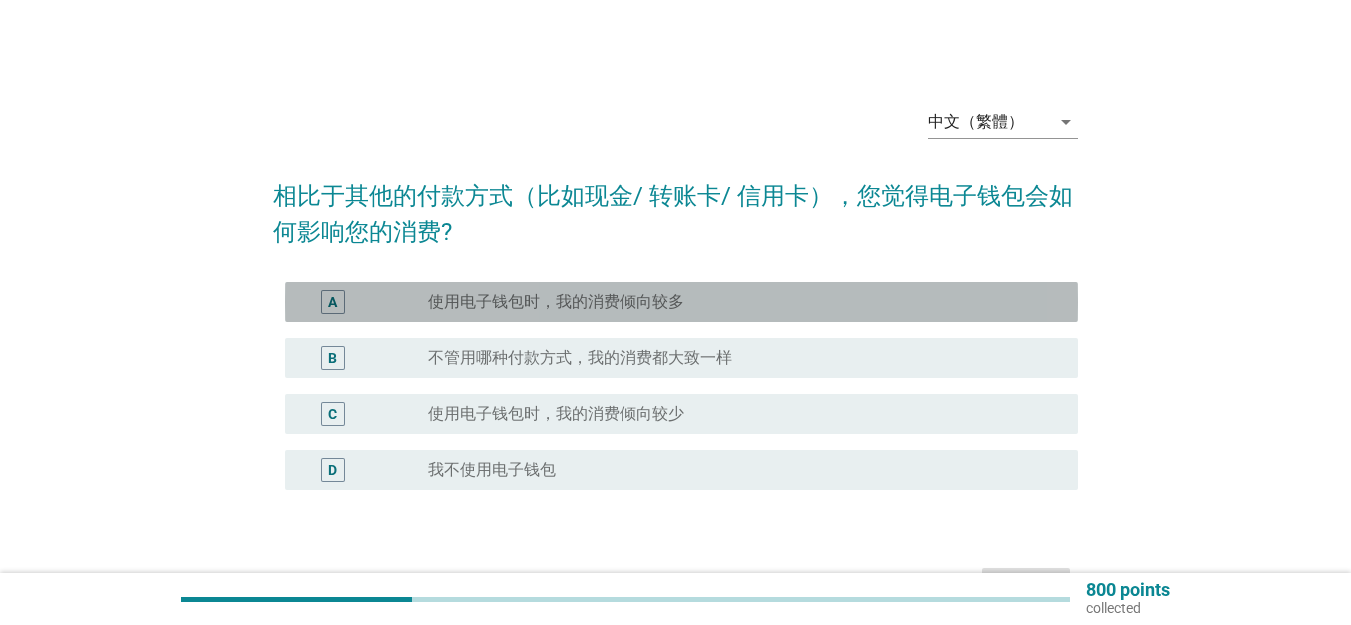 click on "使用电子钱包时，我的消费倾向较多" at bounding box center [556, 302] 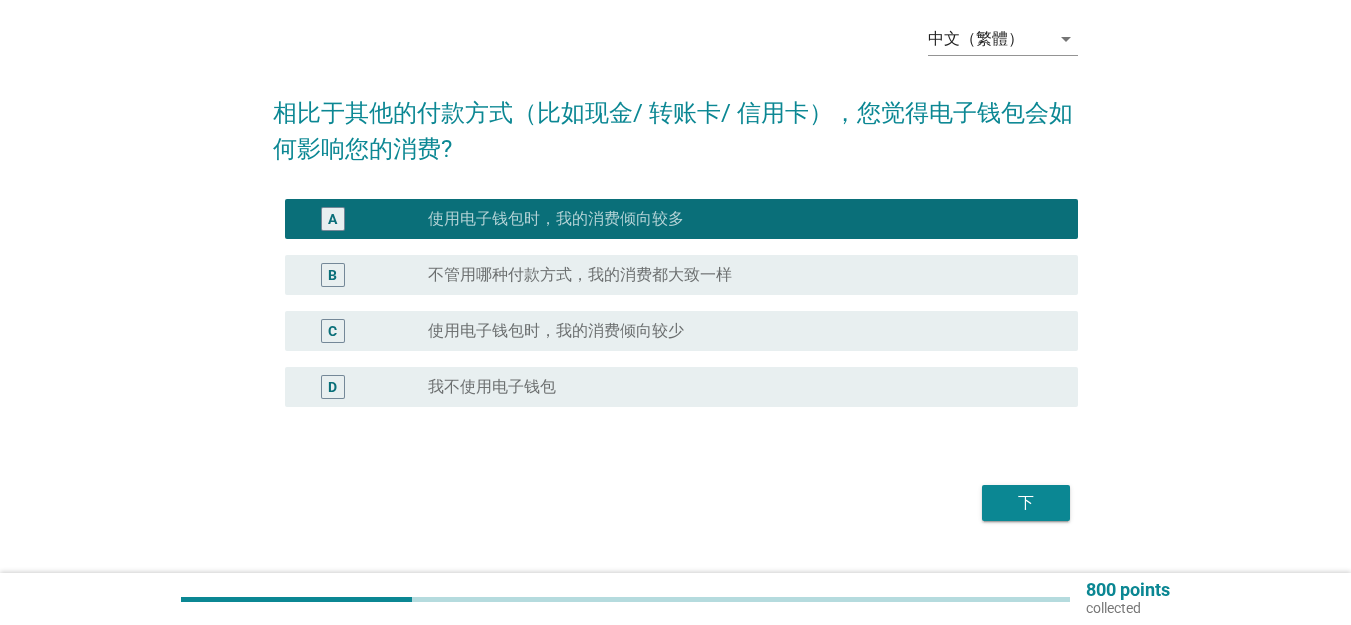 scroll, scrollTop: 127, scrollLeft: 0, axis: vertical 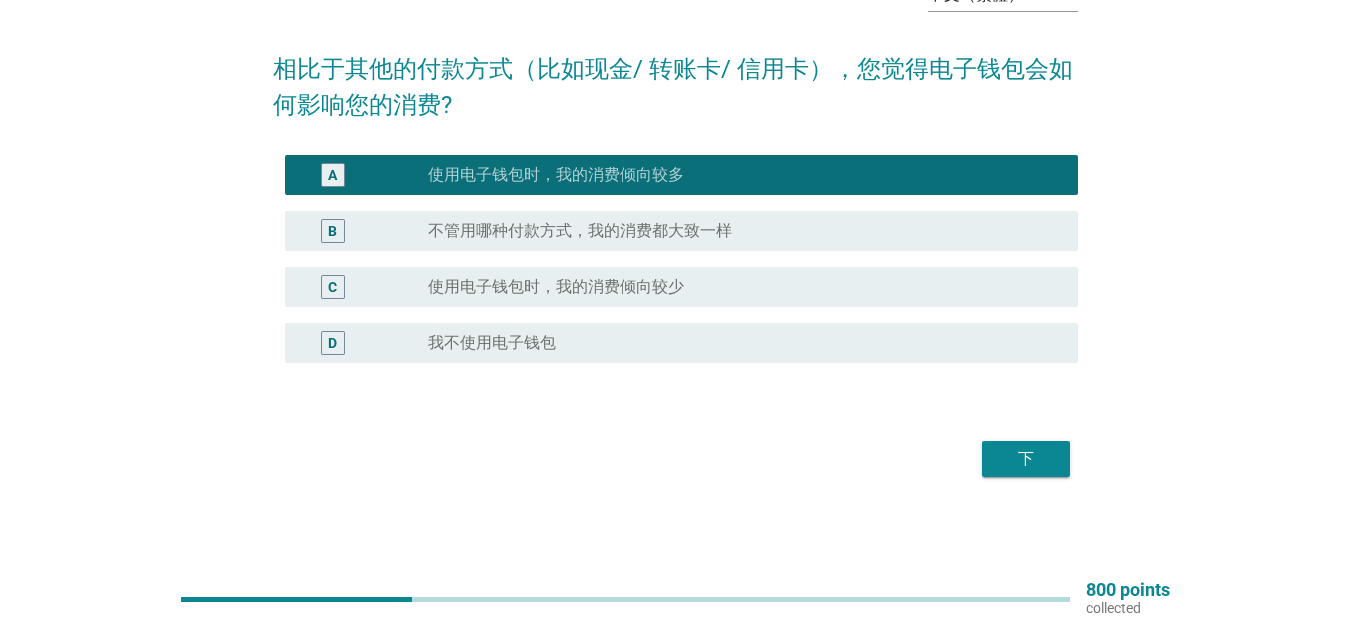 click on "下" at bounding box center [1026, 459] 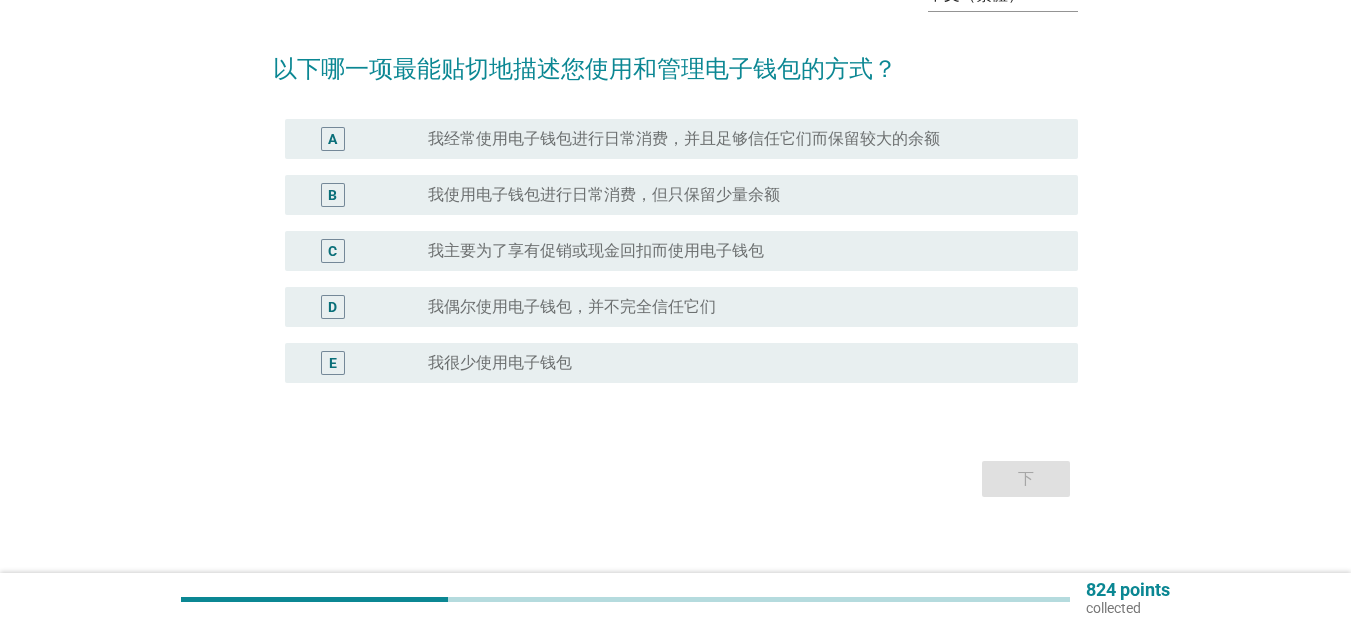 scroll, scrollTop: 0, scrollLeft: 0, axis: both 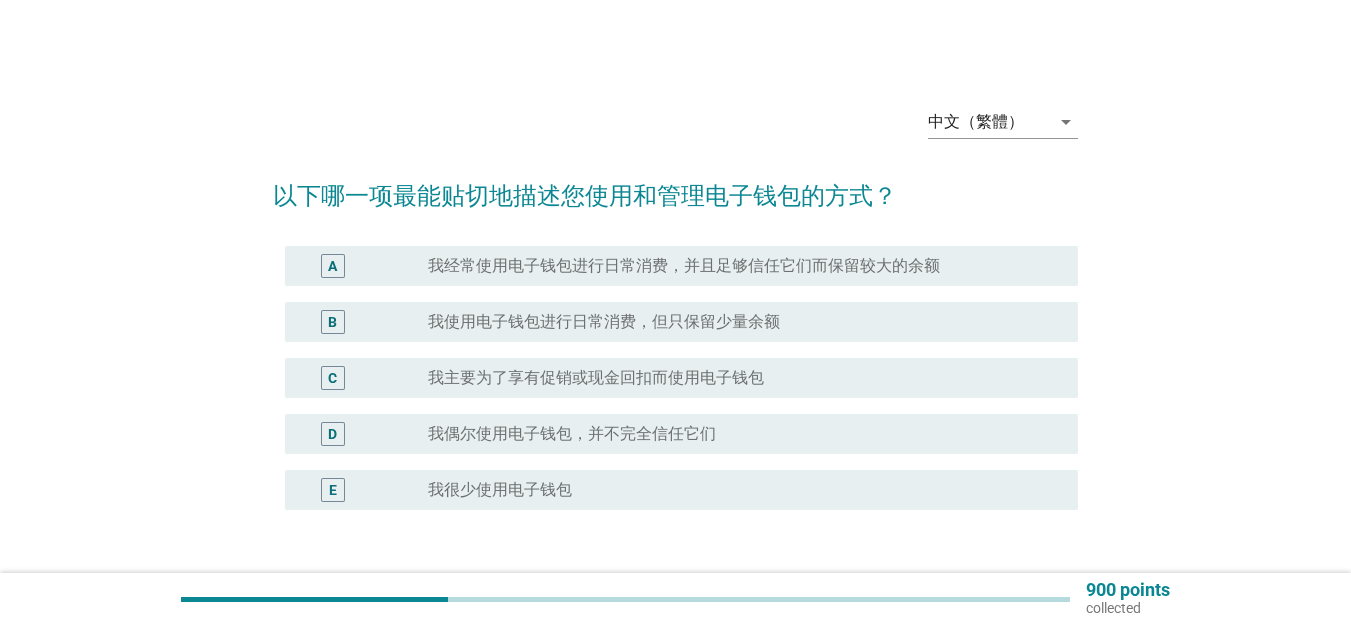 click on "radio_button_unchecked 我经常使用电子钱包进行日常消费，并且足够信任它们而保留较大的余额" at bounding box center [745, 266] 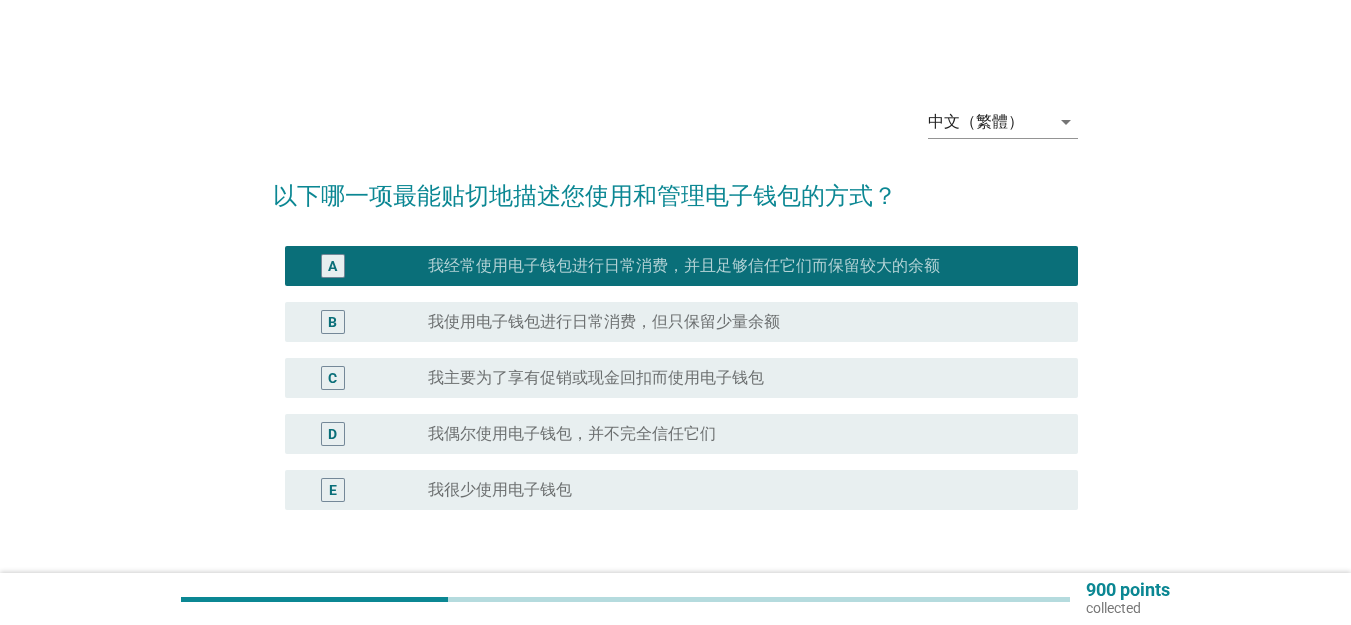scroll, scrollTop: 147, scrollLeft: 0, axis: vertical 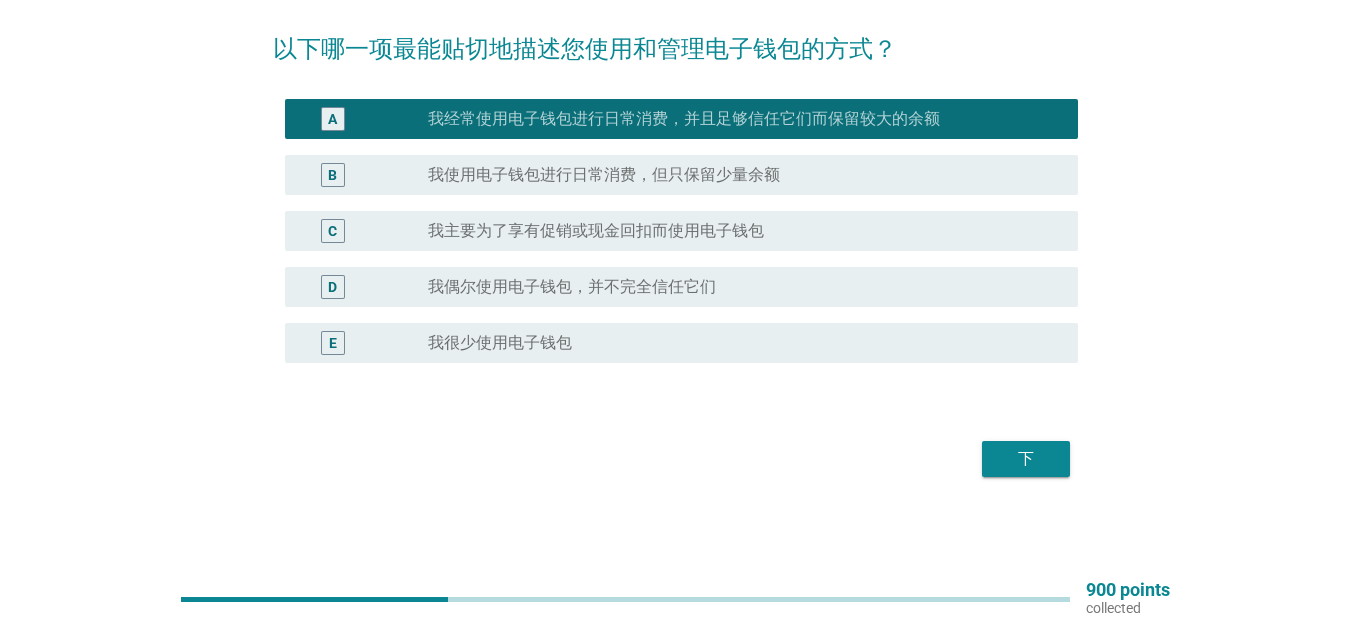 drag, startPoint x: 969, startPoint y: 476, endPoint x: 984, endPoint y: 471, distance: 15.811388 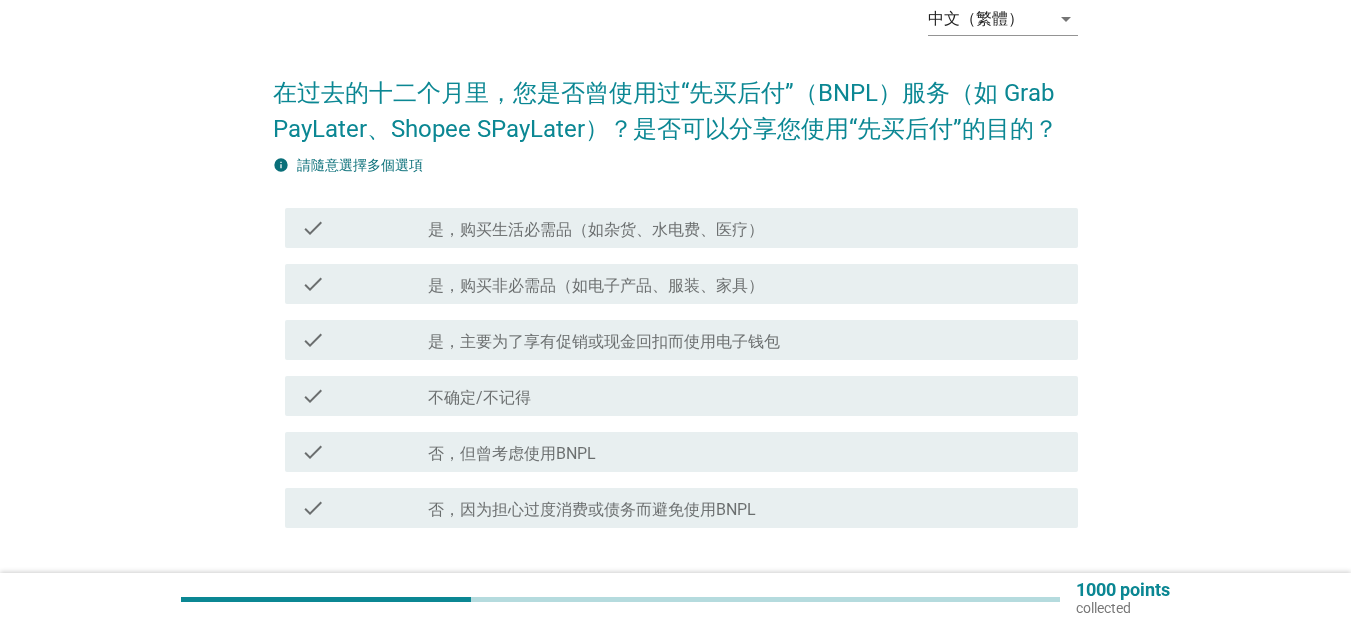 scroll, scrollTop: 167, scrollLeft: 0, axis: vertical 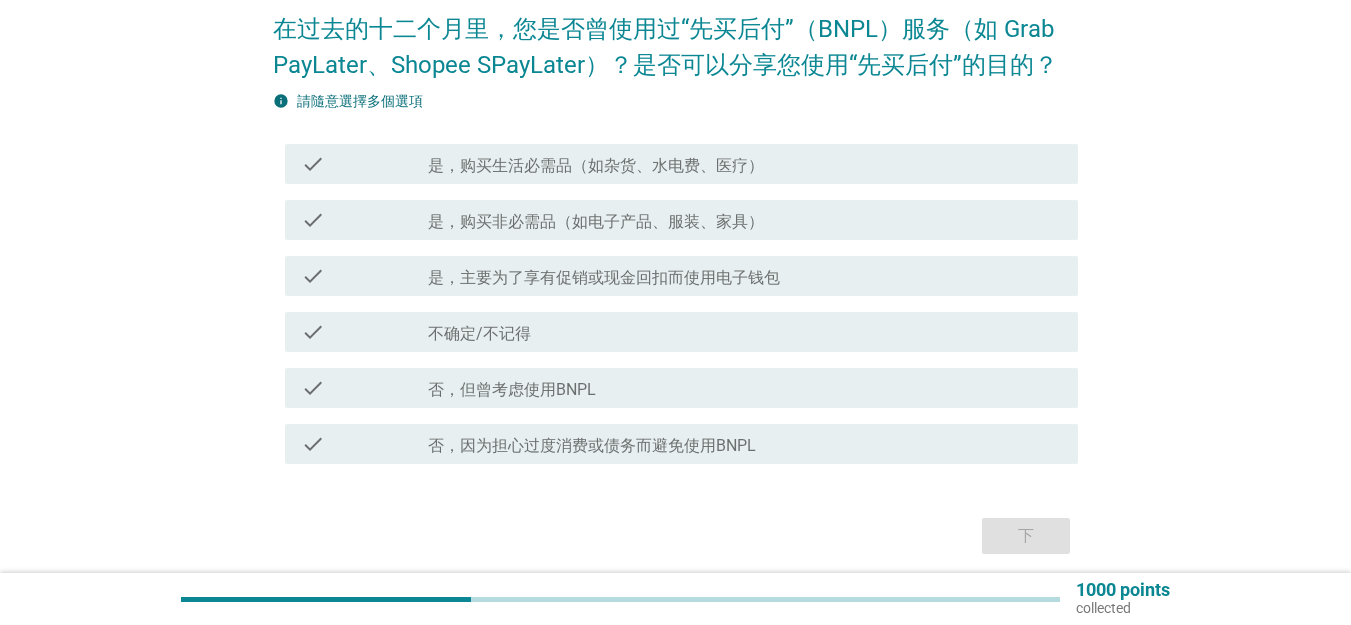 click on "check_box_outline_blank 否，但曾考虑使用BNPL" at bounding box center (745, 388) 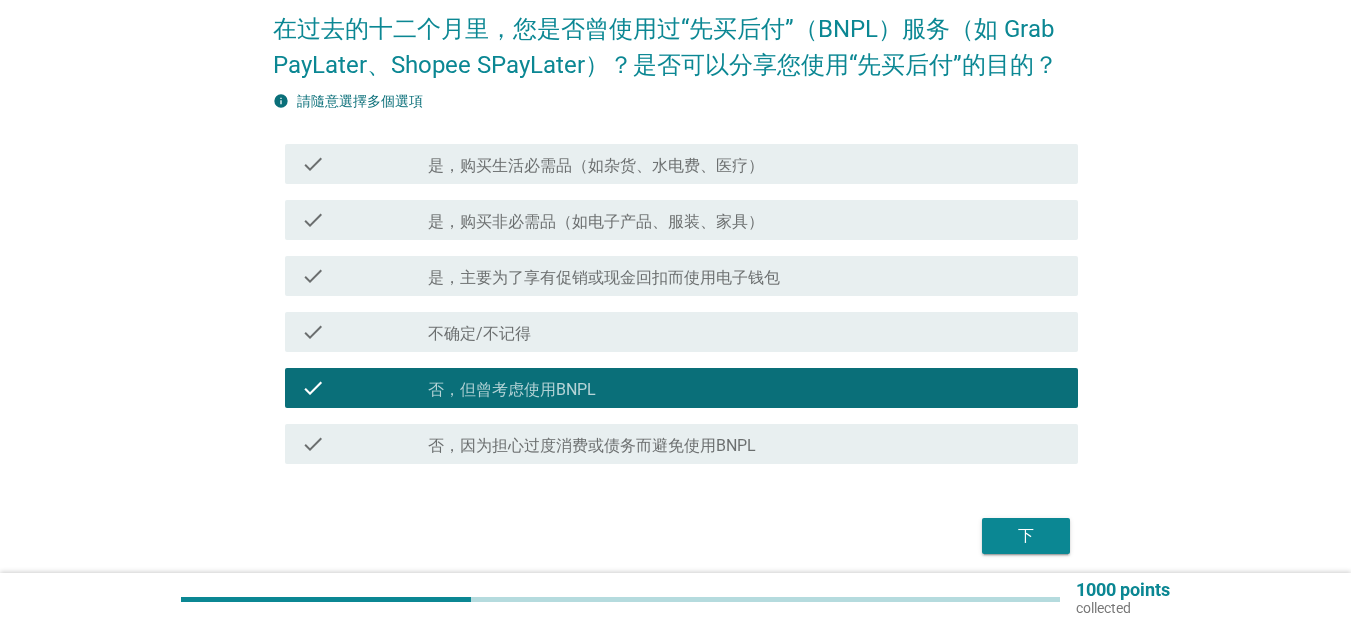 click on "在过去的十二个月里，您是否曾使用过“先买后付”（BNPL）服务（如 Grab PayLater、Shopee SPayLater）？是否可以分享您使用“先买后付”的目的？     info   請隨意選擇多個選項   check     check_box_outline_blank 是，购买生活必需品（如杂货、水电费、医疗）   check     check_box_outline_blank 是，购买非必需品（如电子产品、服装、家具）   check     check_box_outline_blank 是，主要因为促销或折扣   check     check_box_outline_blank 不确定/不记得   check     check_box_outline_blank 否，但曾考虑使用BNPL   check     check_box_outline_blank 否，因为担心过度消费或债务而避免使用BNPL       下" at bounding box center [675, 275] 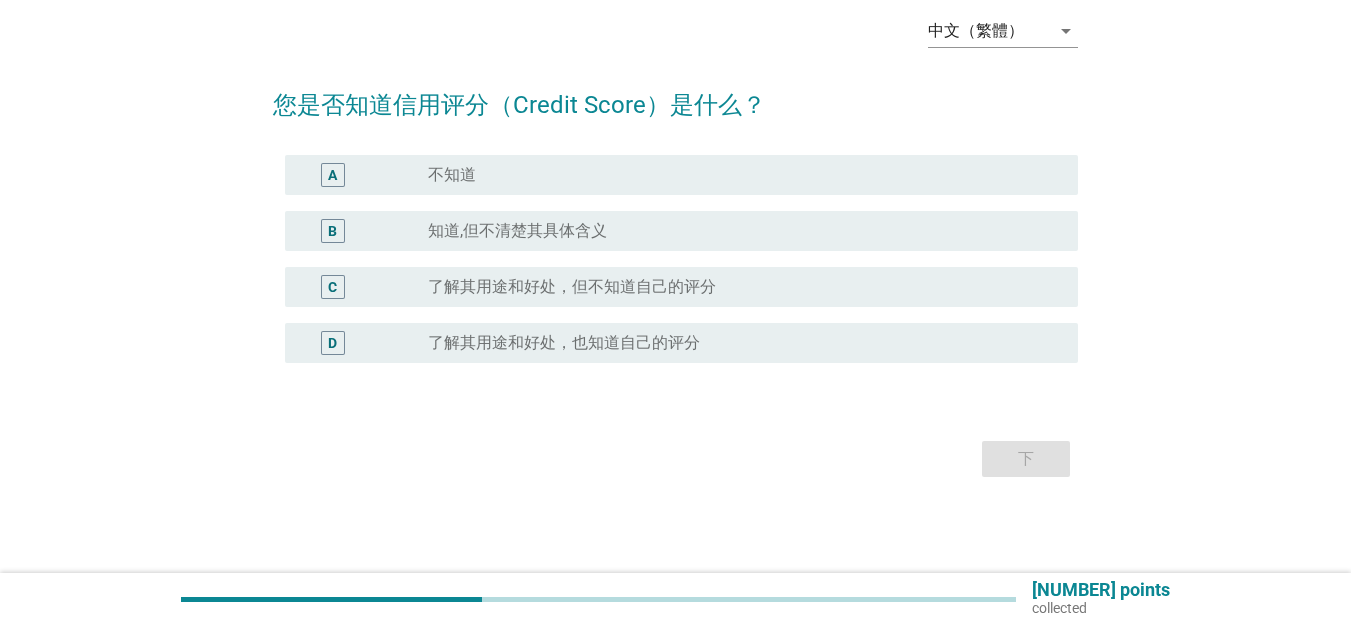 scroll, scrollTop: 0, scrollLeft: 0, axis: both 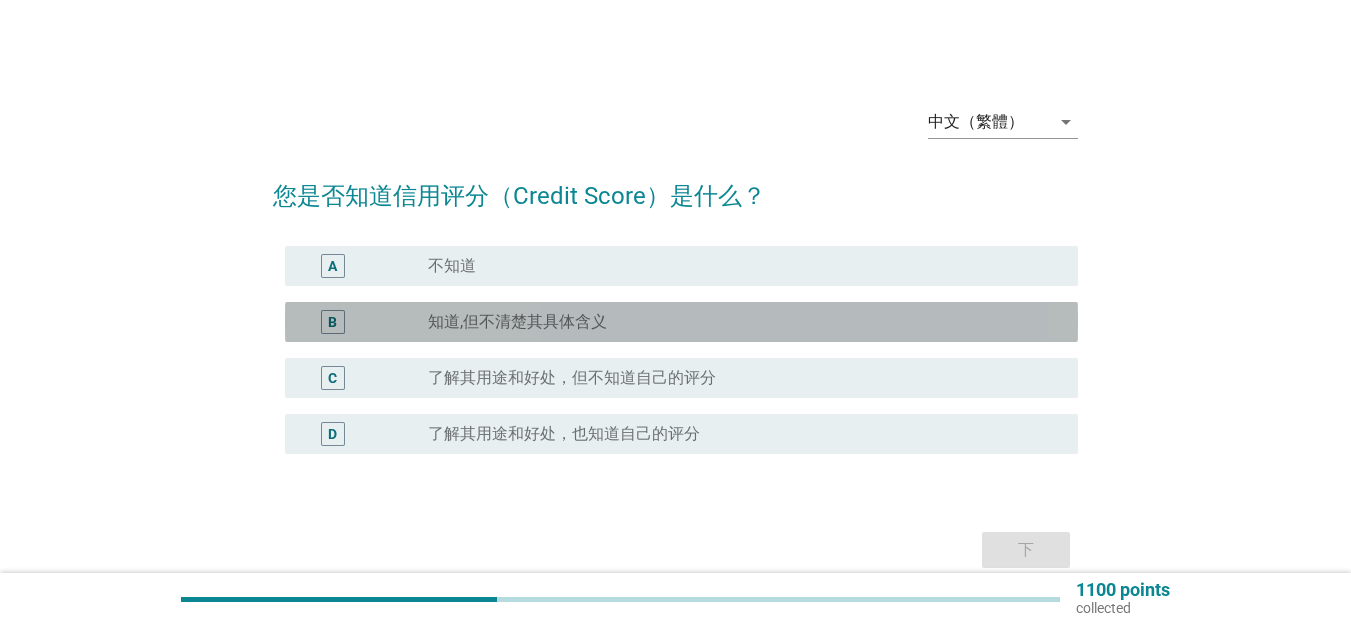 click on "radio_button_unchecked 知道,但不清楚其具体含义" at bounding box center [737, 322] 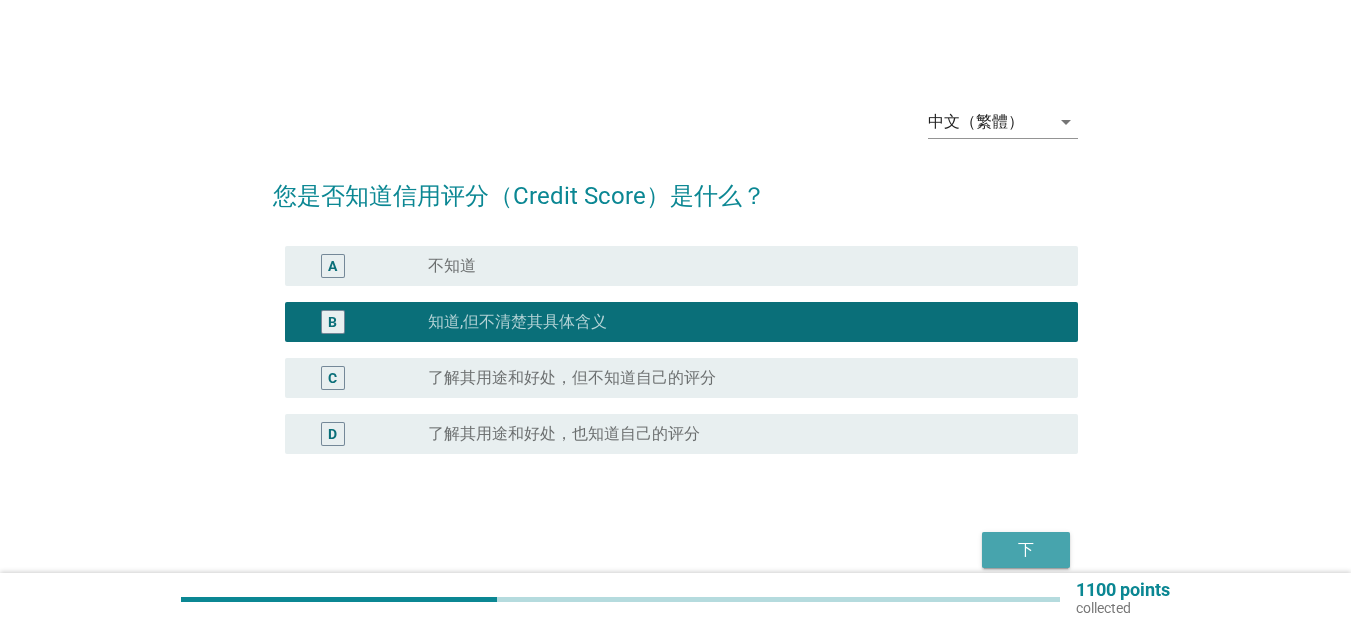 click on "下" at bounding box center [1026, 550] 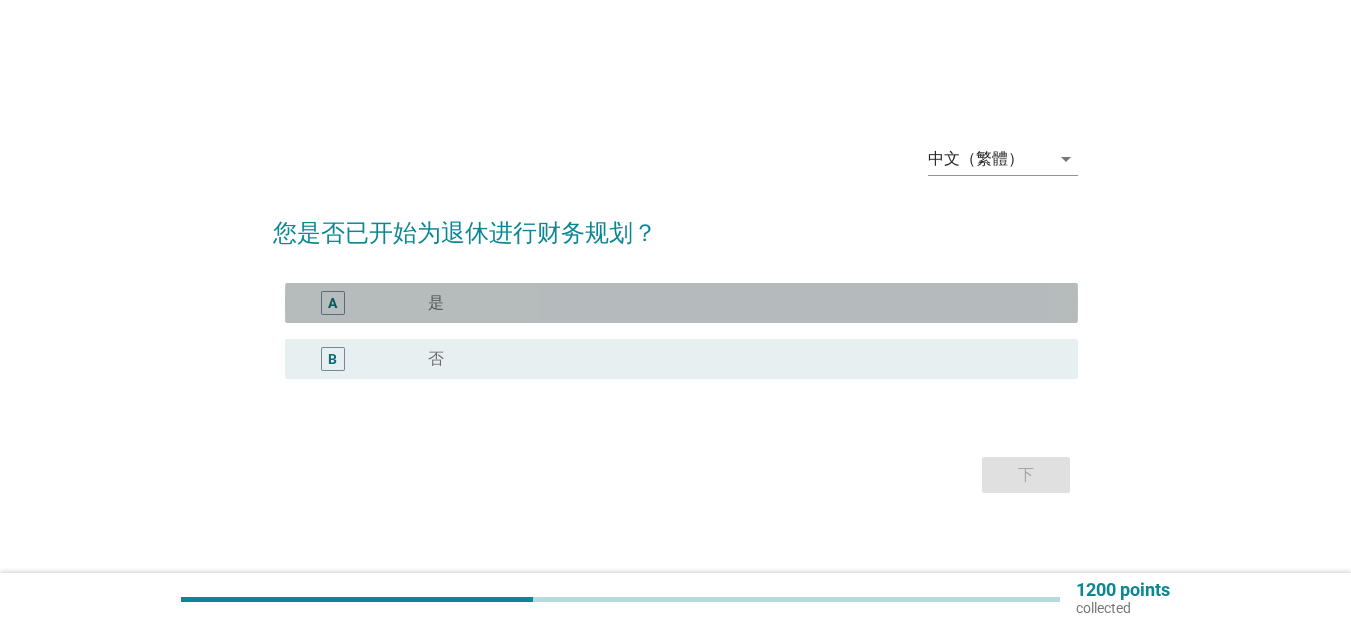 click on "A     radio_button_unchecked 是" at bounding box center [681, 303] 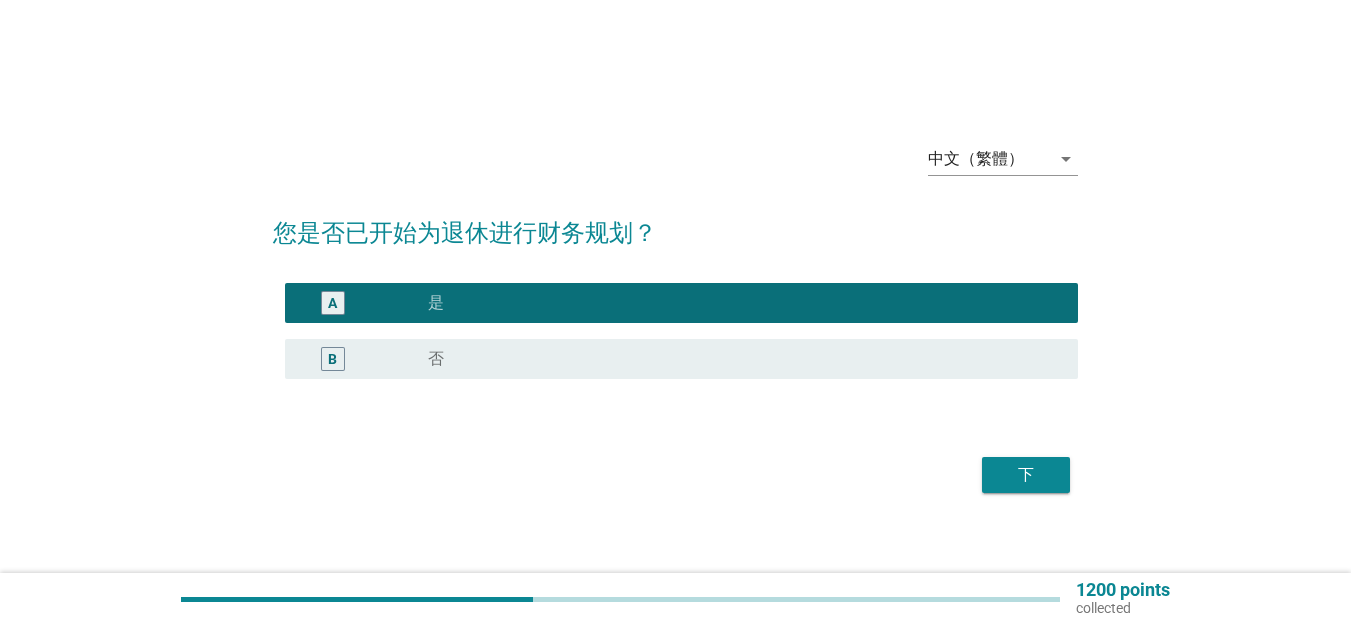 click on "B     radio_button_unchecked 否" at bounding box center (681, 359) 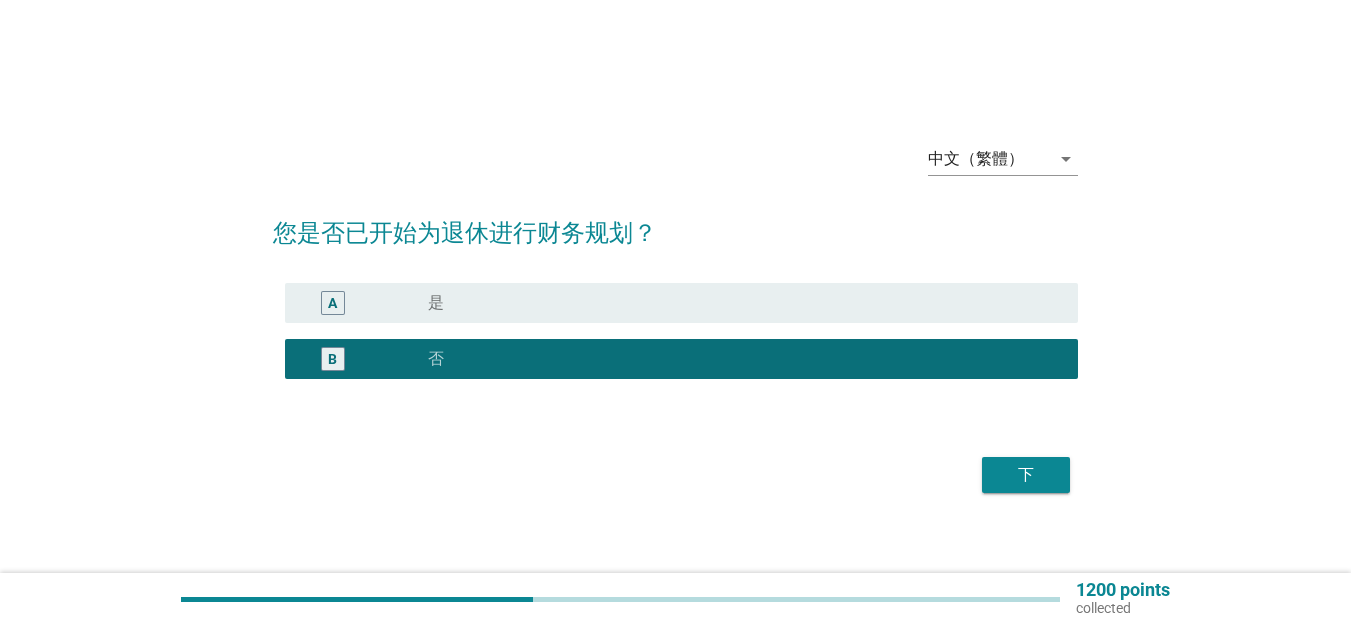 click on "下" at bounding box center [1026, 475] 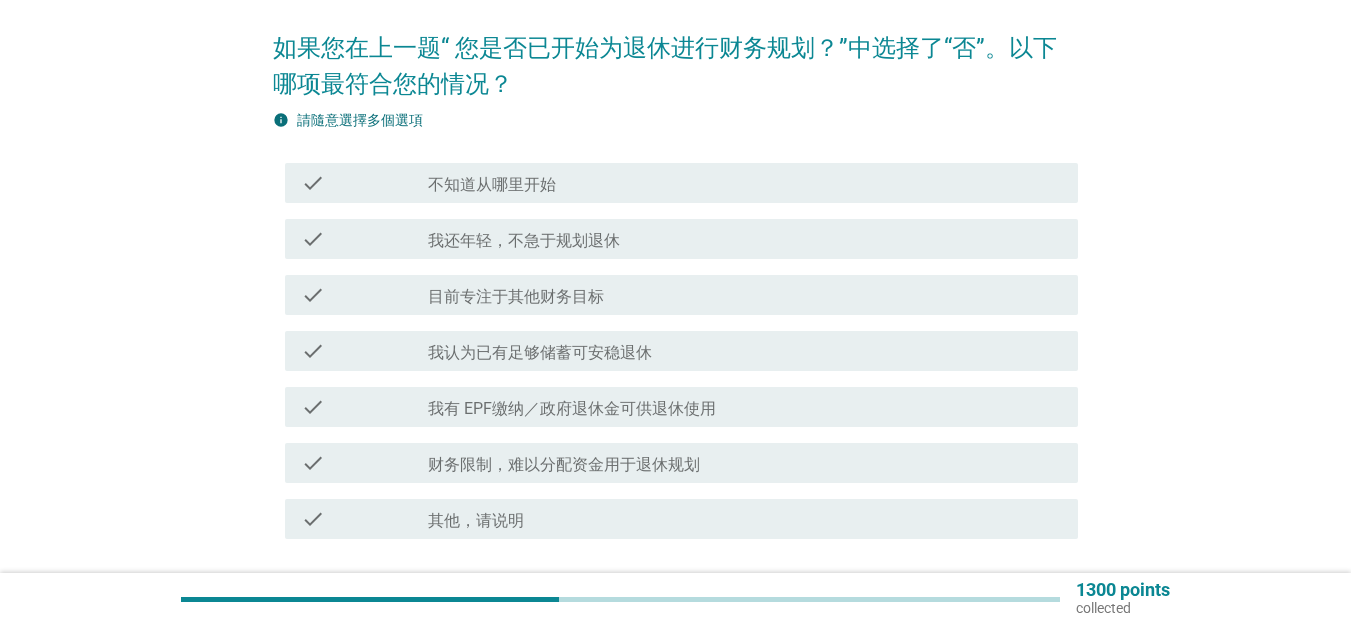 scroll, scrollTop: 300, scrollLeft: 0, axis: vertical 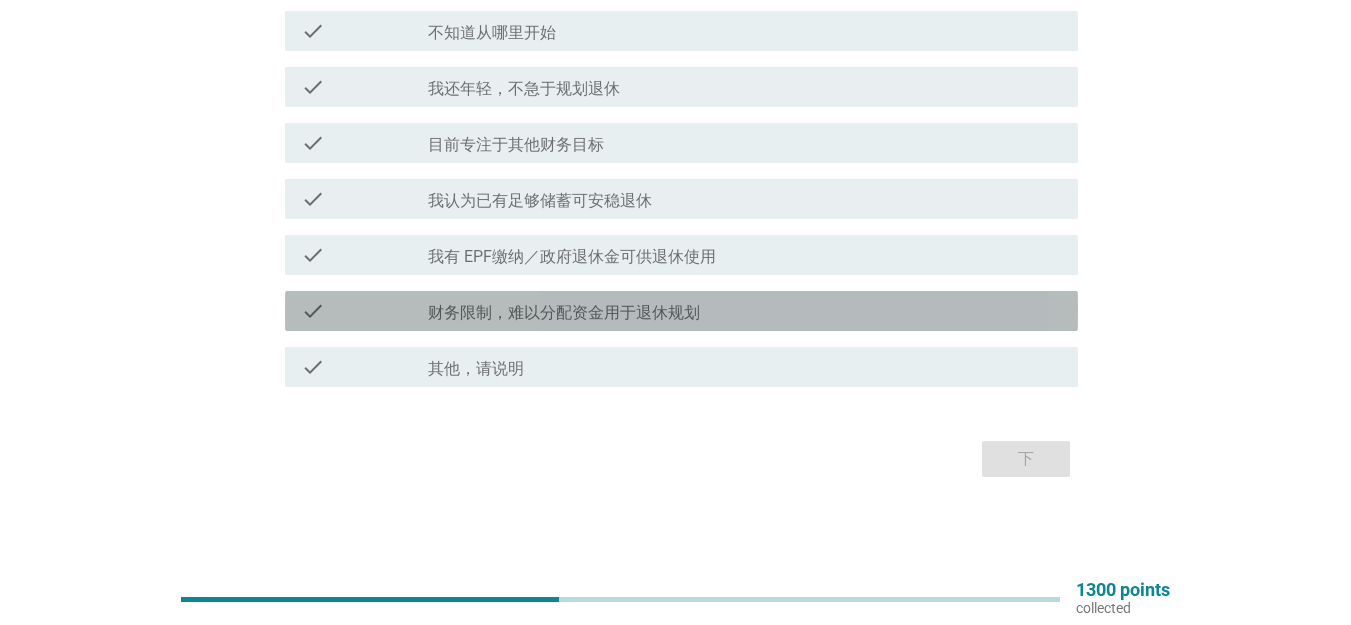click on "财务限制，难以分配资金用于退休规划" at bounding box center (564, 313) 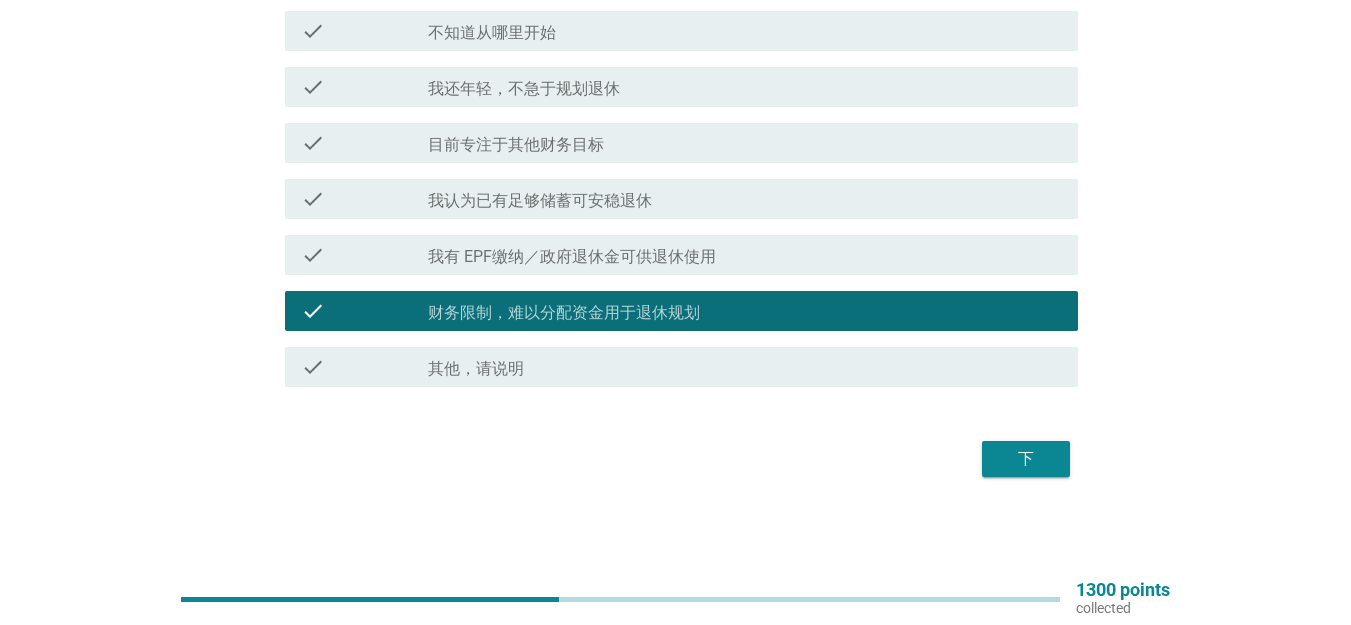 click on "下" at bounding box center [1026, 459] 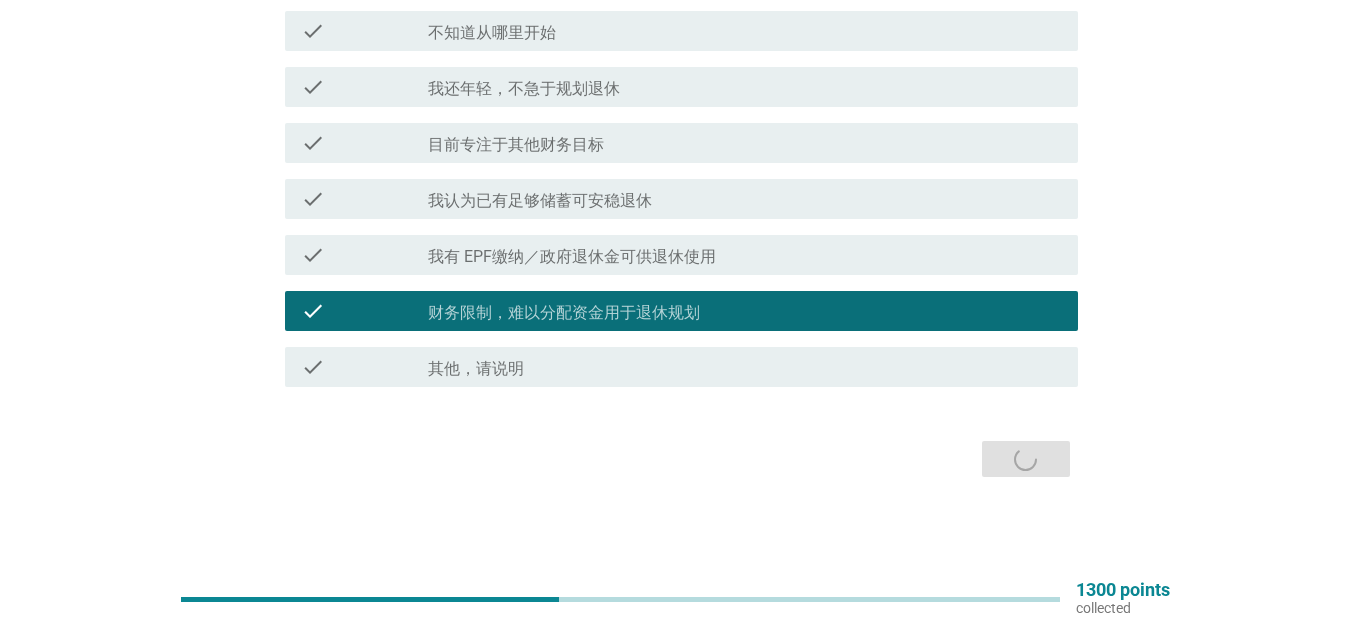 scroll, scrollTop: 0, scrollLeft: 0, axis: both 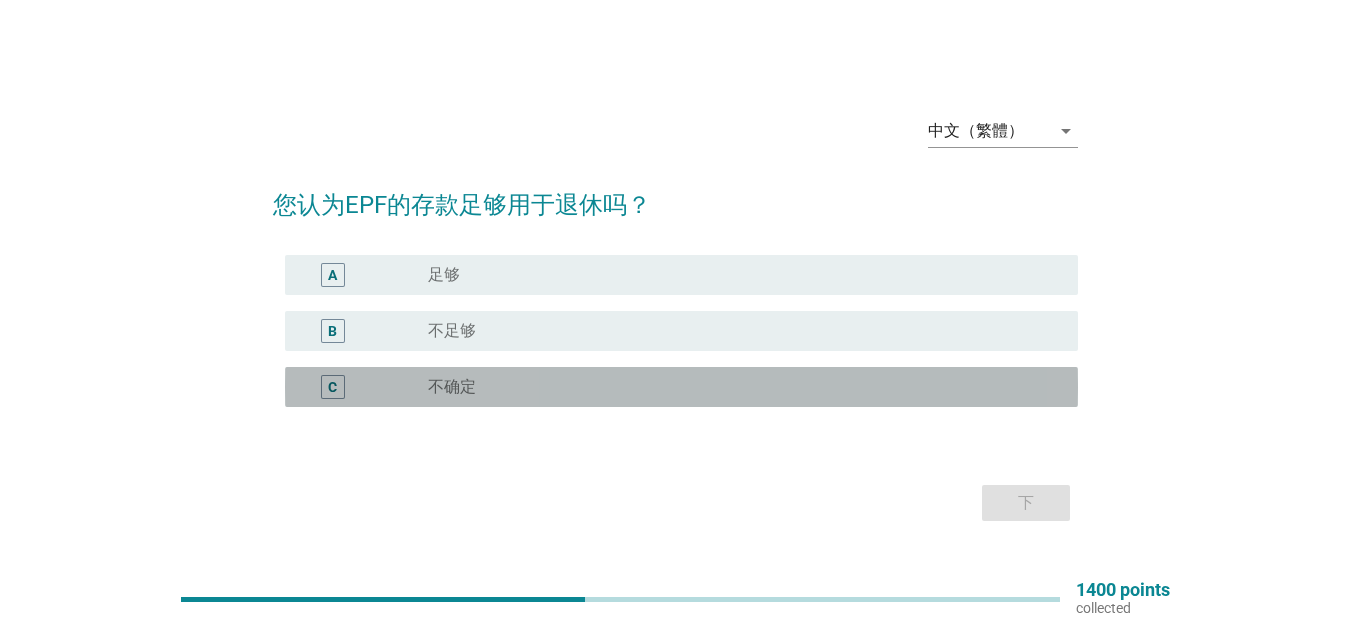 click on "radio_button_unchecked 不确定" at bounding box center [737, 387] 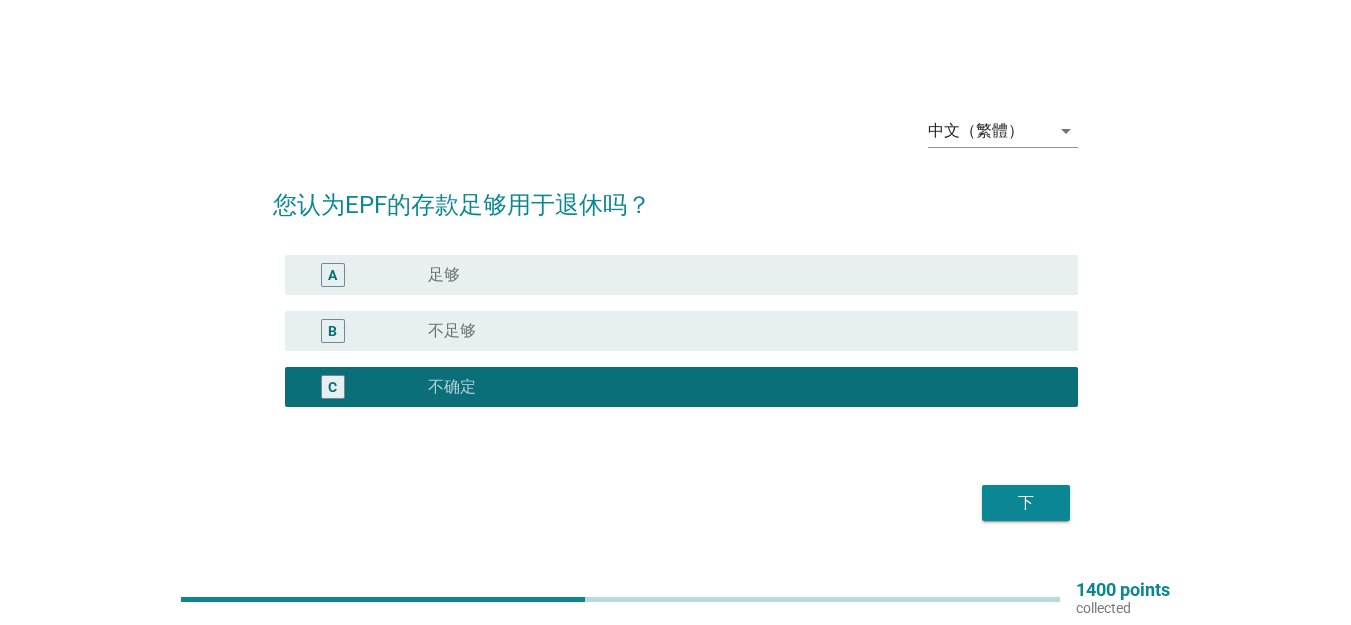 click on "radio_button_unchecked 不足够" at bounding box center [737, 331] 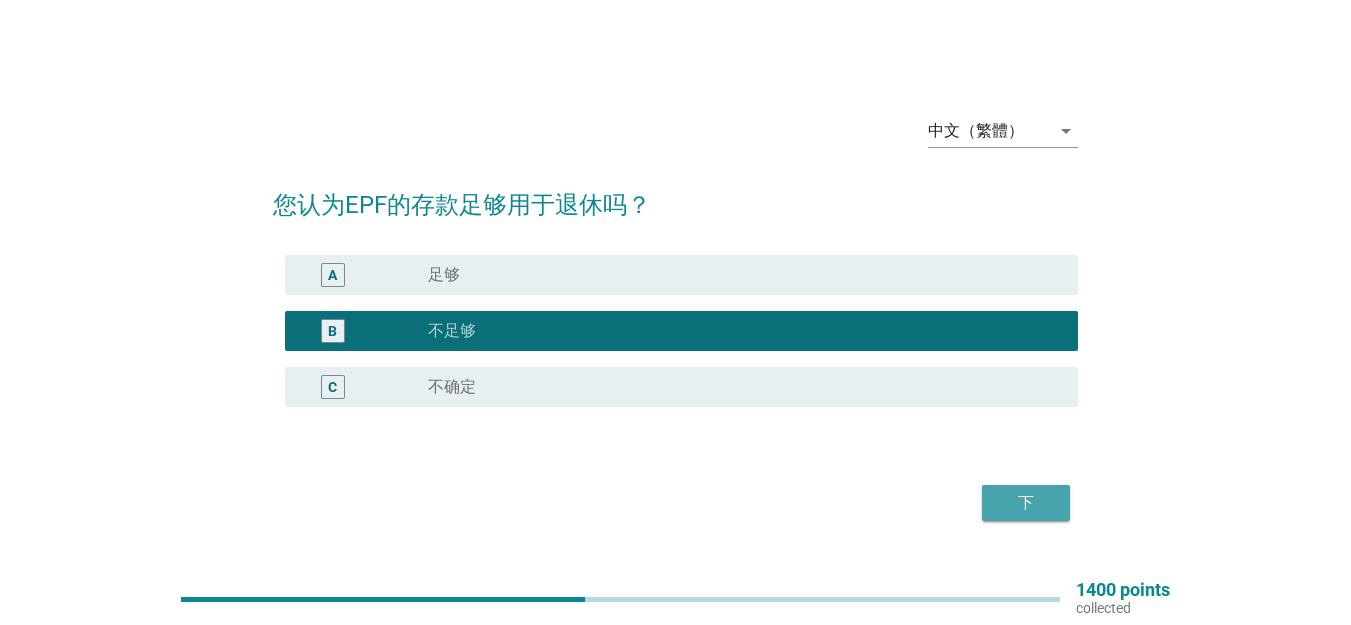 click on "下" at bounding box center (1026, 503) 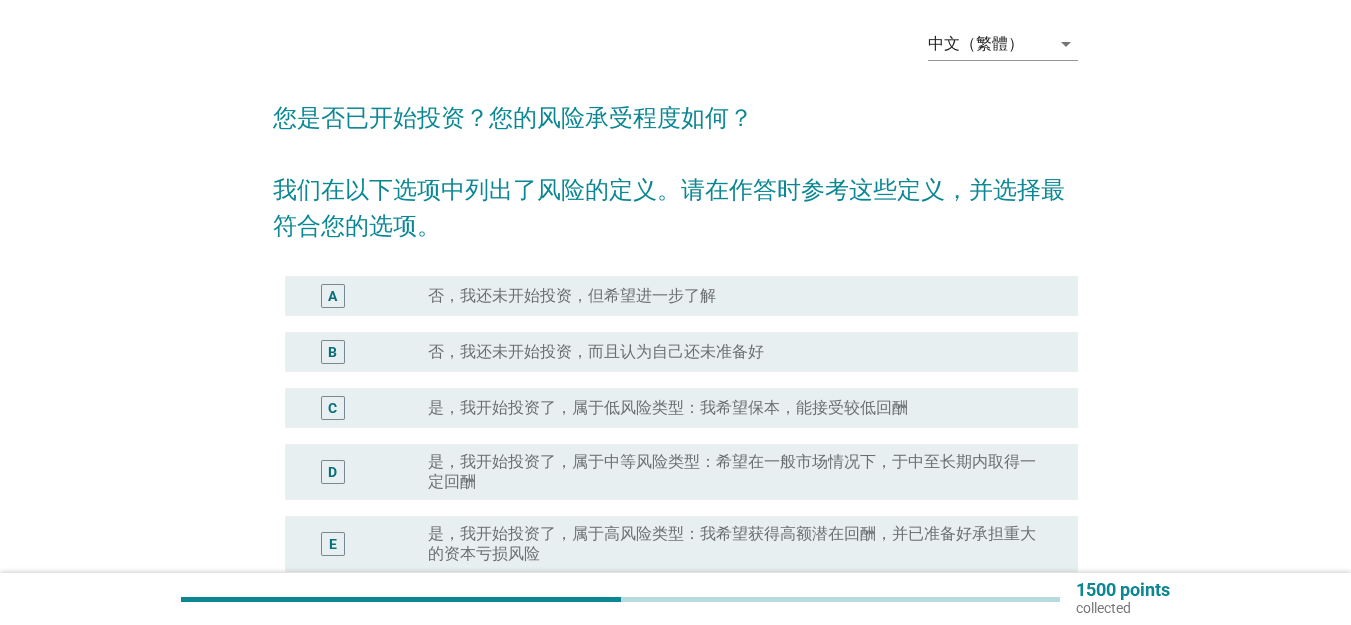 scroll, scrollTop: 287, scrollLeft: 0, axis: vertical 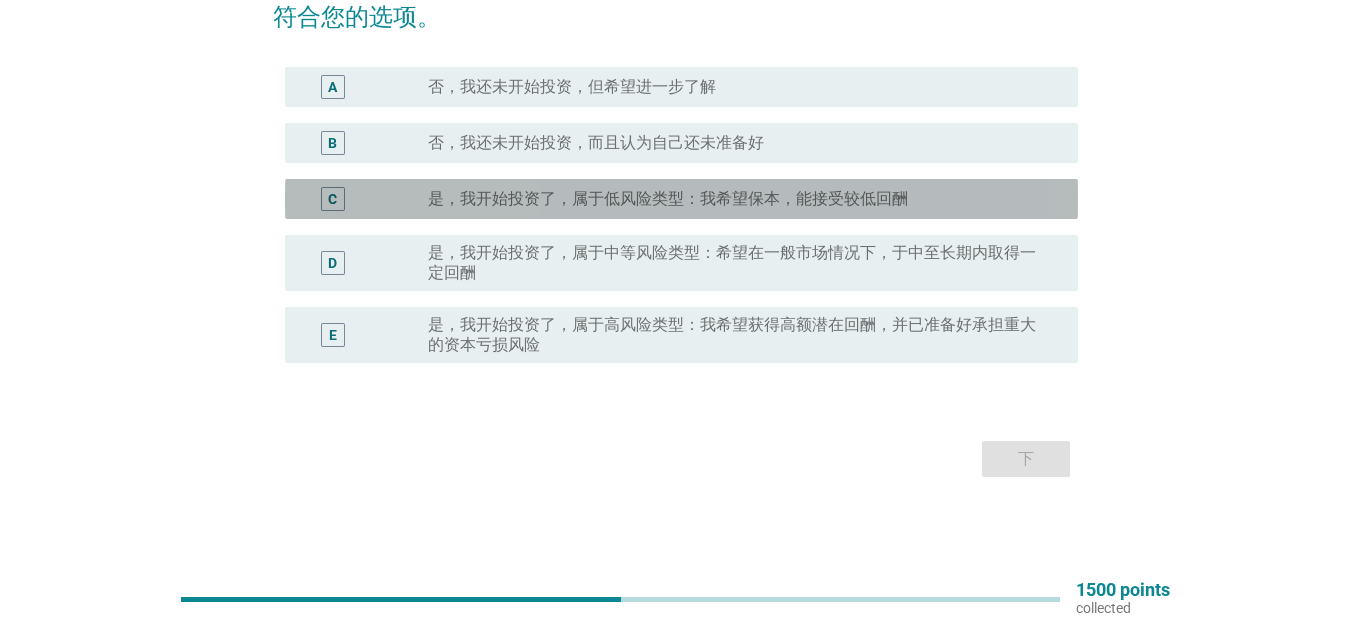 click on "是，我开始投资了，属于低风险类型：我希望保本，能接受较低回酬" at bounding box center (668, 199) 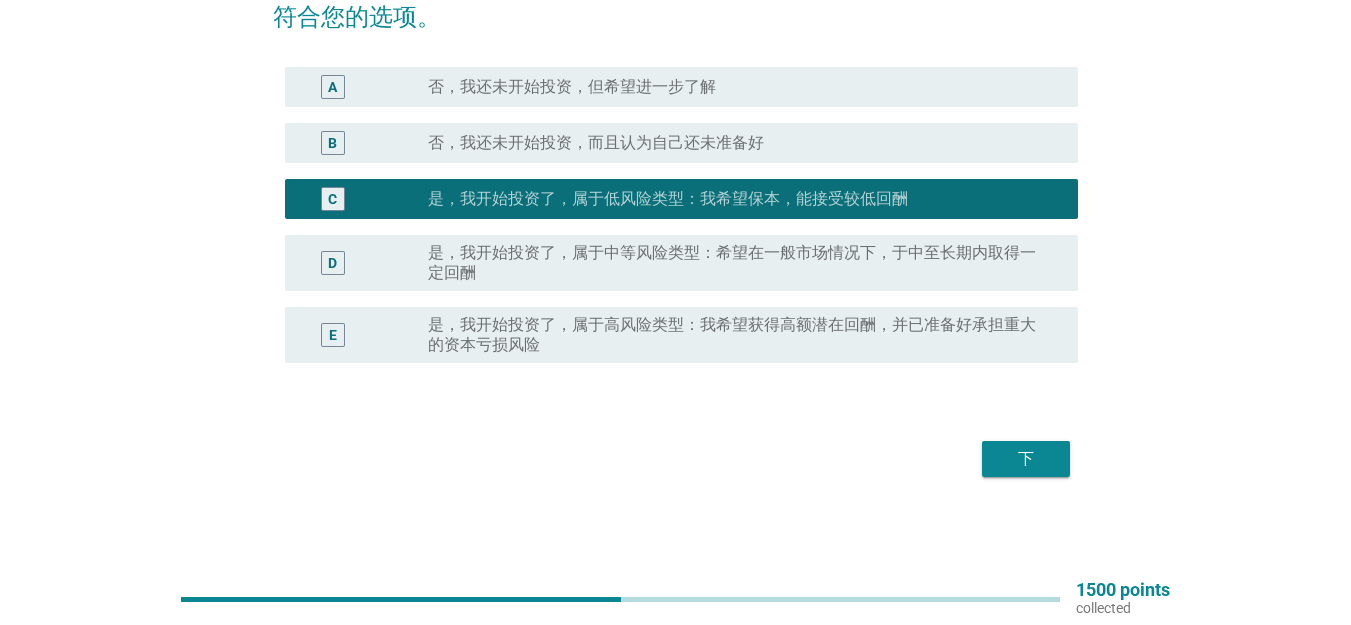 click on "下" at bounding box center [675, 459] 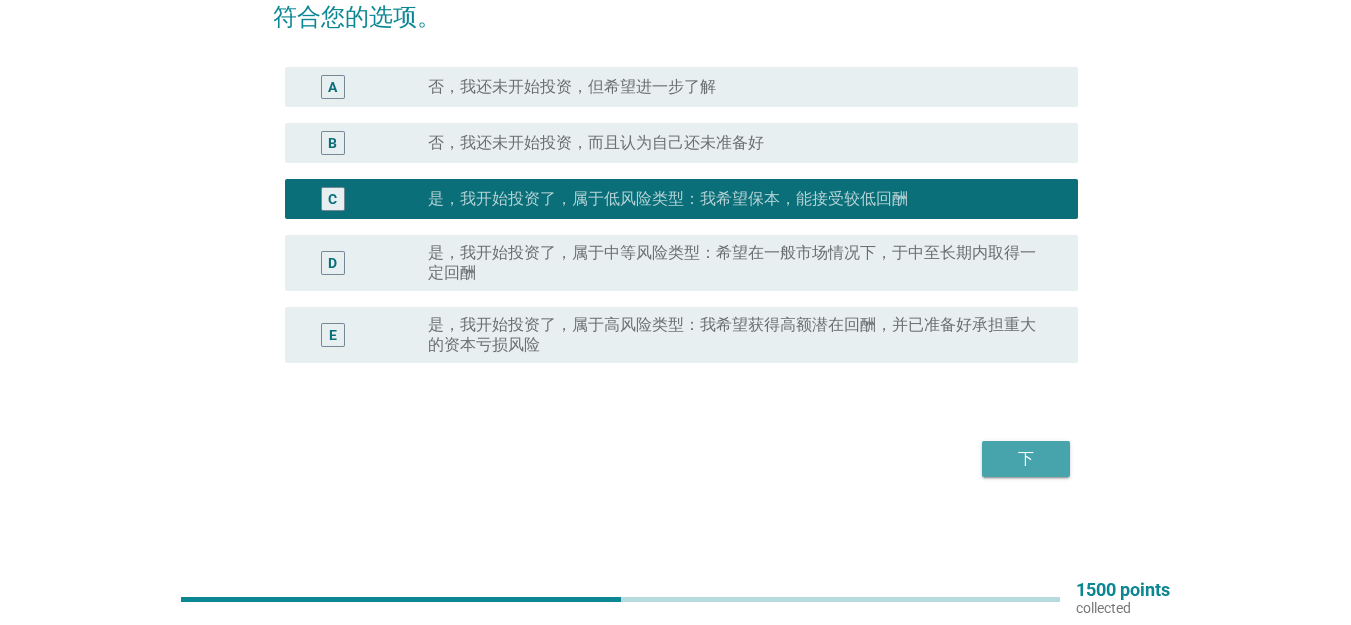click on "下" at bounding box center [1026, 459] 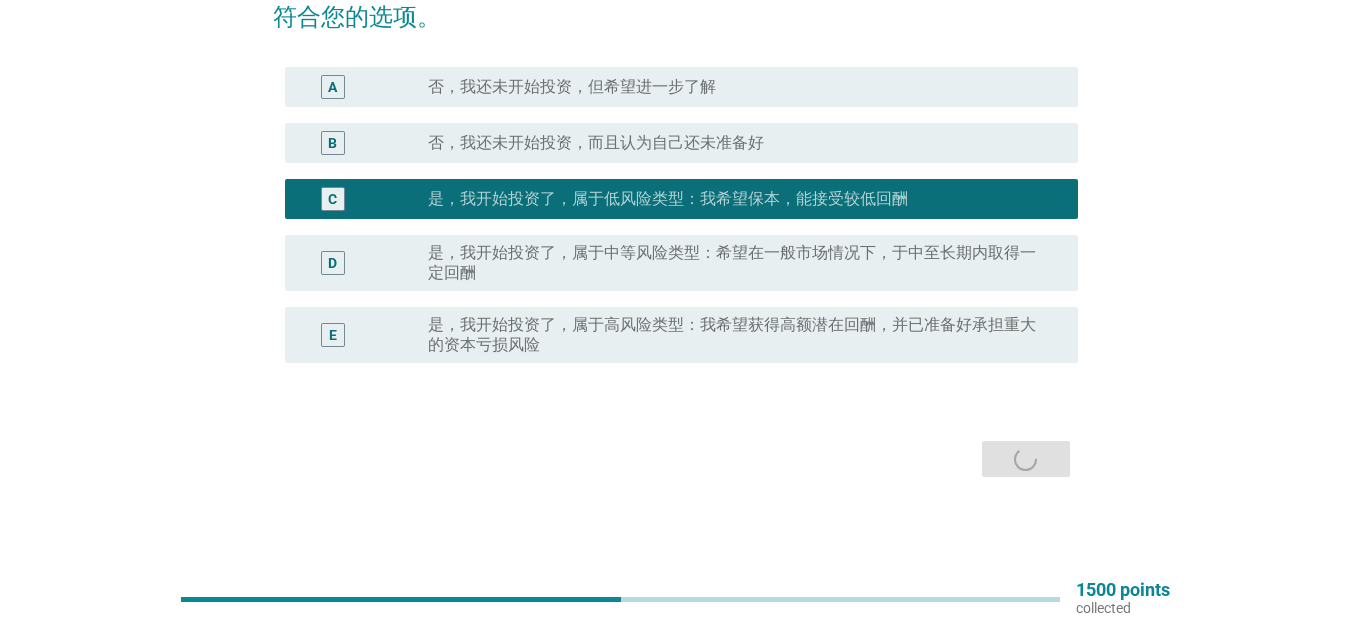 scroll, scrollTop: 0, scrollLeft: 0, axis: both 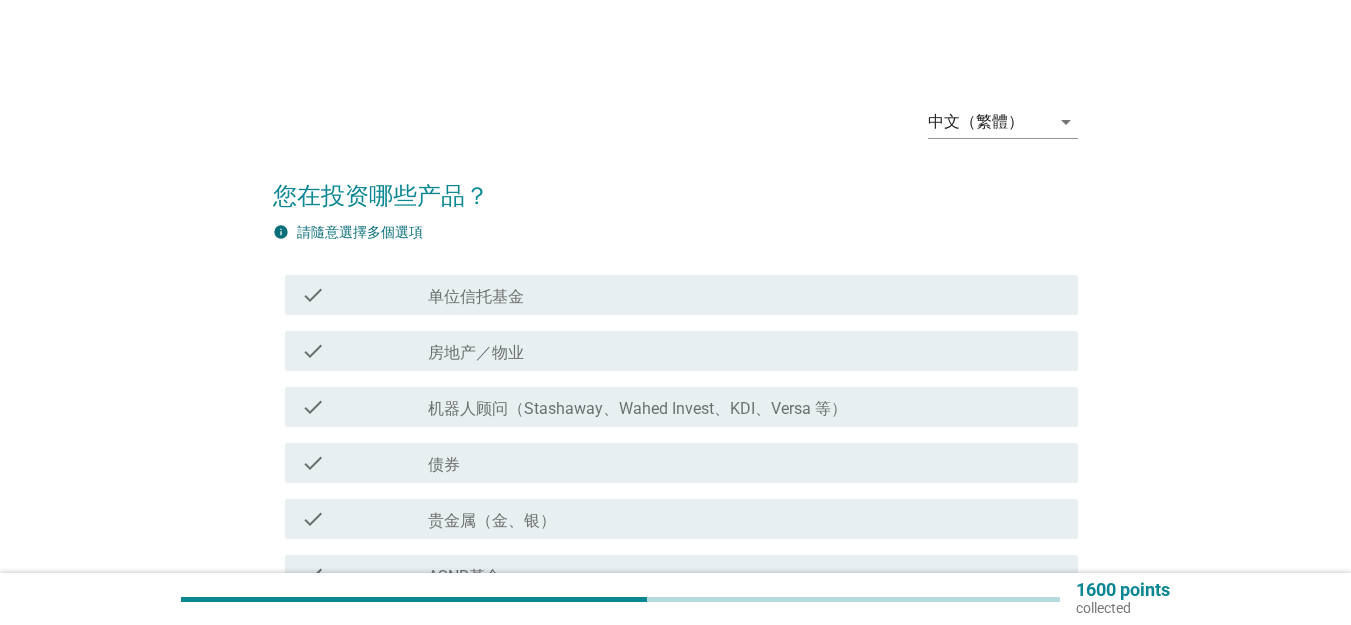 click on "check_box_outline_blank 单位信托基金" at bounding box center (745, 295) 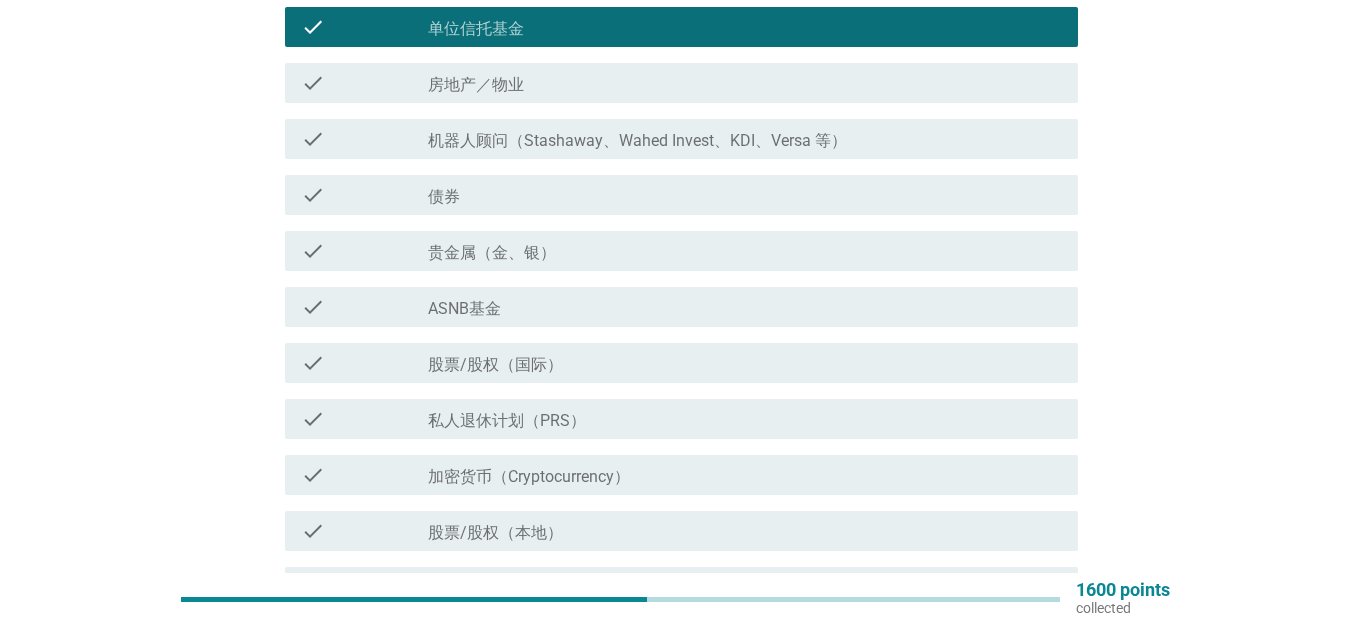 scroll, scrollTop: 167, scrollLeft: 0, axis: vertical 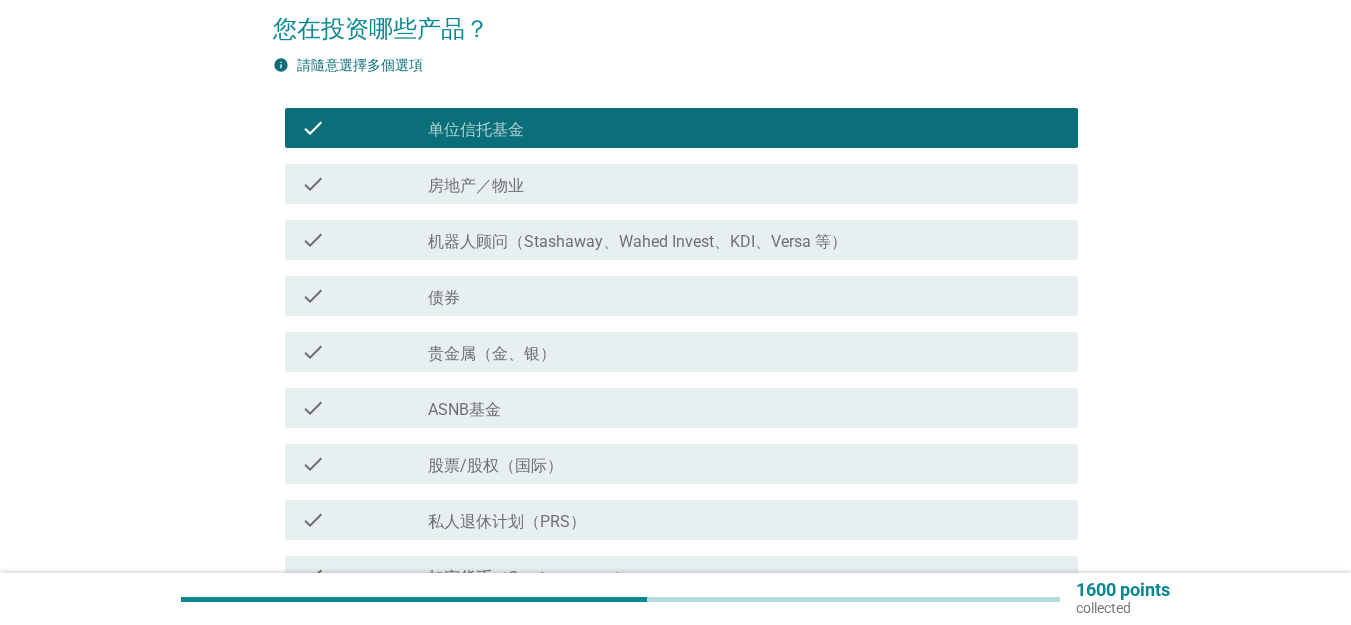 click on "机器人顾问（Stashaway、Wahed Invest、KDI、Versa 等）" at bounding box center [637, 242] 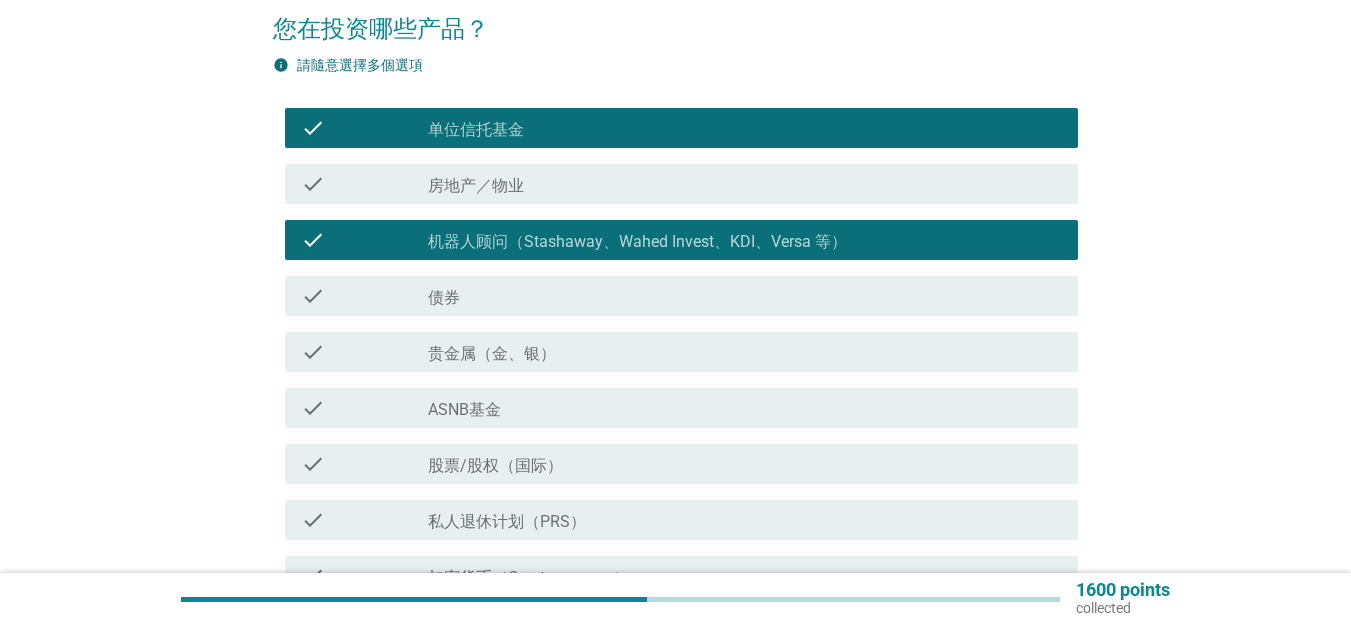 click on "check_box_outline_blank 单位信托基金" at bounding box center [745, 128] 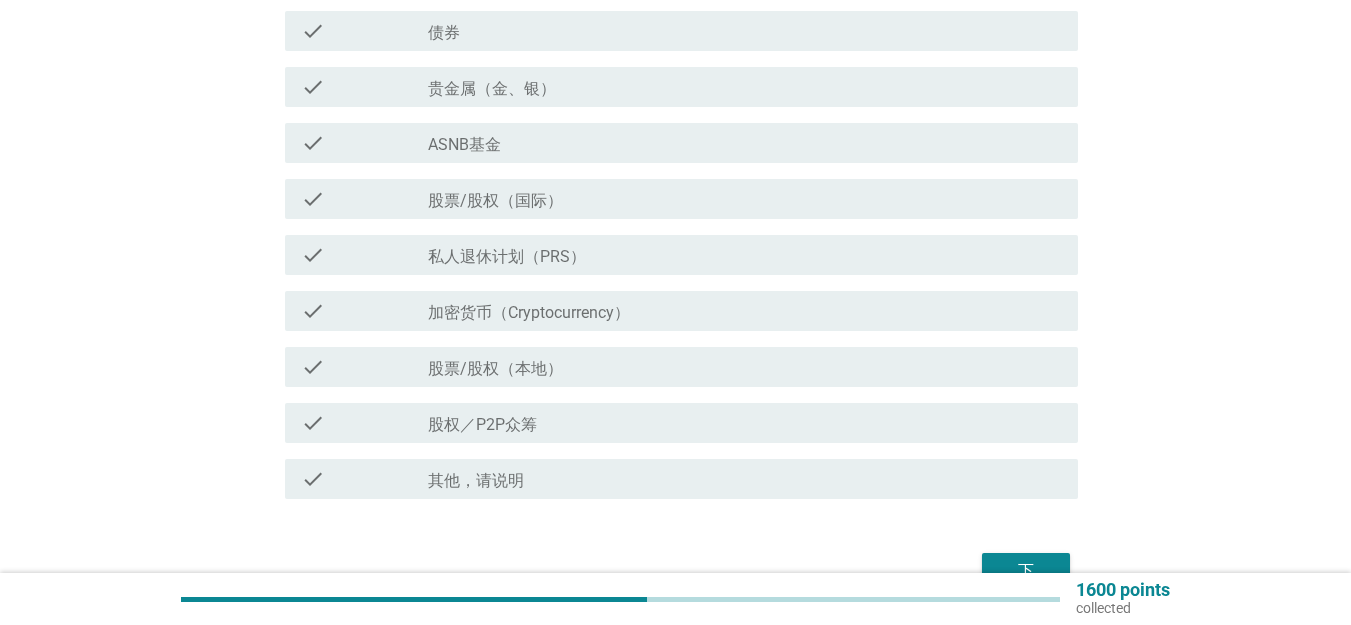 scroll, scrollTop: 544, scrollLeft: 0, axis: vertical 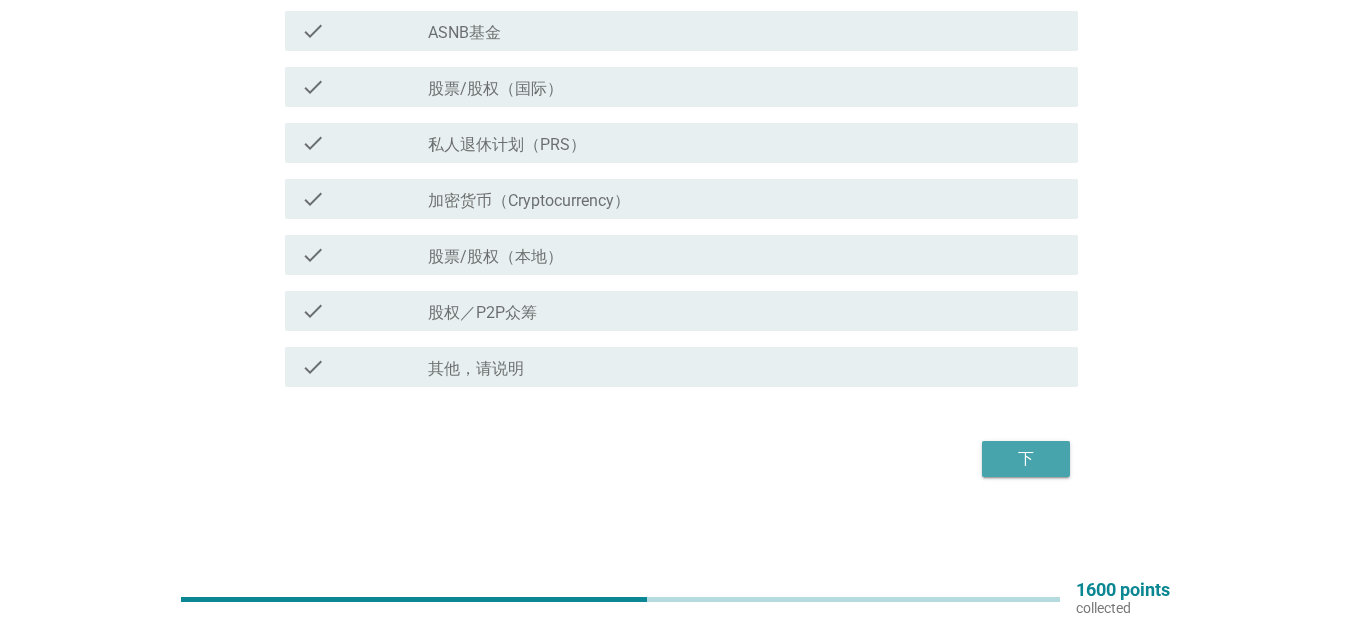 click on "下" at bounding box center (1026, 459) 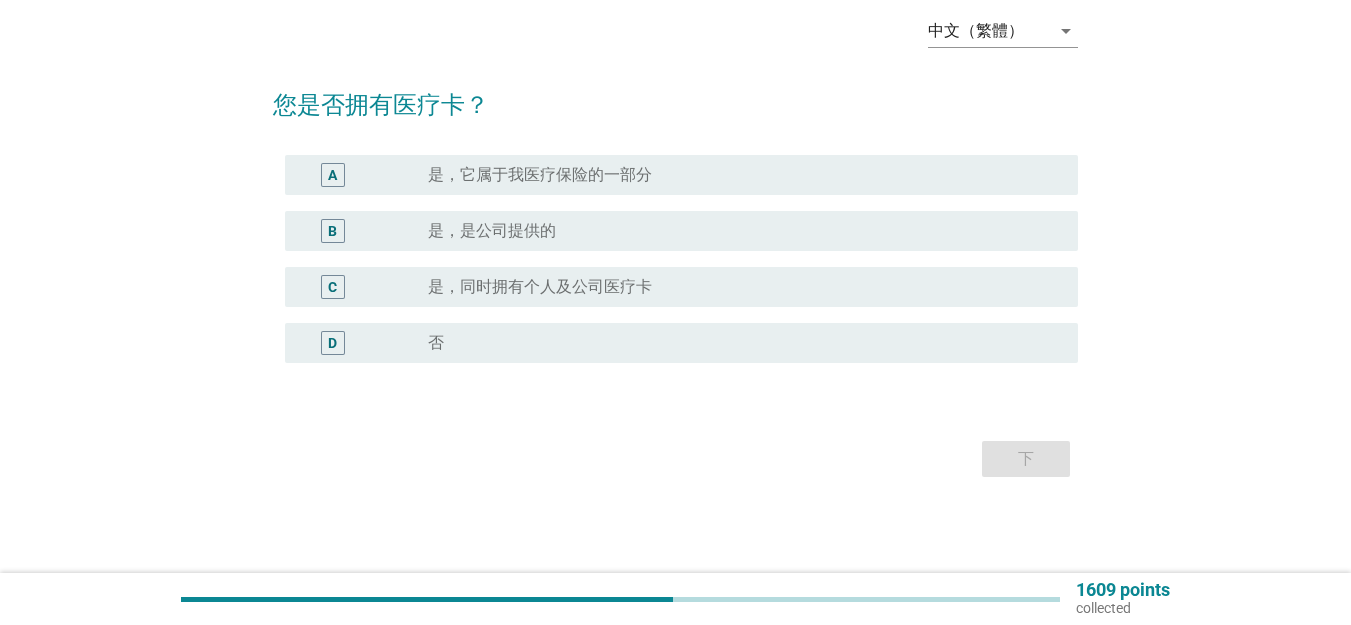 scroll, scrollTop: 0, scrollLeft: 0, axis: both 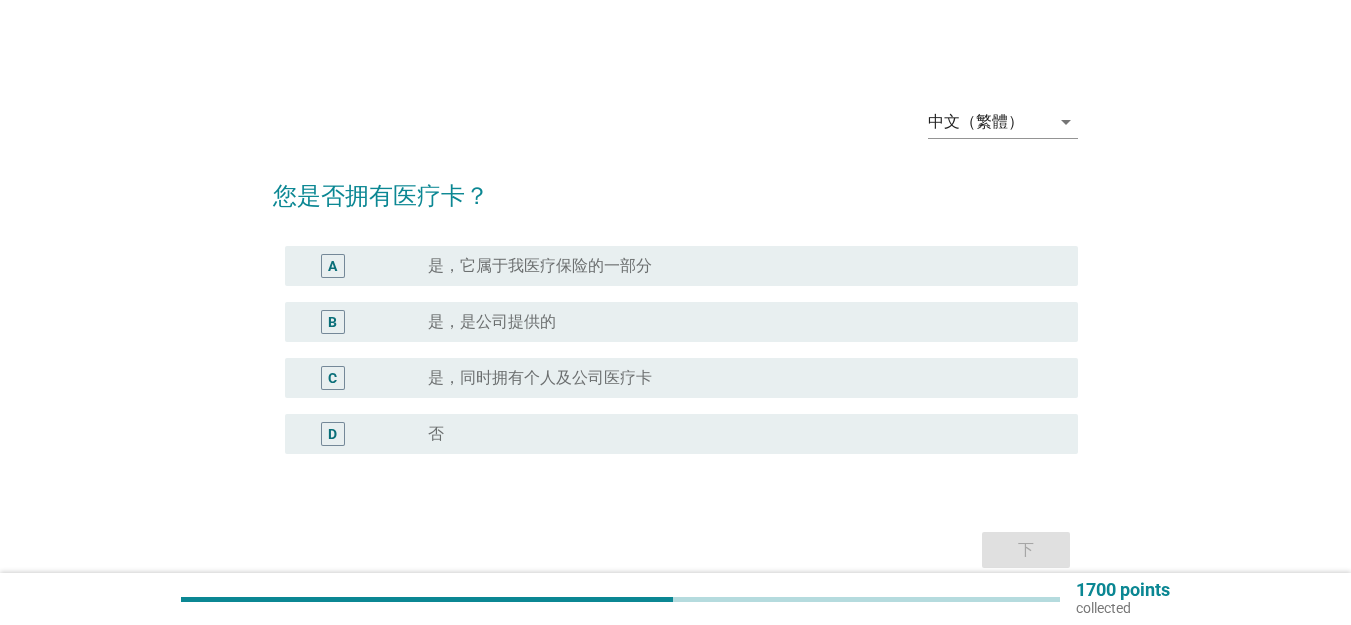 click on "radio_button_unchecked 否" at bounding box center [745, 434] 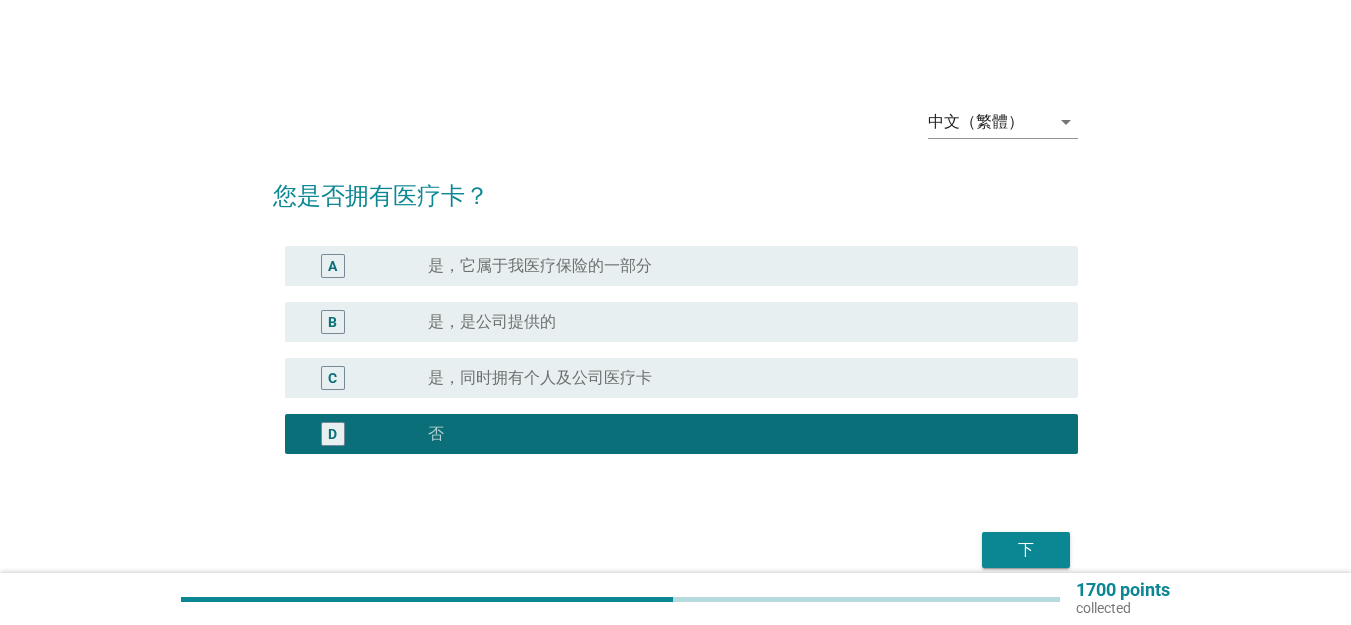 drag, startPoint x: 962, startPoint y: 542, endPoint x: 1008, endPoint y: 549, distance: 46.52956 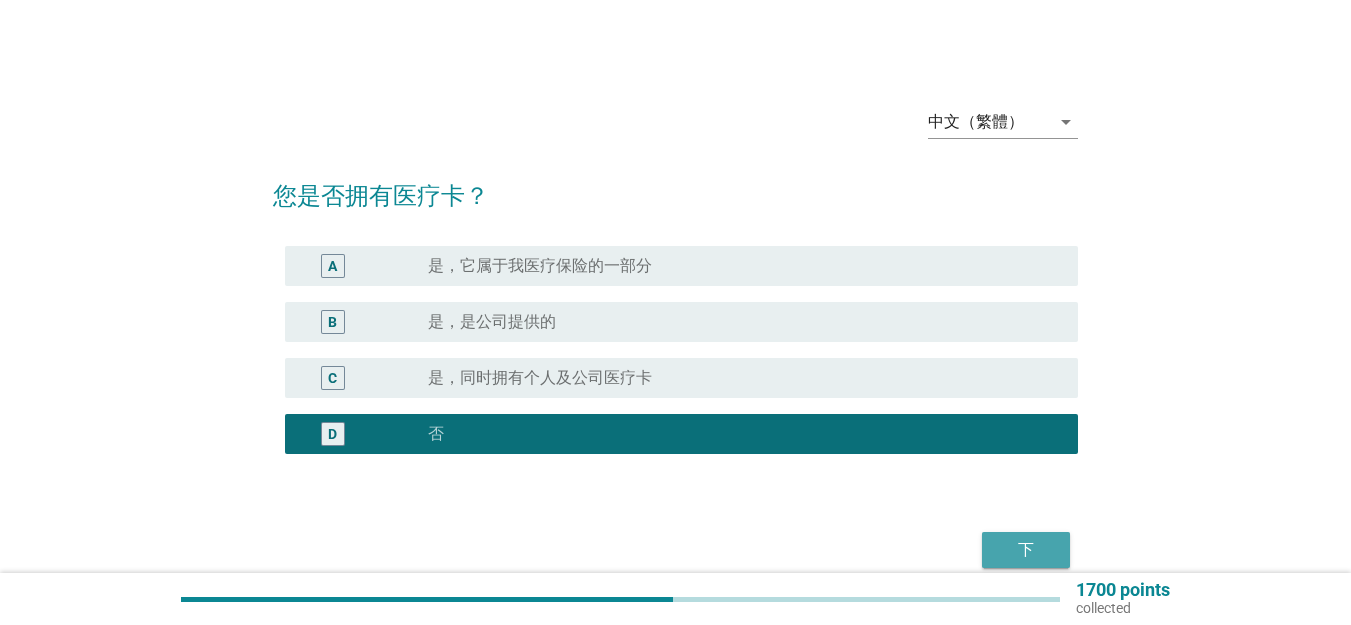 click on "下" at bounding box center [1026, 550] 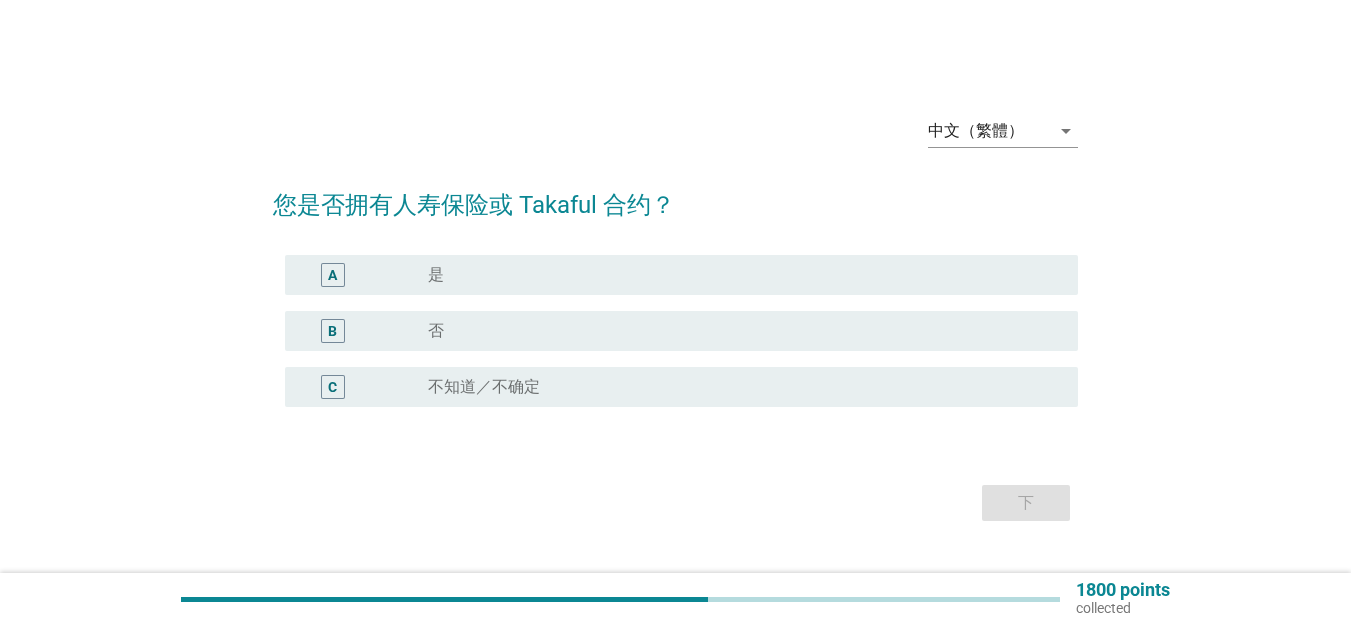 click on "B     radio_button_unchecked 否" at bounding box center [681, 331] 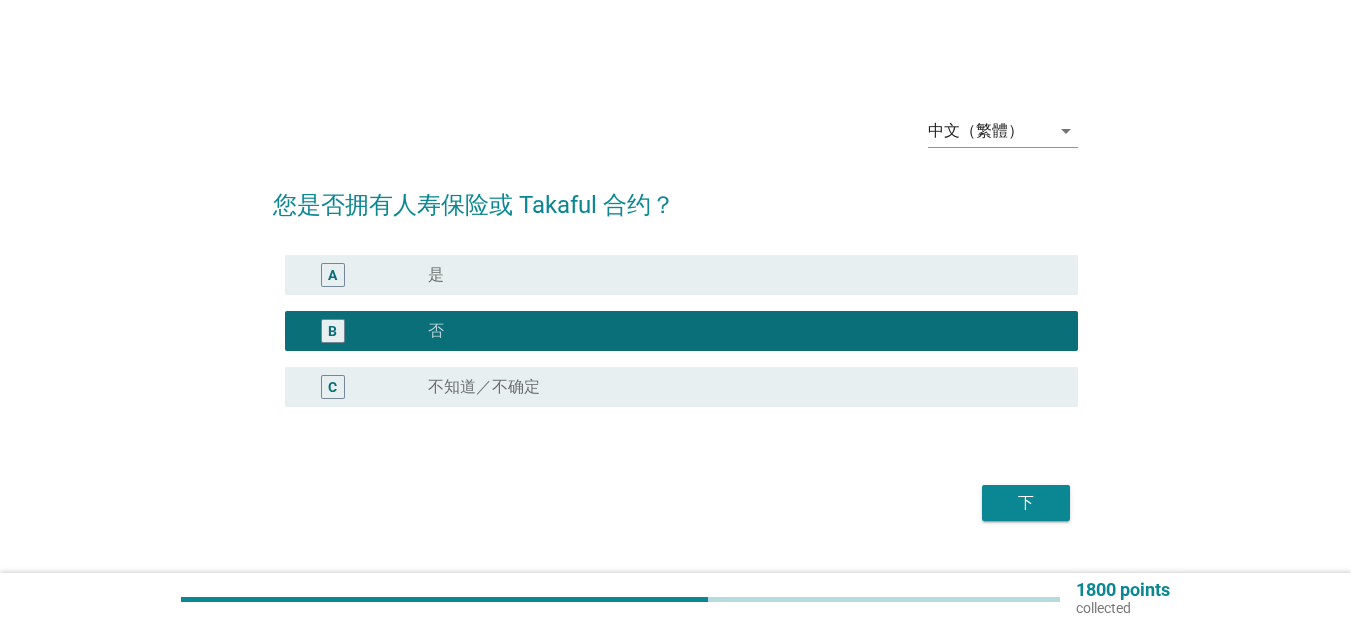 click on "下" at bounding box center (1026, 503) 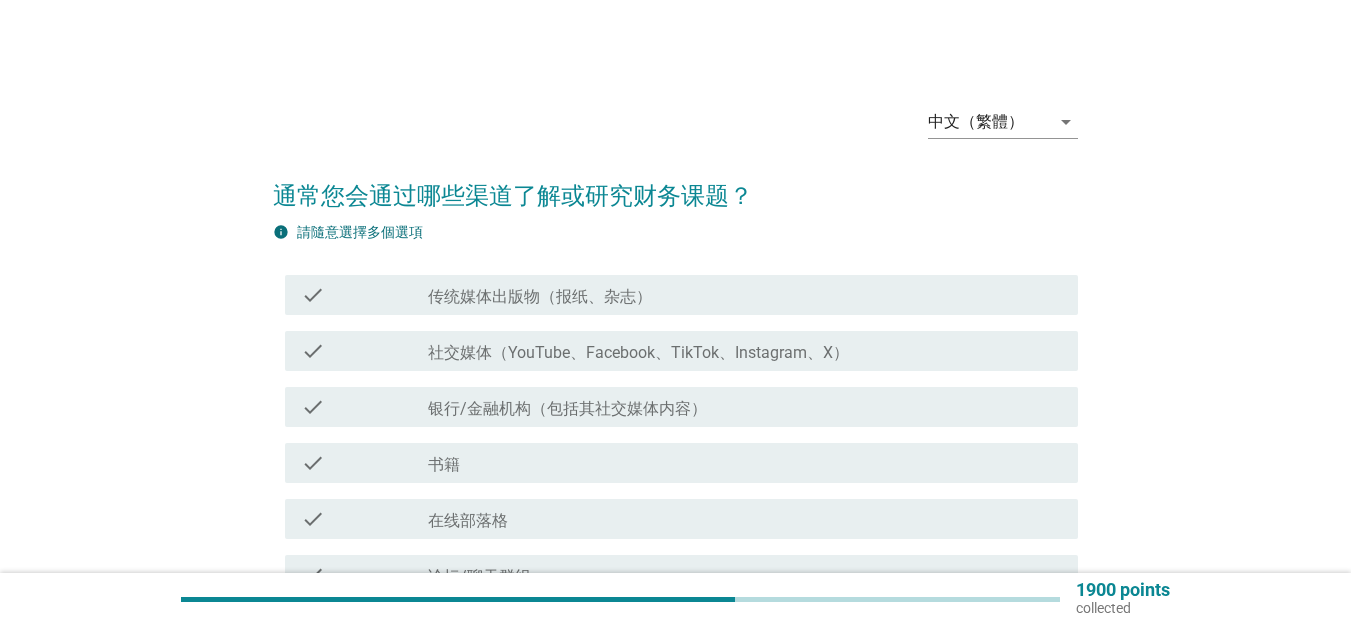 click on "check     check_box_outline_blank 社交媒体（YouTube、Facebook、TikTok、Instagram、X）" at bounding box center (681, 351) 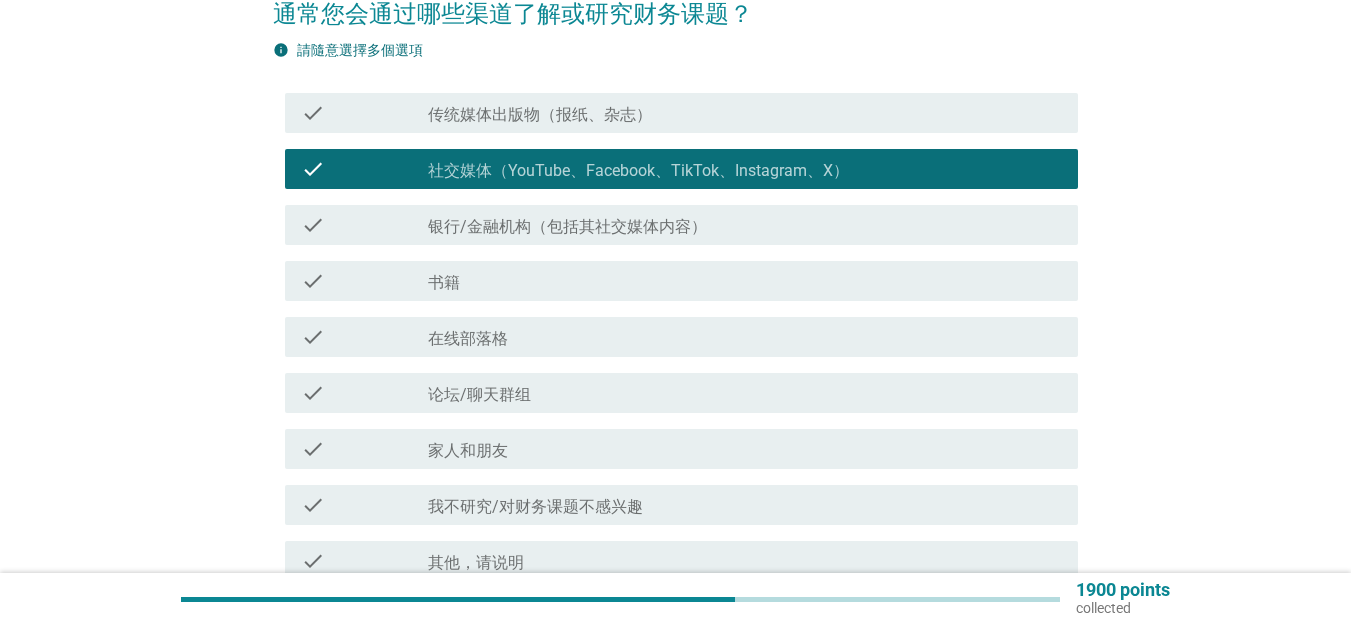 scroll, scrollTop: 333, scrollLeft: 0, axis: vertical 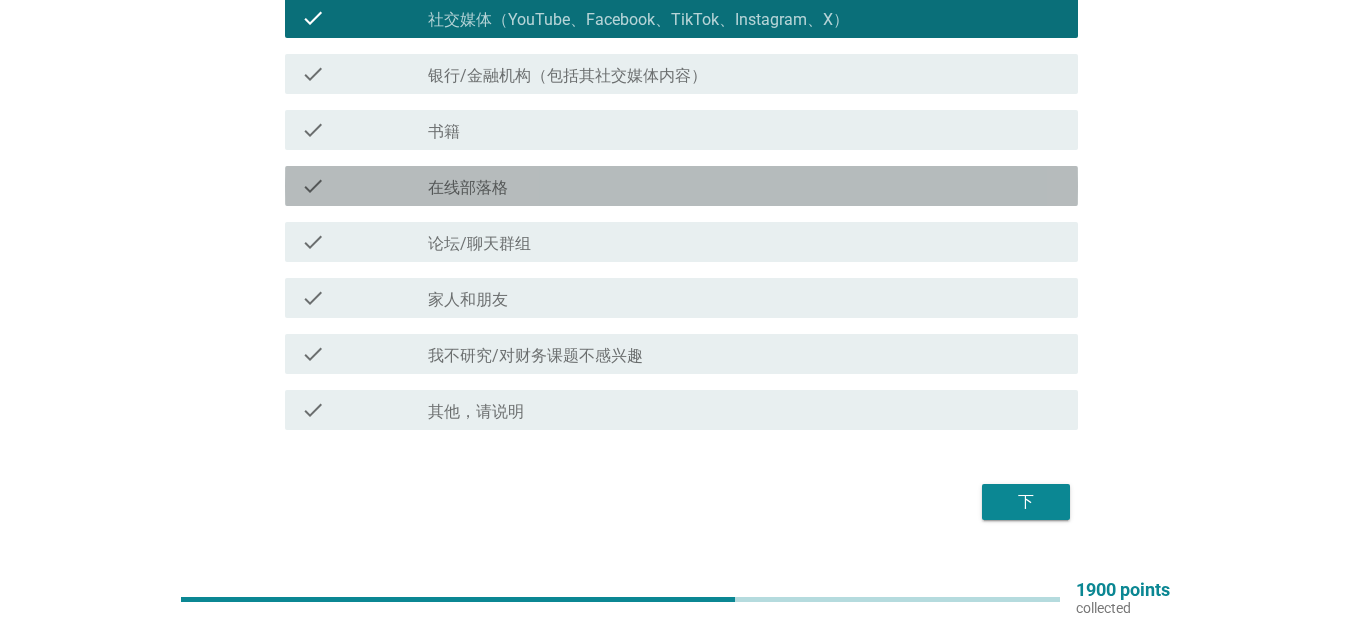 click on "check_box_outline_blank 在线部落格" at bounding box center [745, 186] 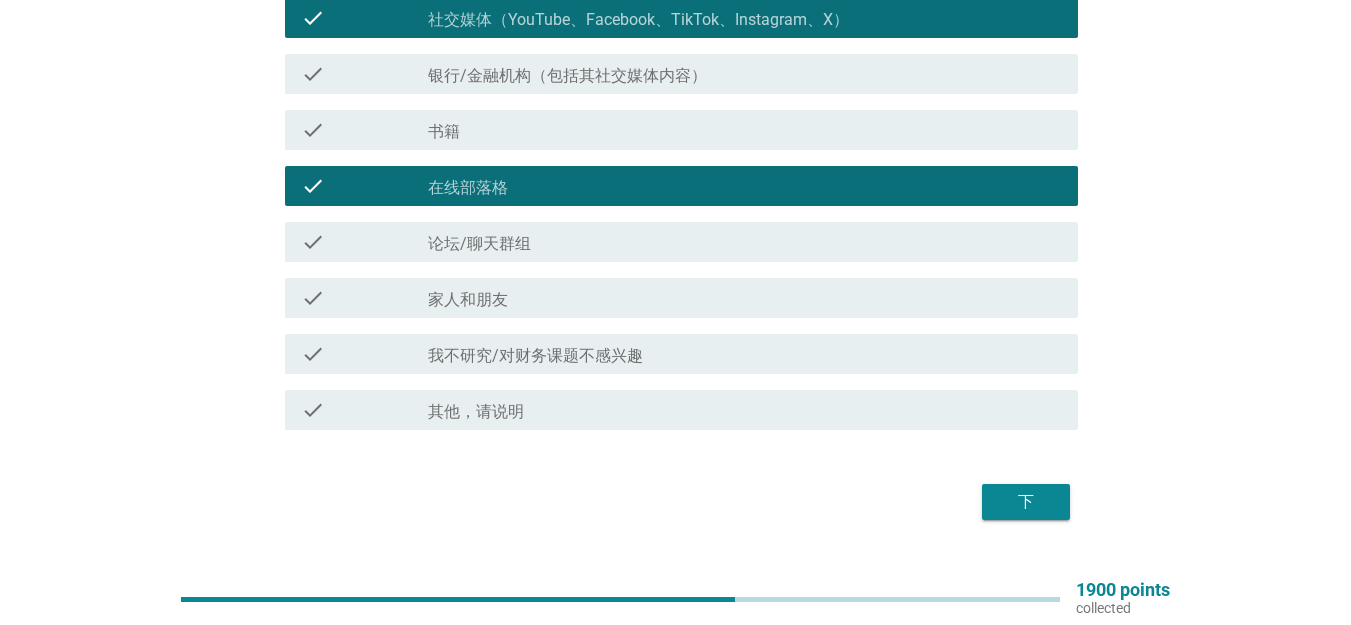click on "下" at bounding box center (1026, 502) 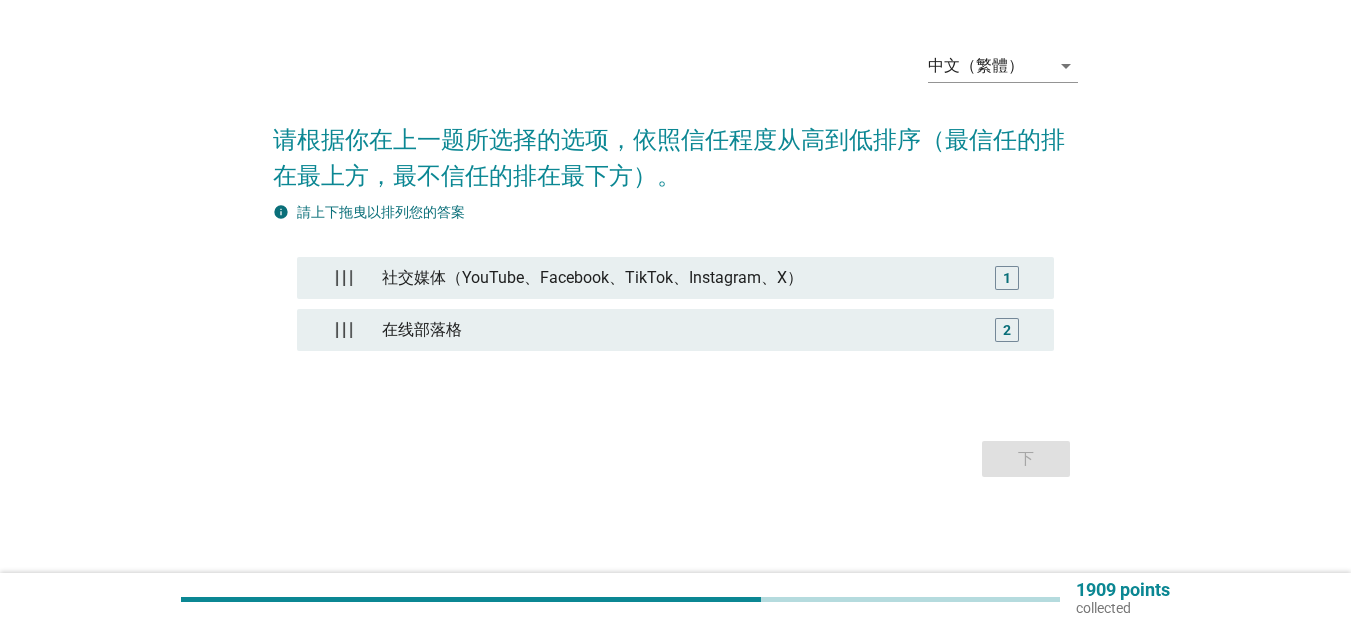 scroll, scrollTop: 0, scrollLeft: 0, axis: both 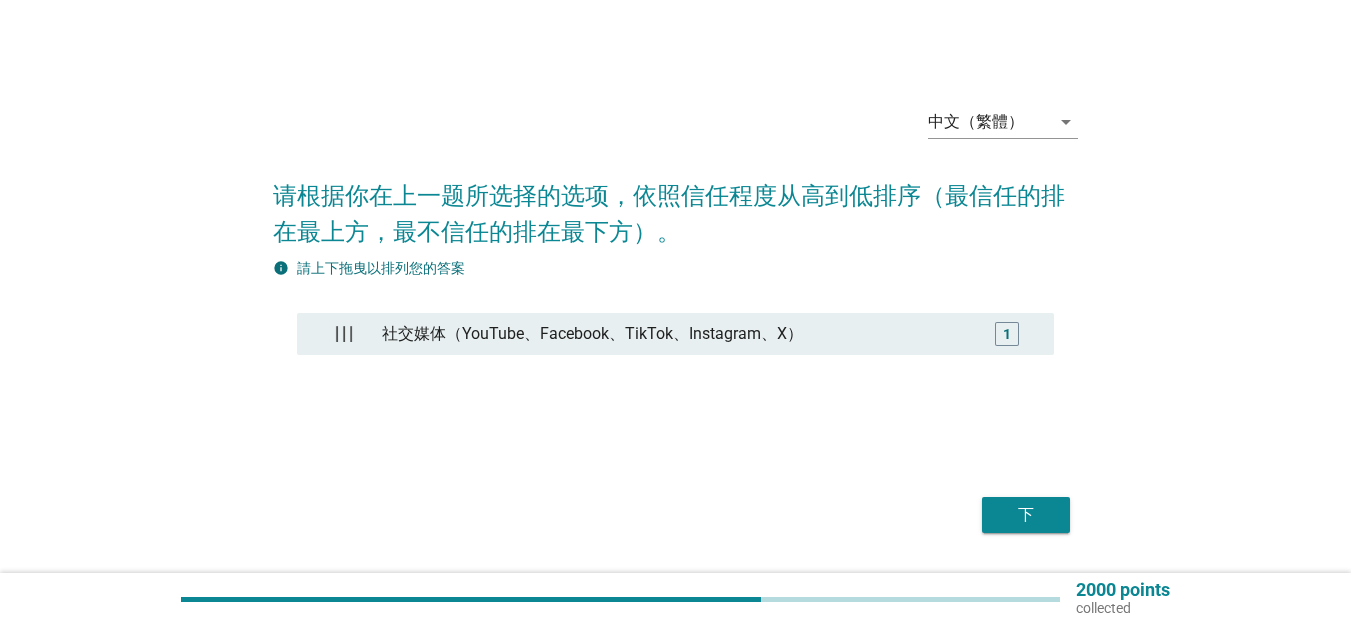 type 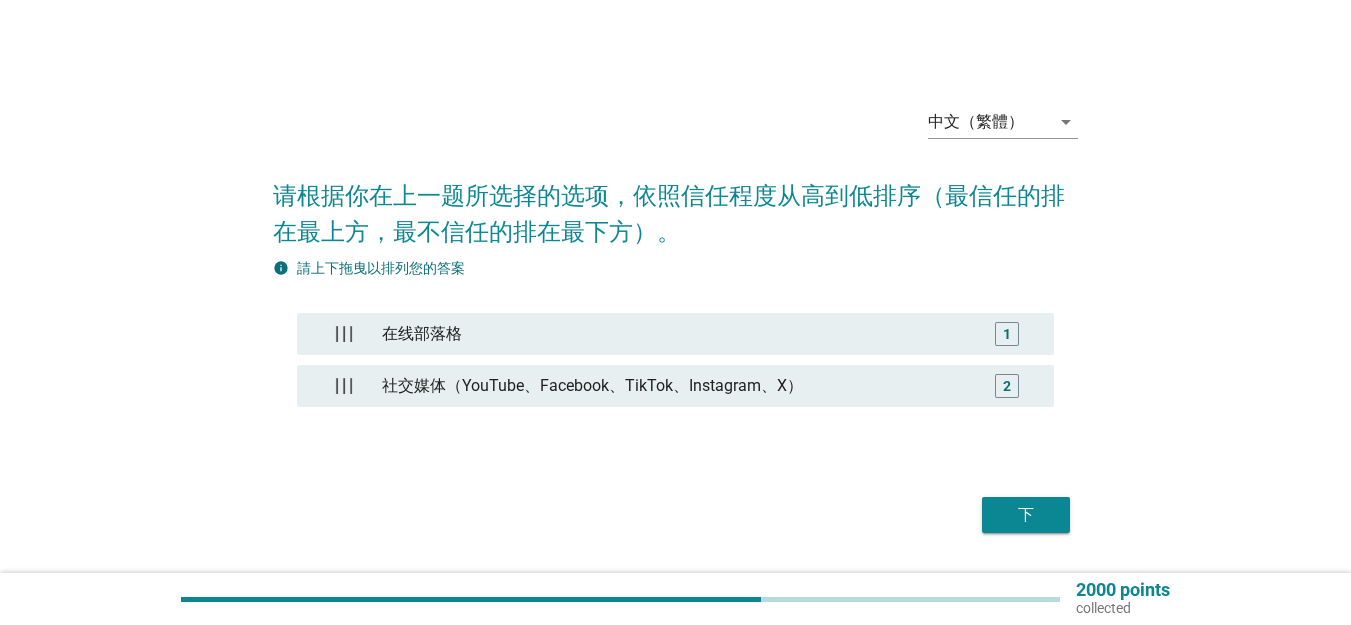 drag, startPoint x: 997, startPoint y: 481, endPoint x: 1018, endPoint y: 498, distance: 27.018513 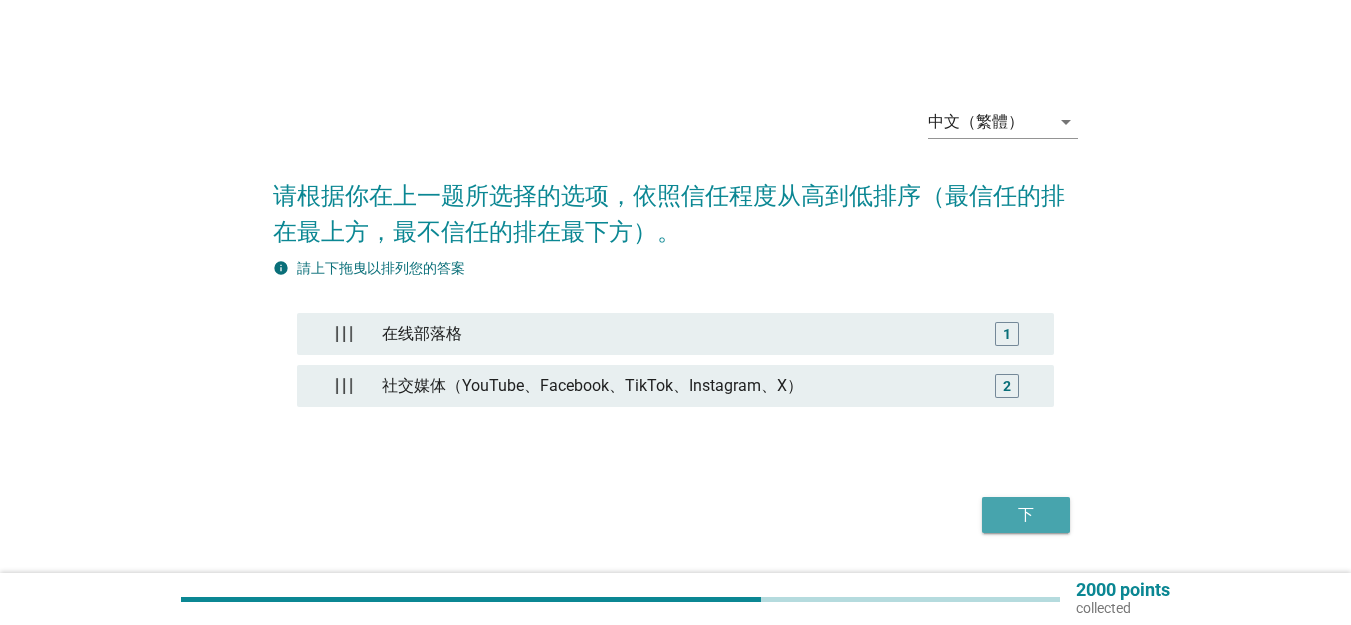 click on "下" at bounding box center (1026, 515) 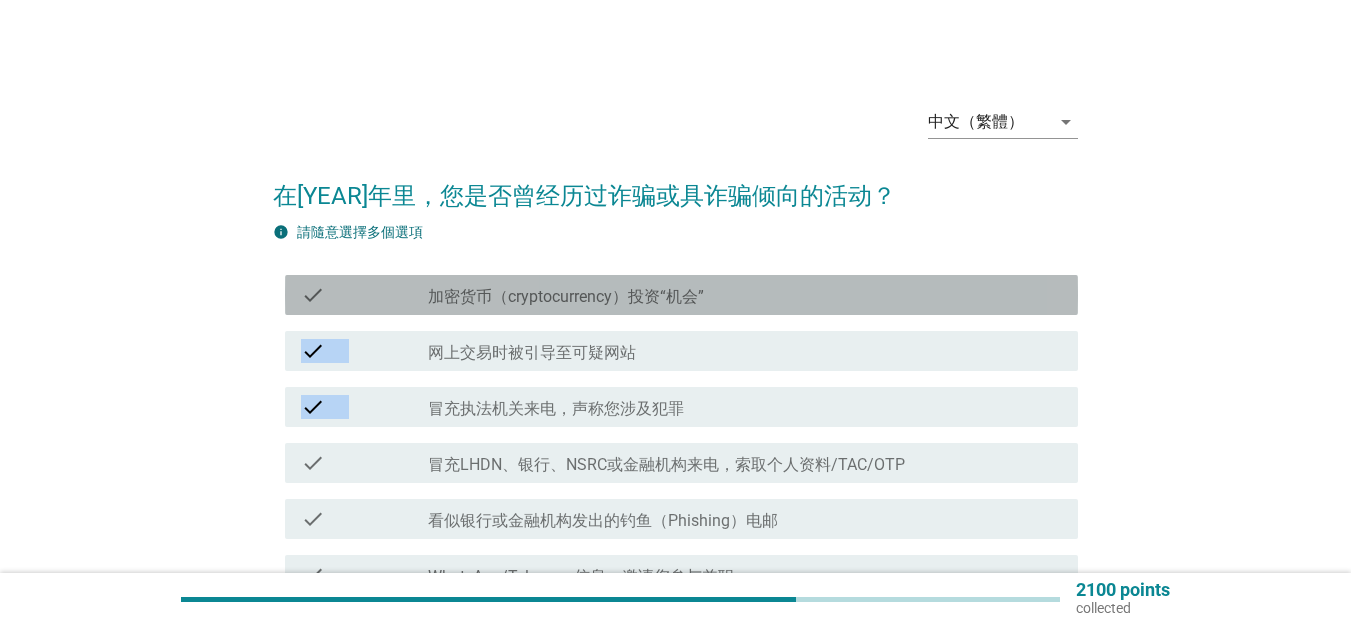 drag, startPoint x: 668, startPoint y: 311, endPoint x: 669, endPoint y: 422, distance: 111.0045 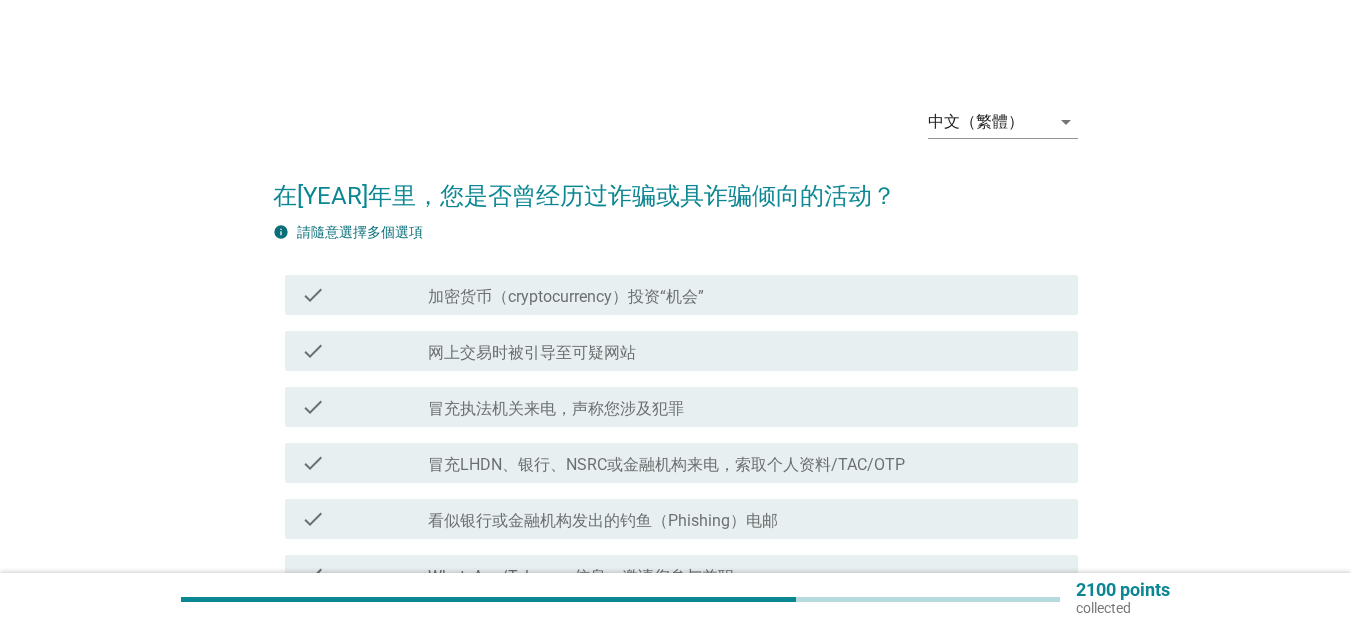 click on "在[YEAR]年里，您是否曾经历过诈骗或具诈骗倾向的活动？" at bounding box center (675, 186) 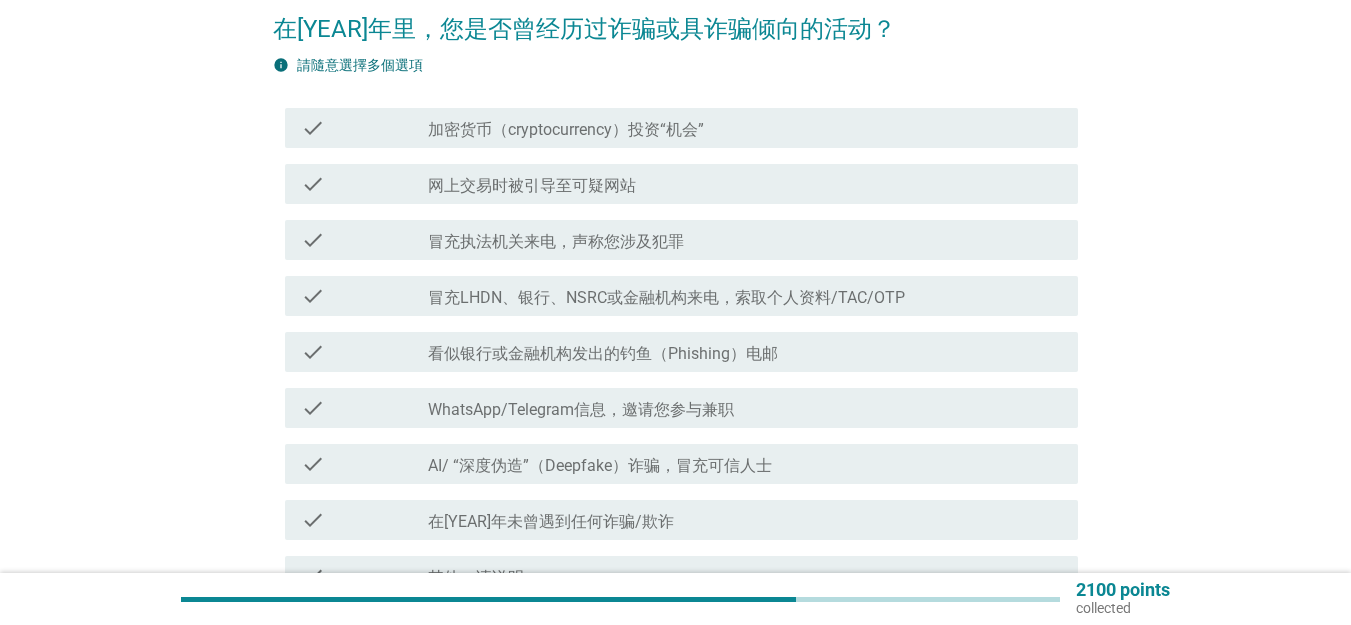 click on "check_box_outline_blank 看似银行或金融机构发出的钓鱼（Phishing）电邮" at bounding box center (745, 352) 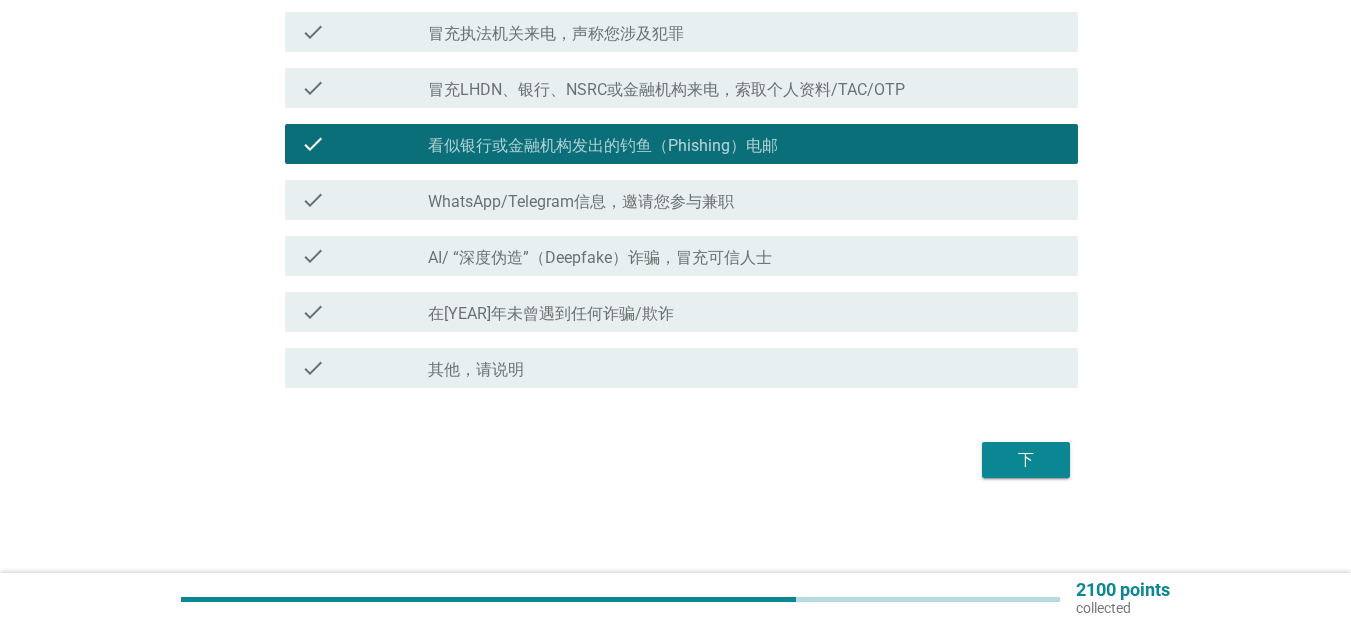 scroll, scrollTop: 376, scrollLeft: 0, axis: vertical 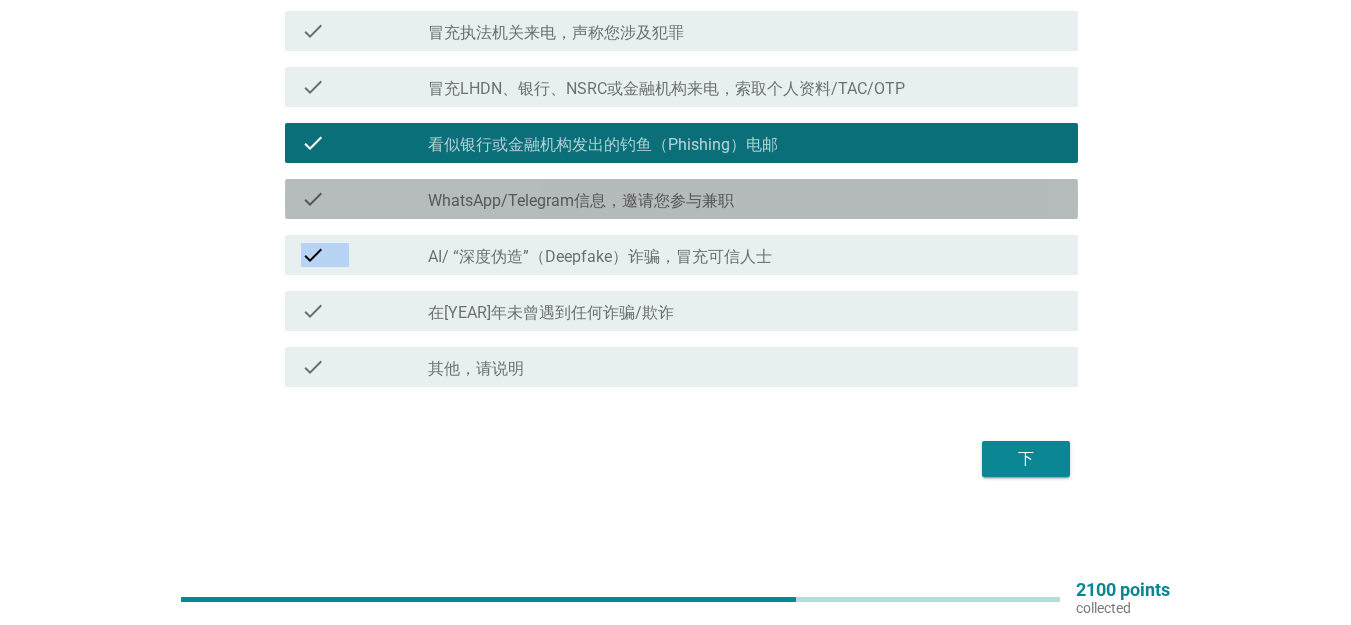 drag, startPoint x: 749, startPoint y: 199, endPoint x: 745, endPoint y: 279, distance: 80.09994 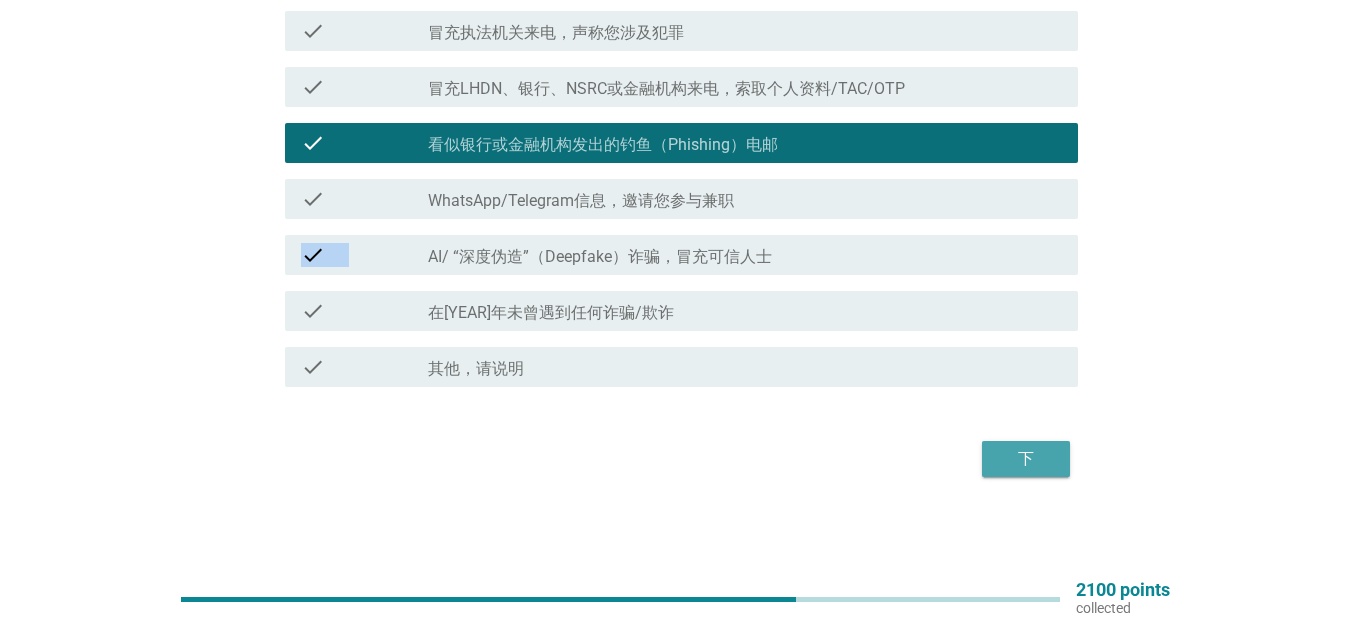 click on "下" at bounding box center [1026, 459] 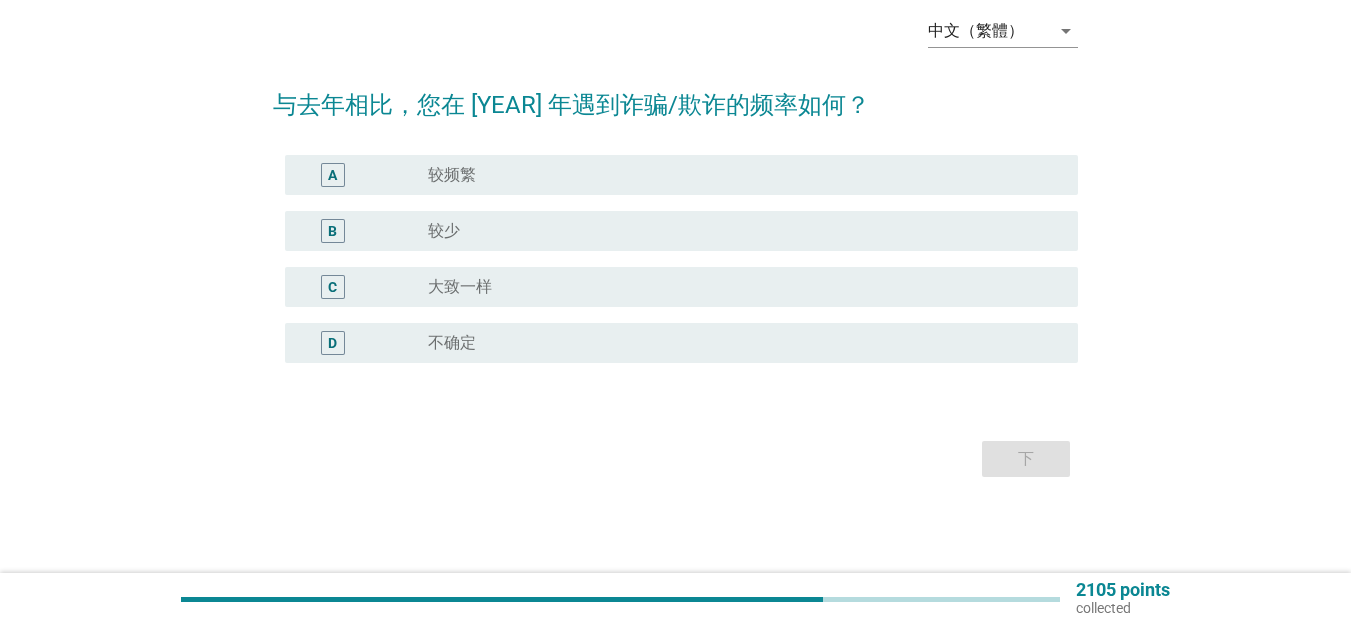scroll, scrollTop: 0, scrollLeft: 0, axis: both 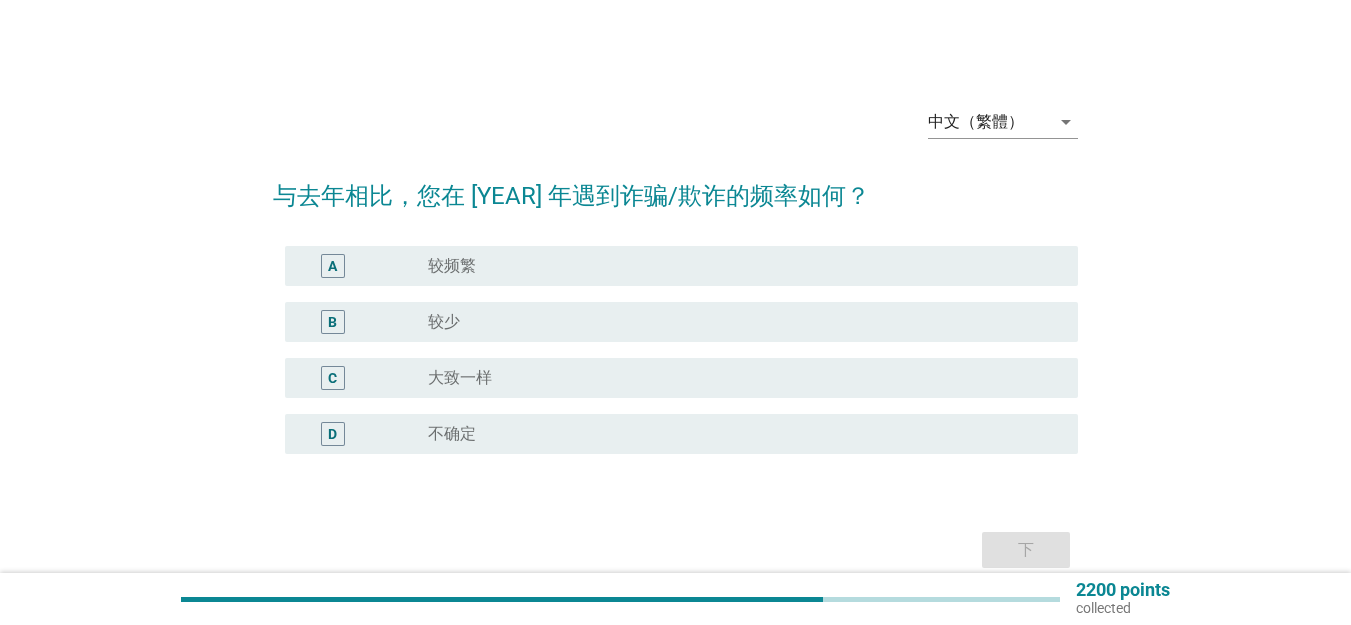 click on "B     radio_button_unchecked 较少" at bounding box center (681, 322) 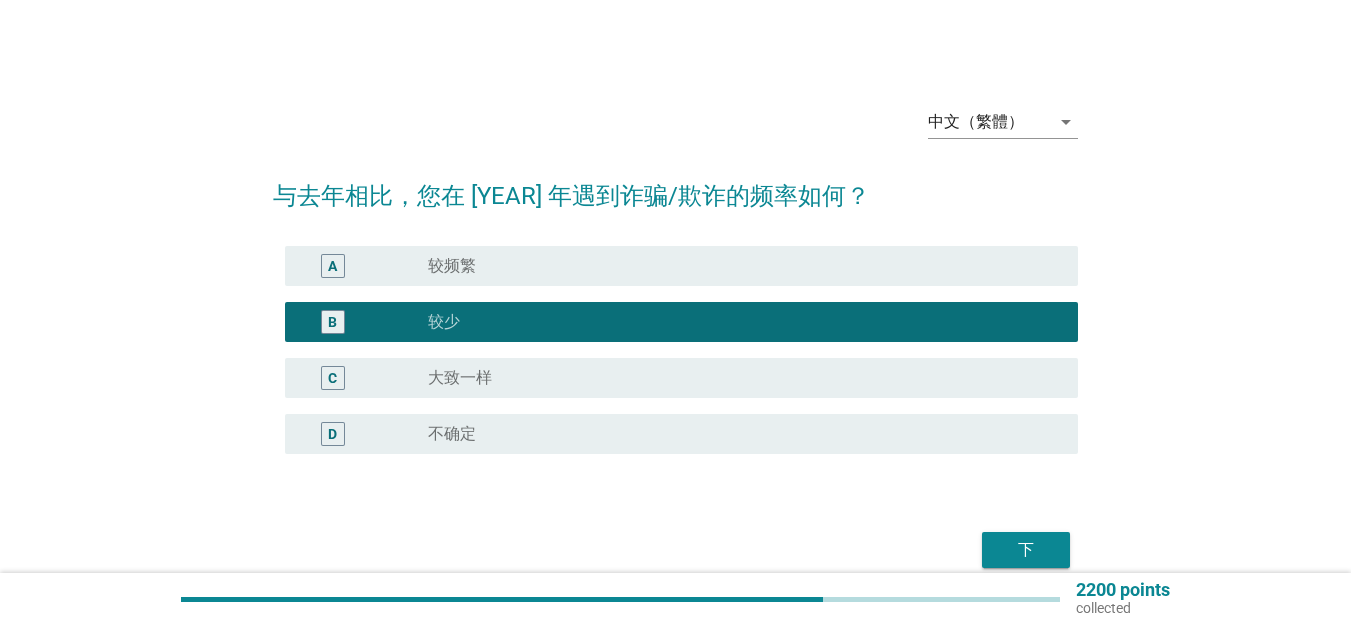 click on "下" at bounding box center (1026, 550) 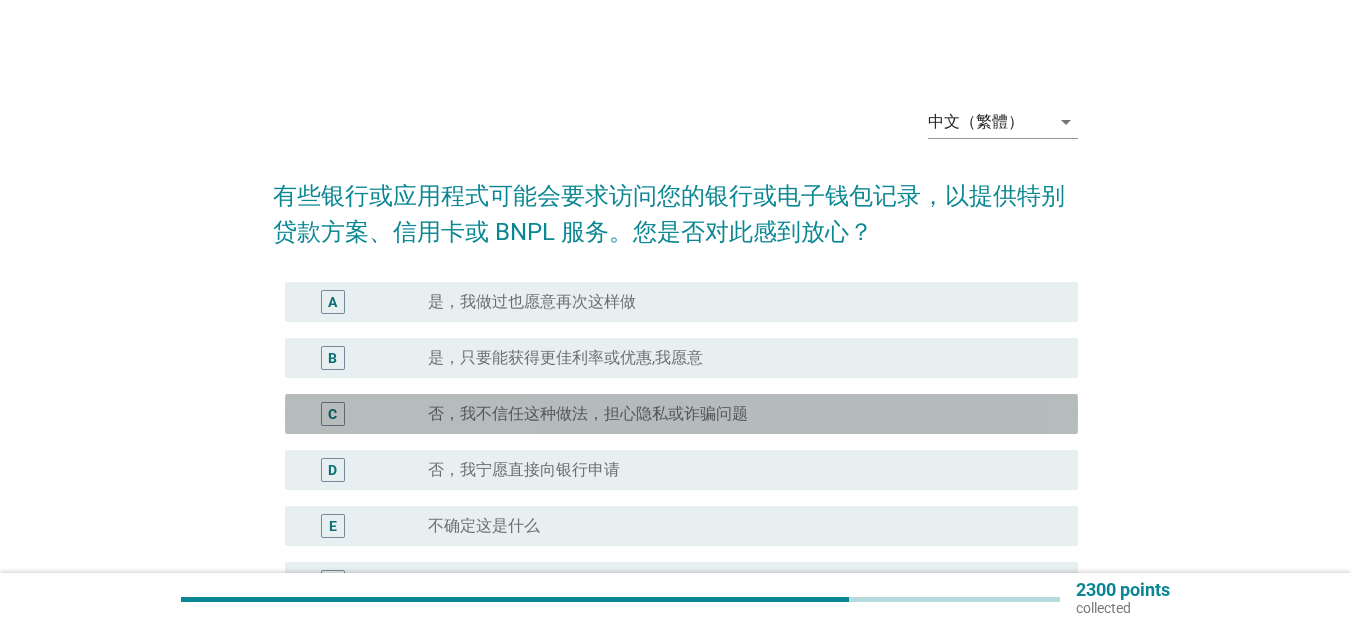 drag, startPoint x: 719, startPoint y: 430, endPoint x: 758, endPoint y: 434, distance: 39.20459 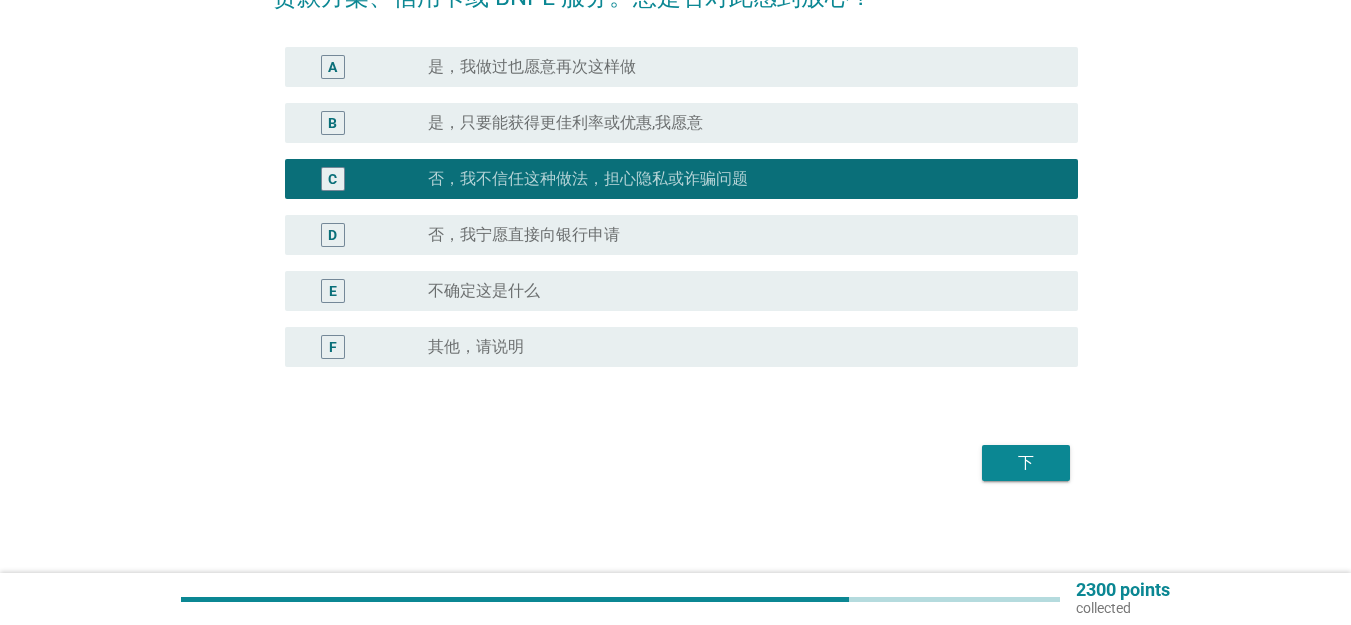 scroll, scrollTop: 239, scrollLeft: 0, axis: vertical 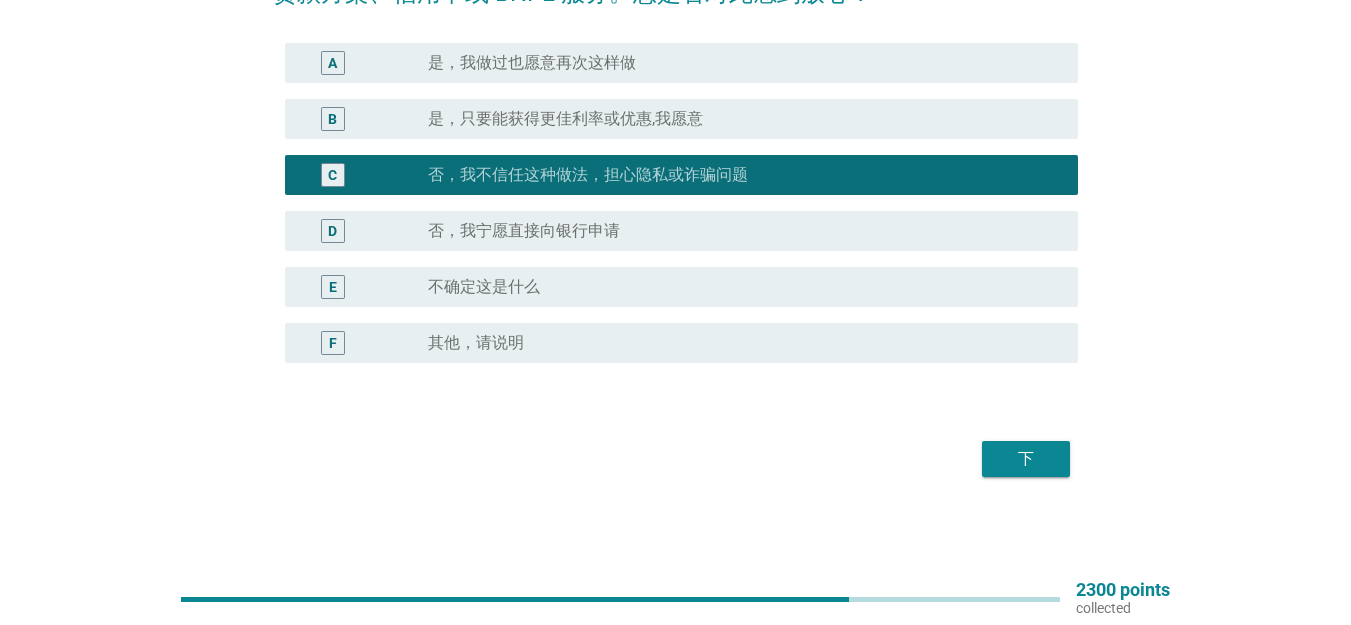 click on "中文（繁體） arrow_drop_down   有些银行或应用程式可能会要求访问您的银行或电子钱包记录，以提供特别贷款方案、信用卡或 BNPL 服务。您是否对此感到放心？     A     radio_button_unchecked 是，我做过也愿意再次这样做   B     radio_button_unchecked 是，只要能获得更佳利率或优惠,我愿意   C     radio_button_checked 否，我不信任这种做法，担心隐私或诈骗问题   D     radio_button_unchecked 否，我宁愿直接向银行申请   E     radio_button_unchecked 不确定这是什么   F     radio_button_unchecked 其他，请说明     下" at bounding box center (675, 167) 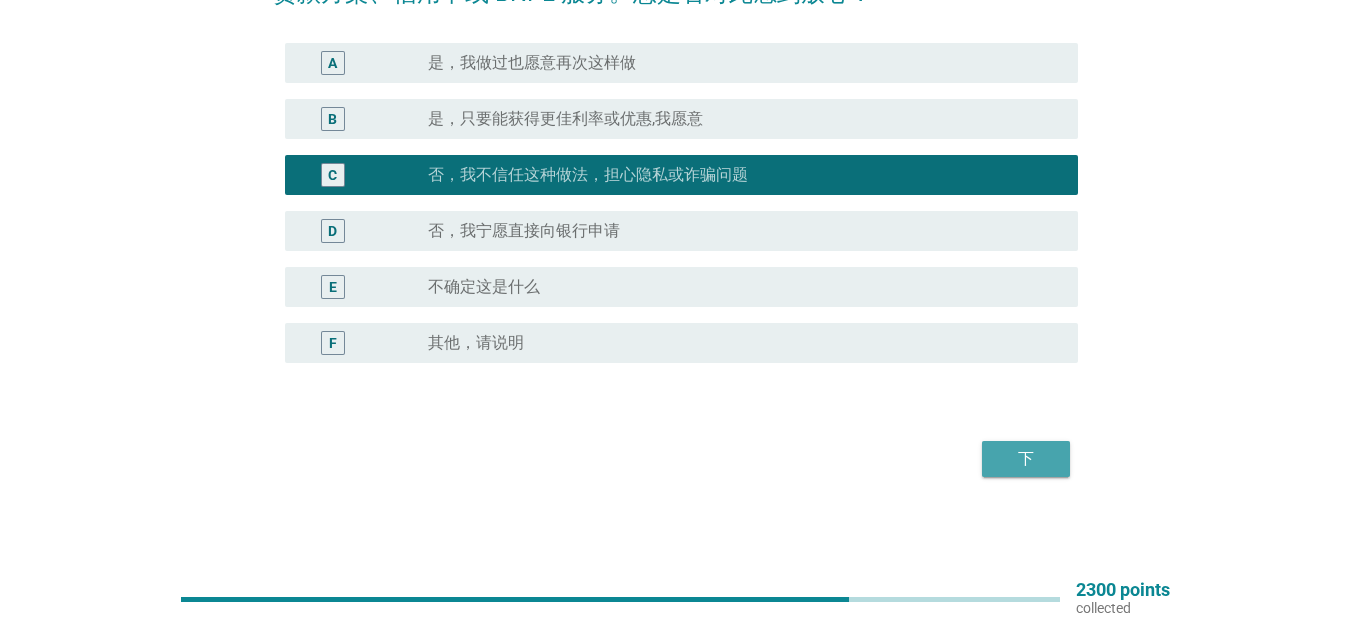 click on "下" at bounding box center [1026, 459] 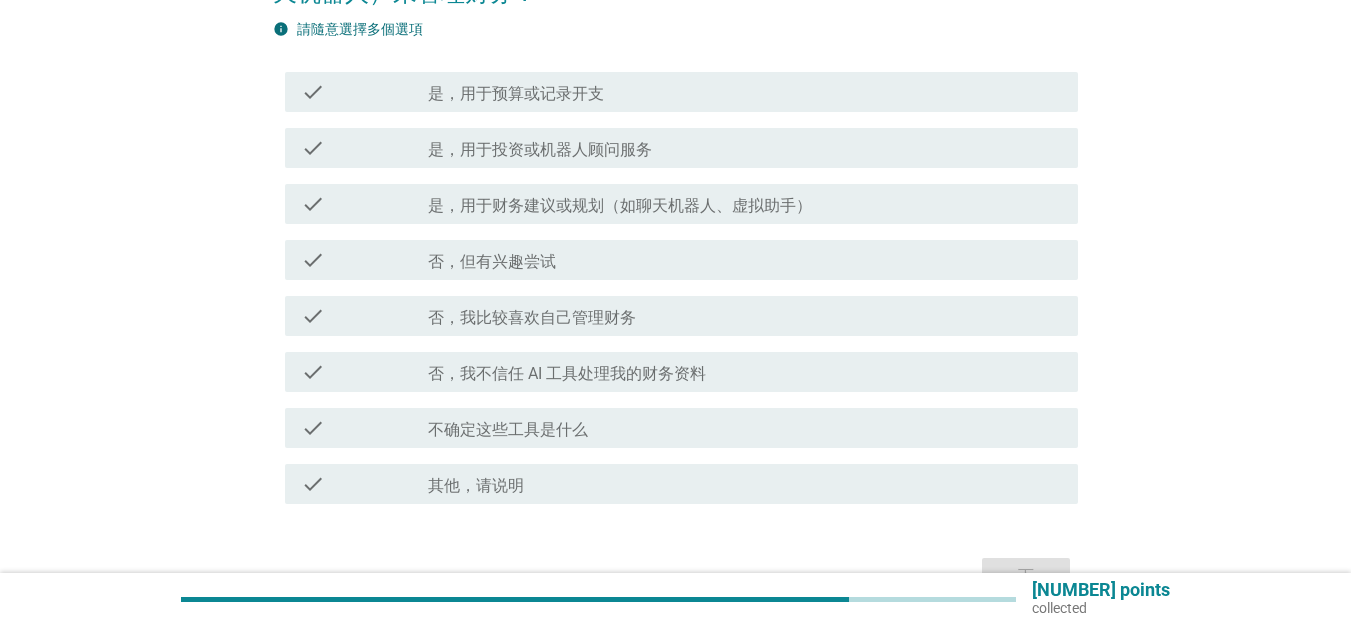 scroll, scrollTop: 0, scrollLeft: 0, axis: both 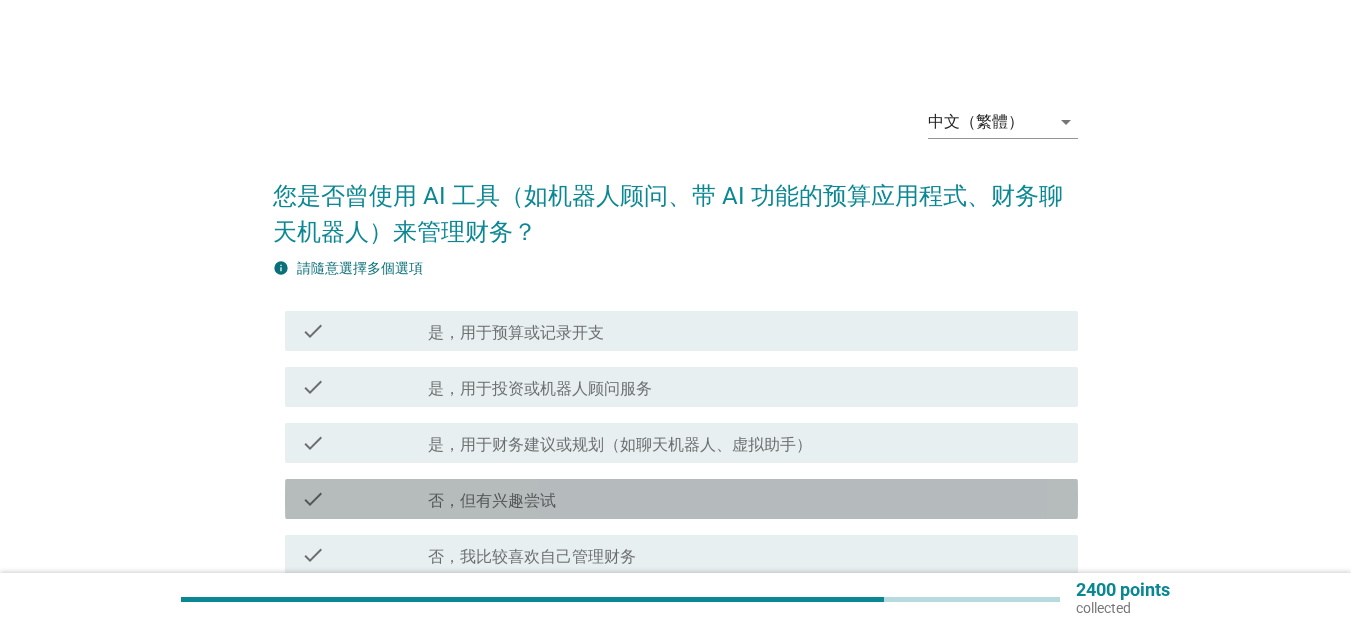 click on "check     check_box_outline_blank 否，但有兴趣尝试" at bounding box center (681, 499) 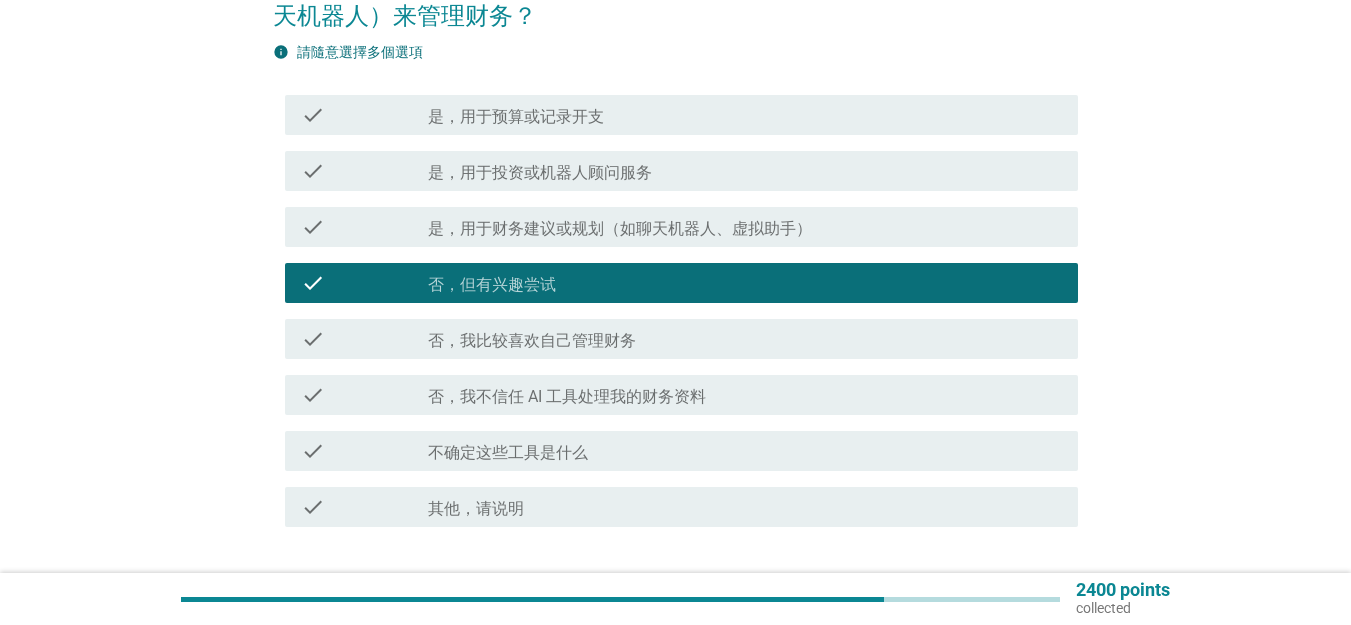 scroll, scrollTop: 356, scrollLeft: 0, axis: vertical 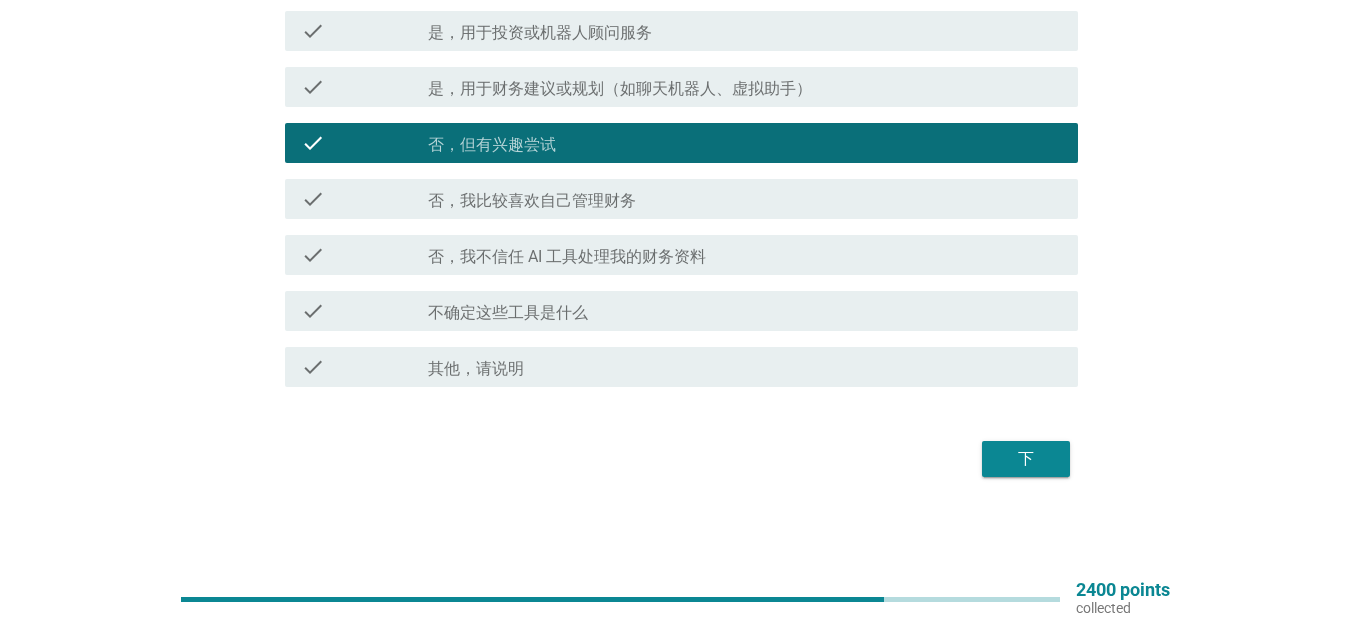 click on "下" at bounding box center [1026, 459] 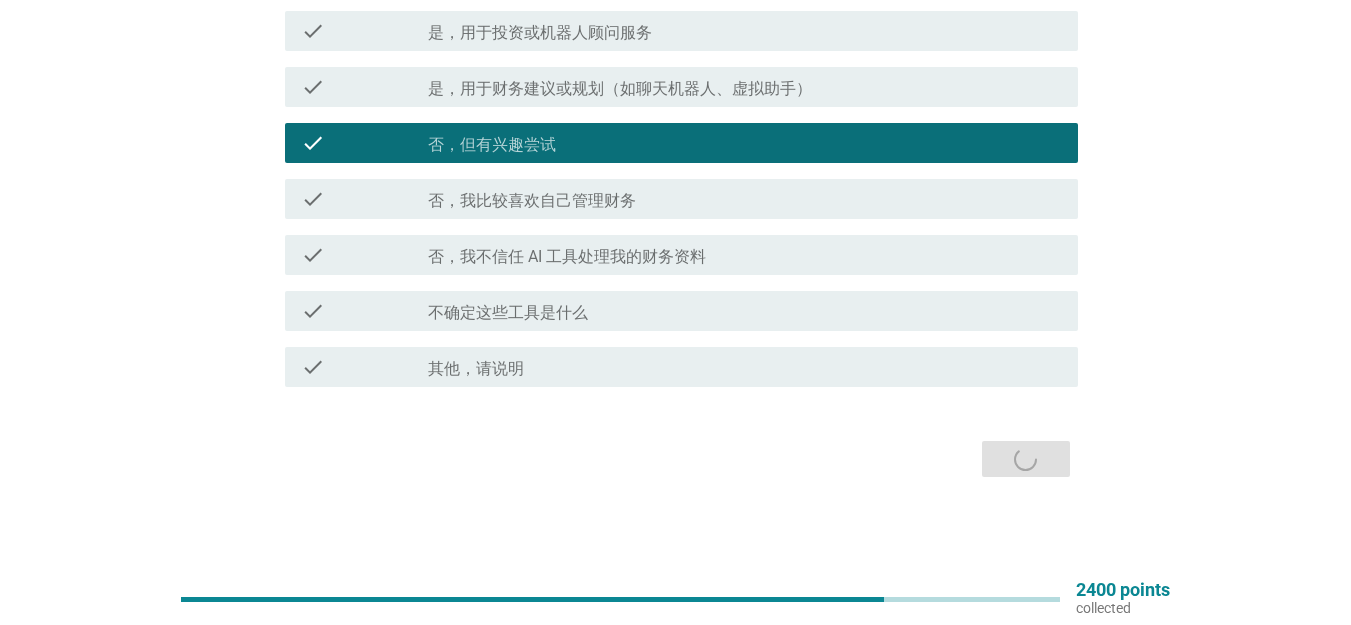 scroll, scrollTop: 0, scrollLeft: 0, axis: both 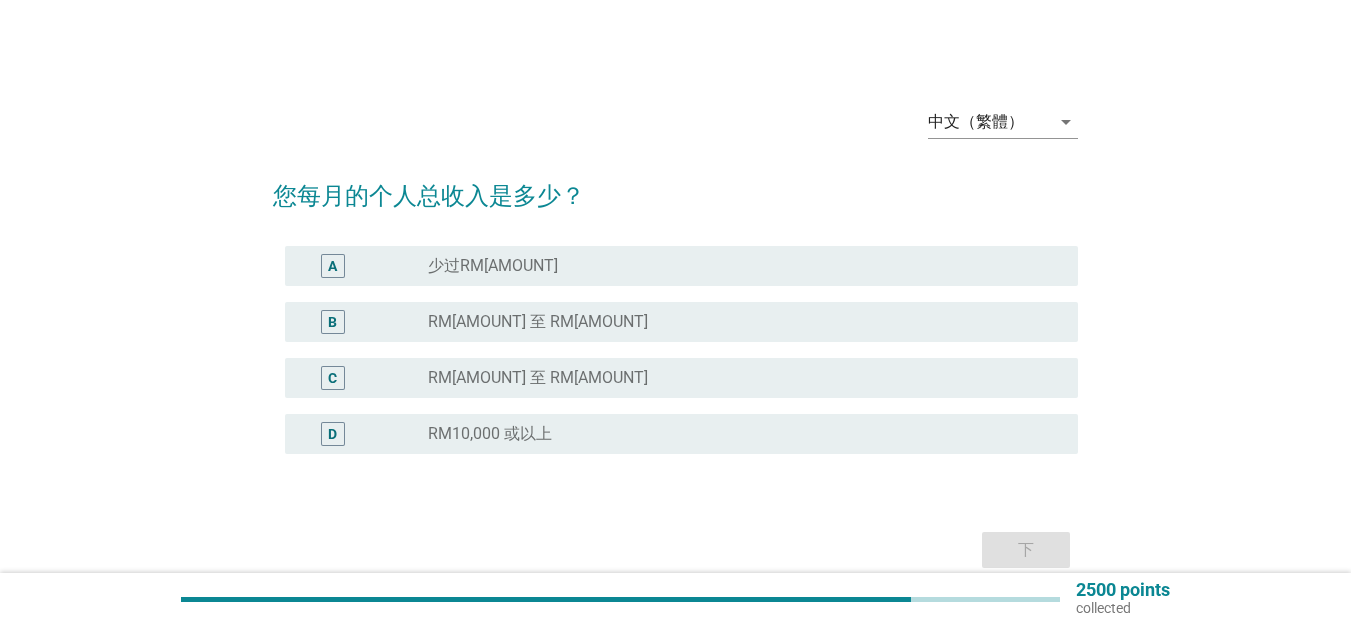 click on "A     radio_button_unchecked 少过RM[AMOUNT]" at bounding box center (675, 266) 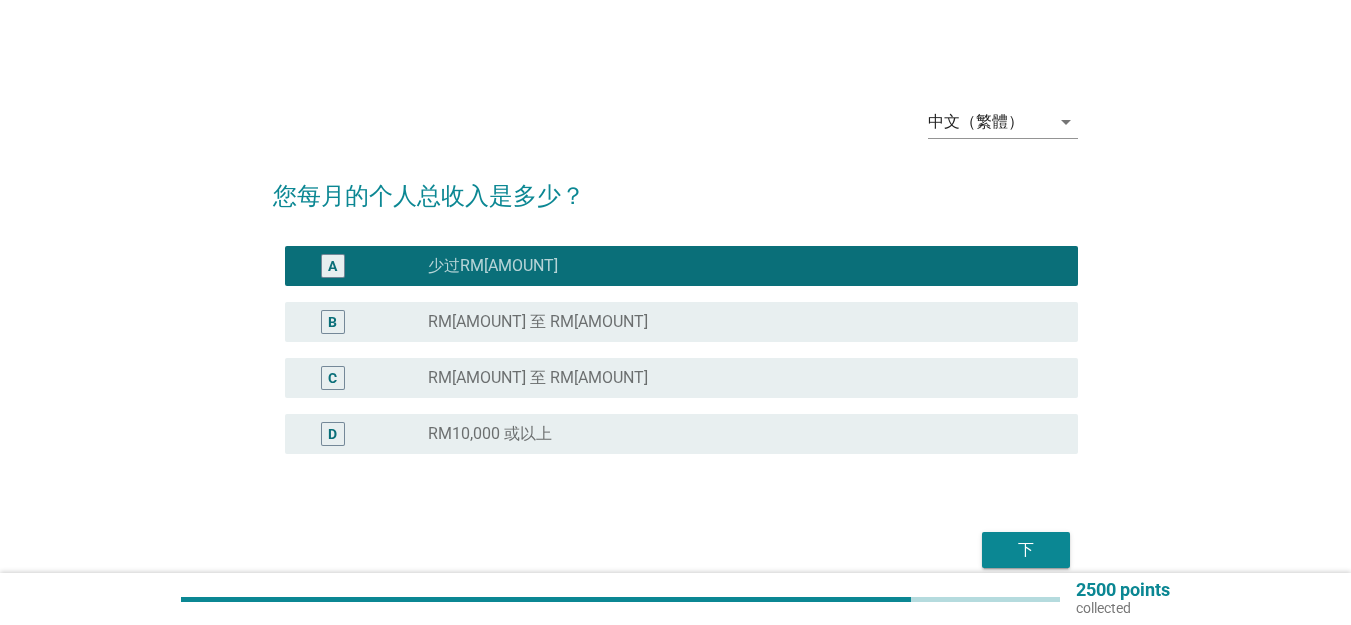 drag, startPoint x: 973, startPoint y: 542, endPoint x: 986, endPoint y: 546, distance: 13.601471 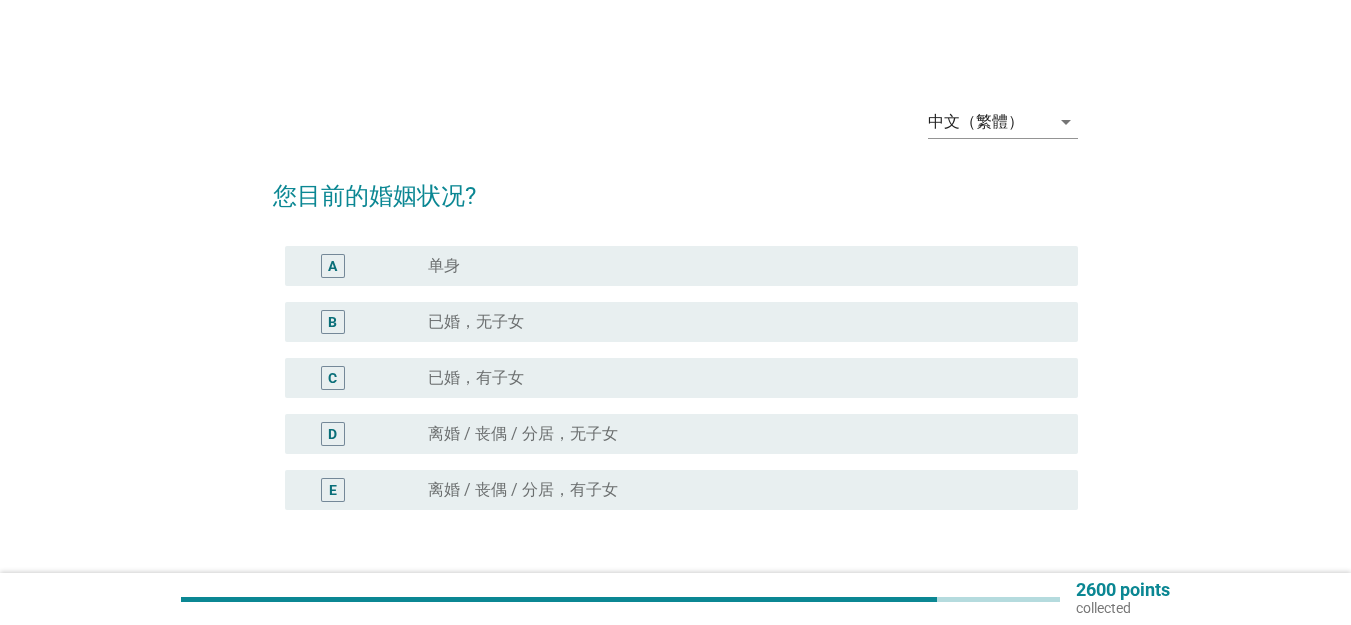 click on "radio_button_unchecked 单身" at bounding box center [737, 266] 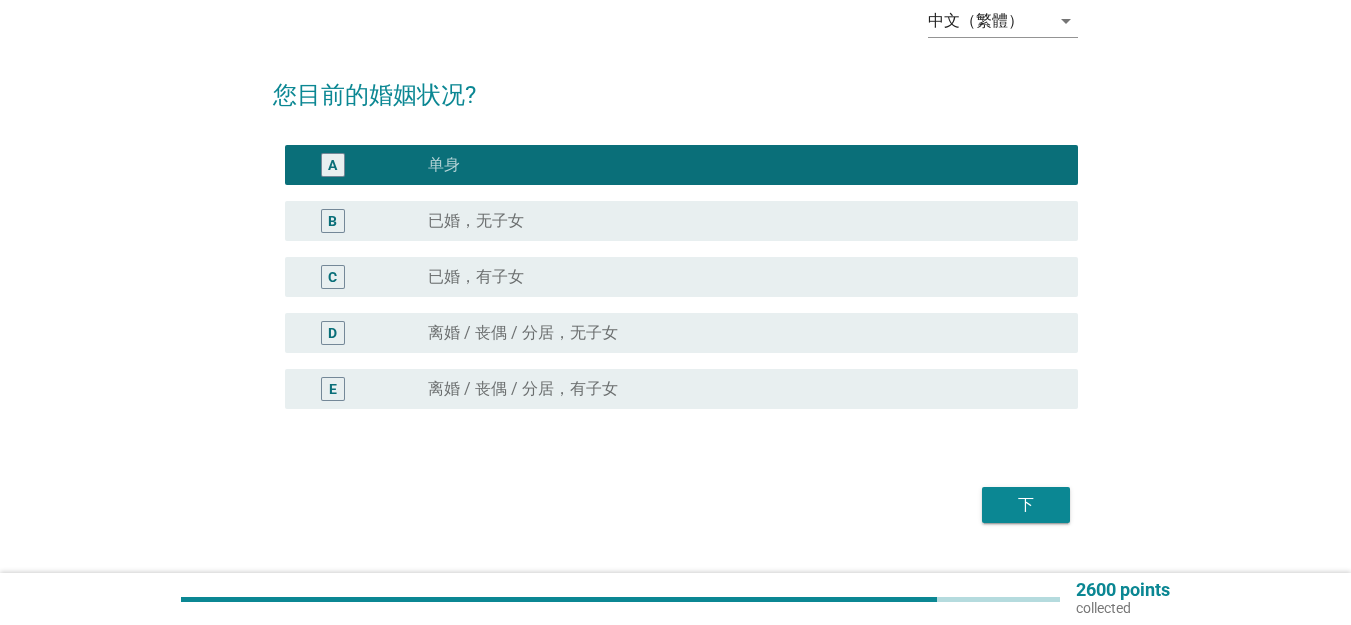 scroll, scrollTop: 147, scrollLeft: 0, axis: vertical 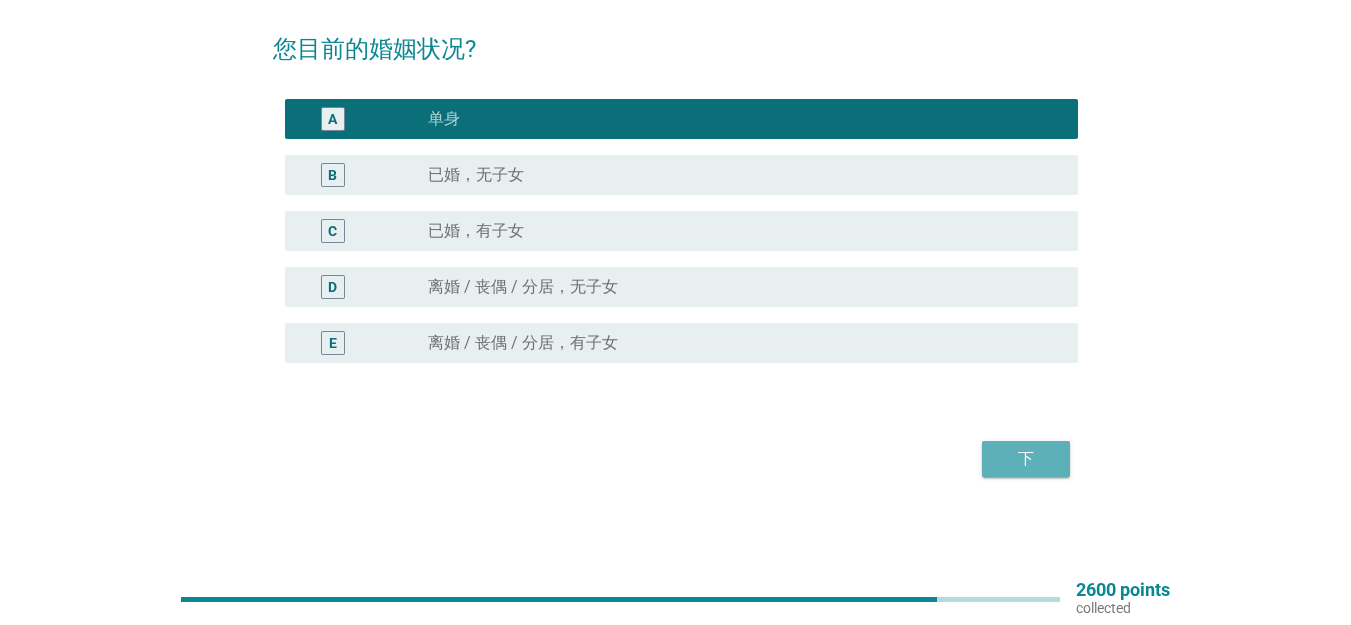 click on "下" at bounding box center (1026, 459) 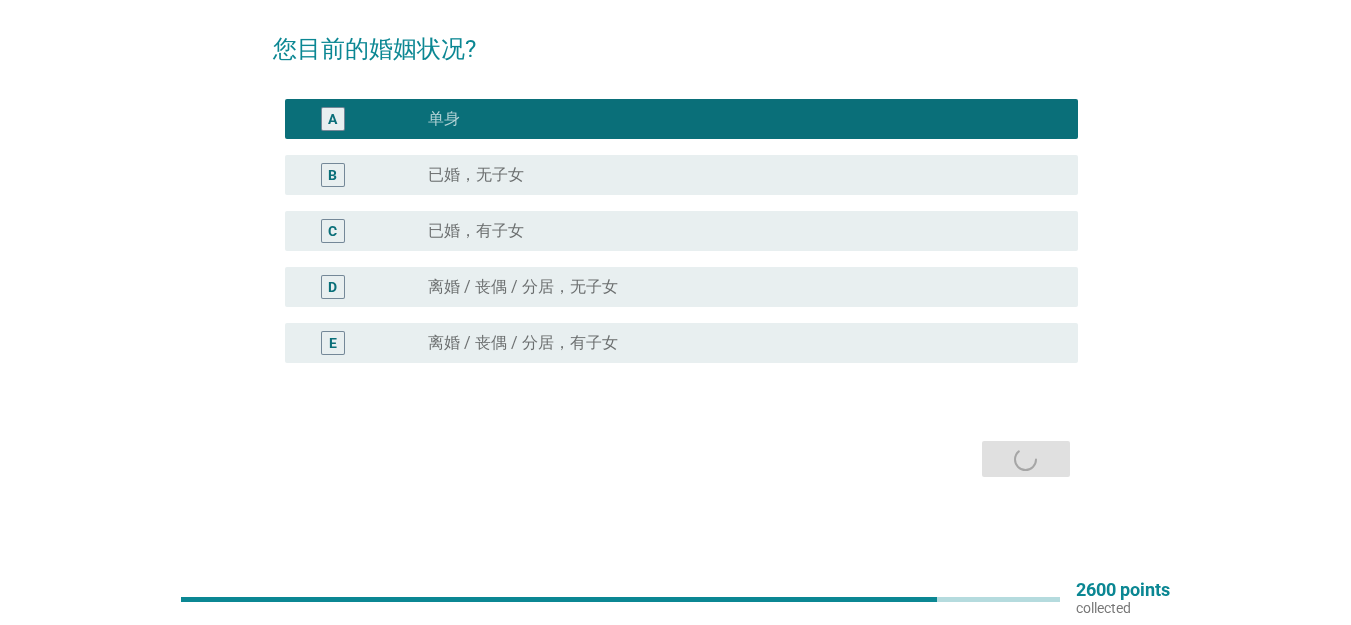 scroll, scrollTop: 0, scrollLeft: 0, axis: both 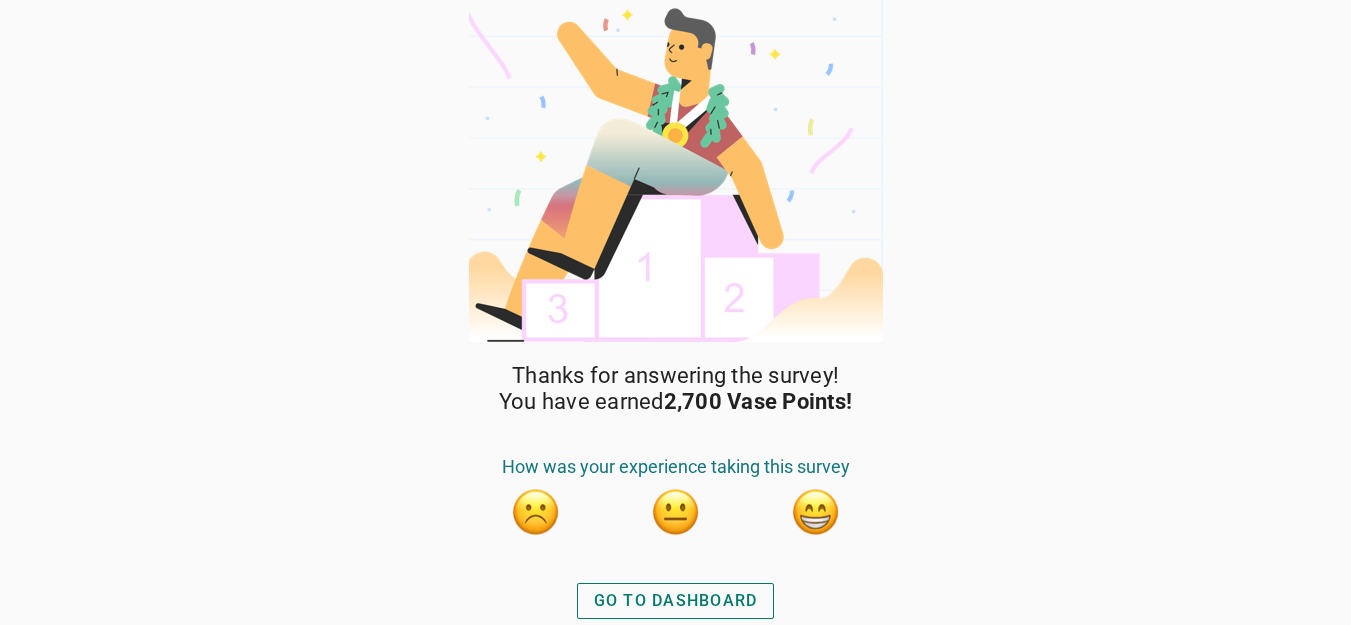 click at bounding box center [816, 512] 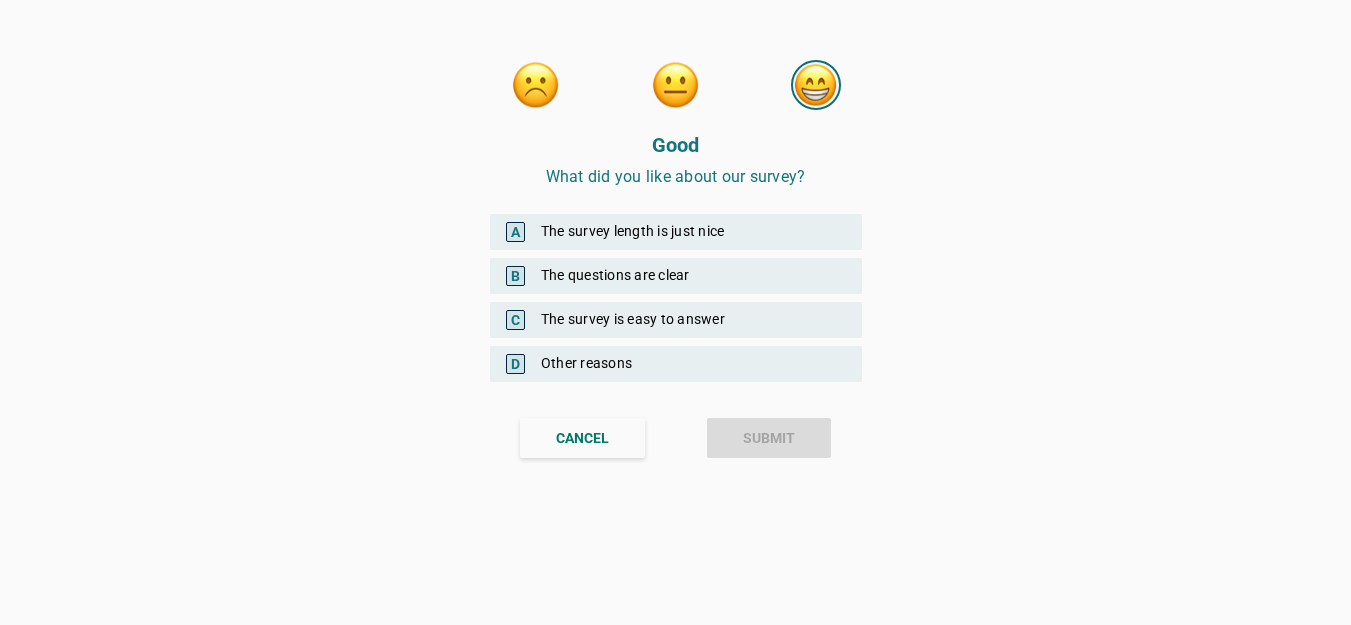 scroll, scrollTop: 0, scrollLeft: 0, axis: both 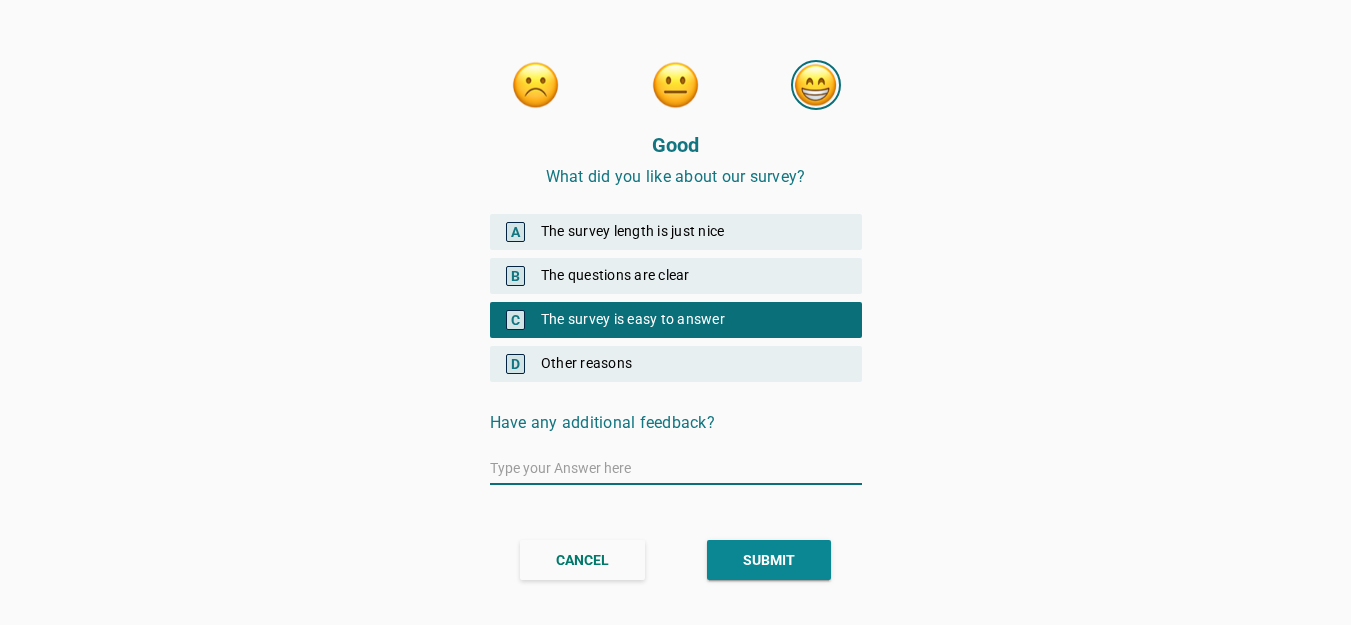 drag, startPoint x: 755, startPoint y: 487, endPoint x: 761, endPoint y: 524, distance: 37.48333 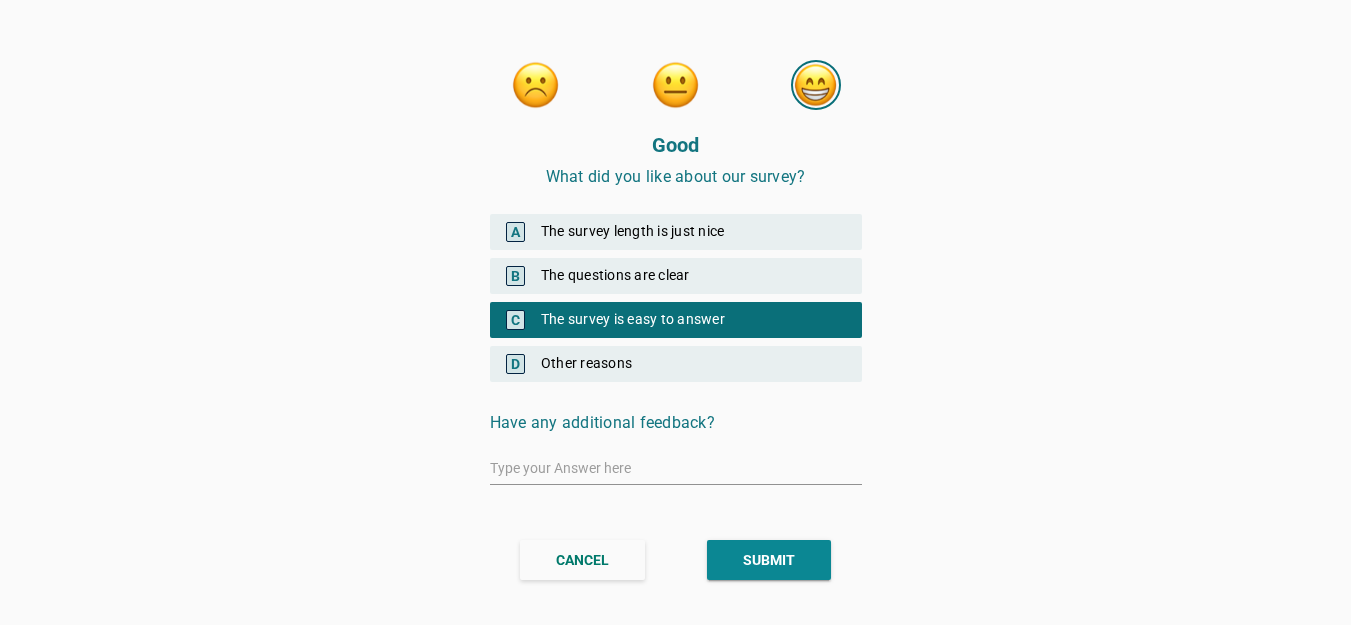 click on "CANCEL
SUBMIT" at bounding box center [676, 560] 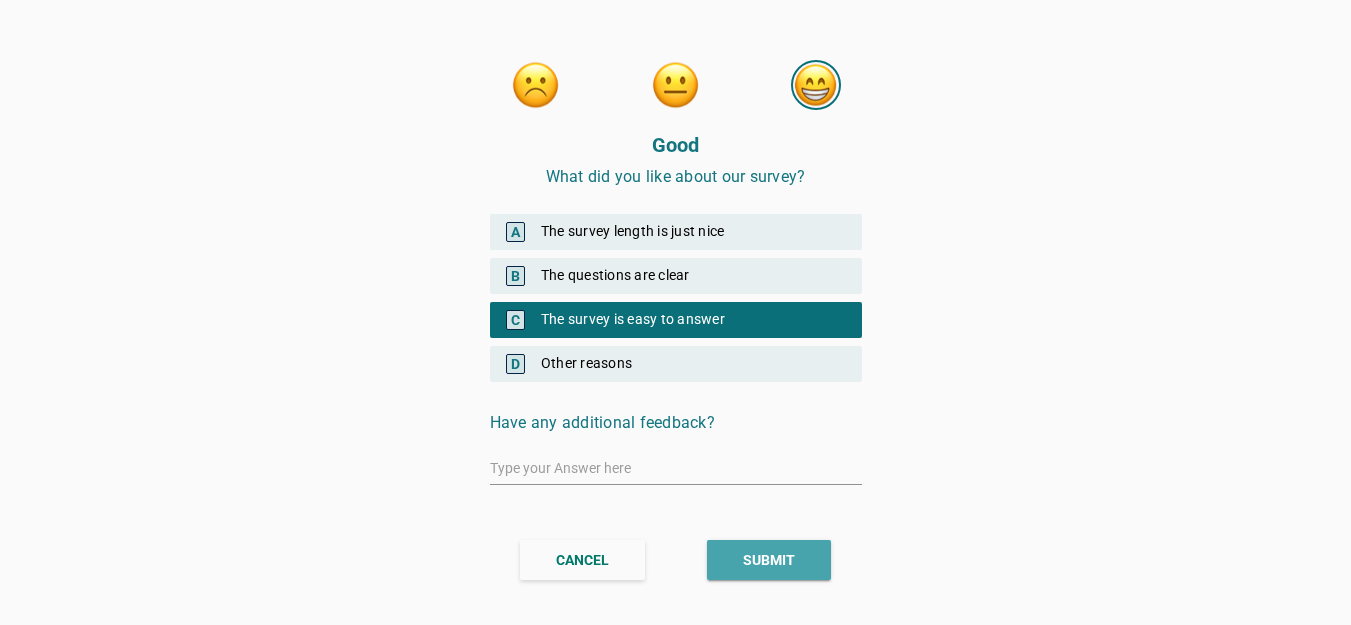 click on "SUBMIT" at bounding box center [769, 560] 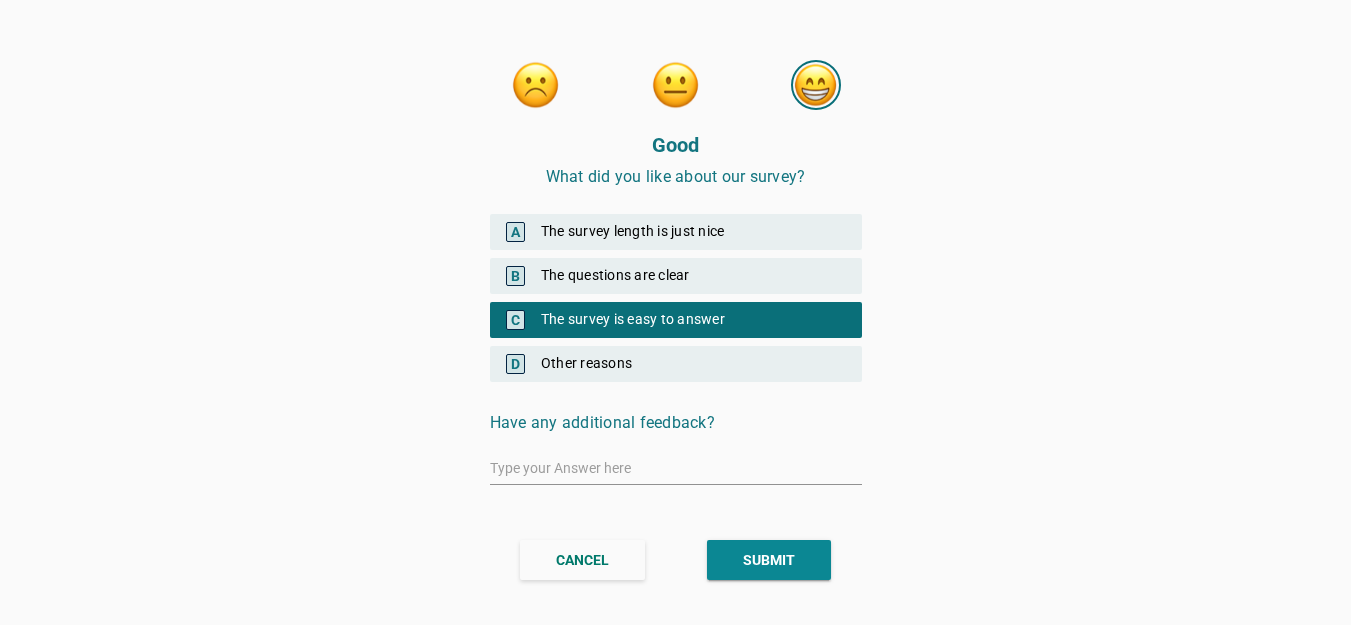 click on "SUBMIT" at bounding box center (769, 560) 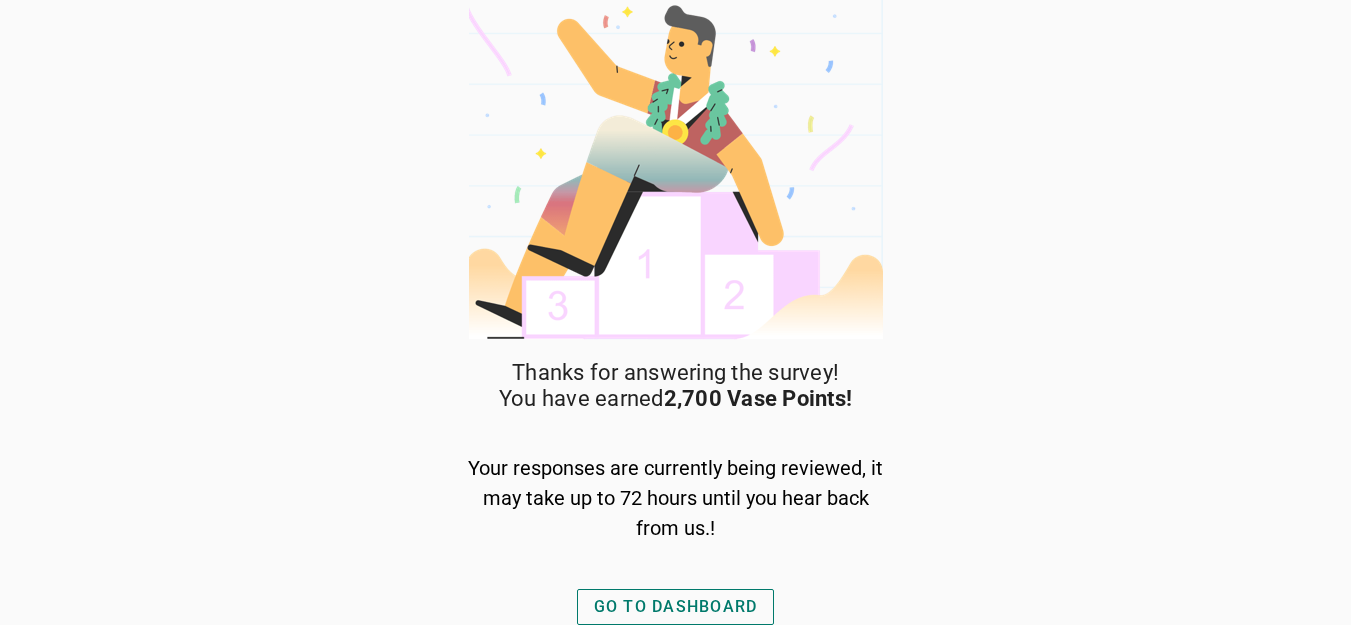scroll, scrollTop: 17, scrollLeft: 0, axis: vertical 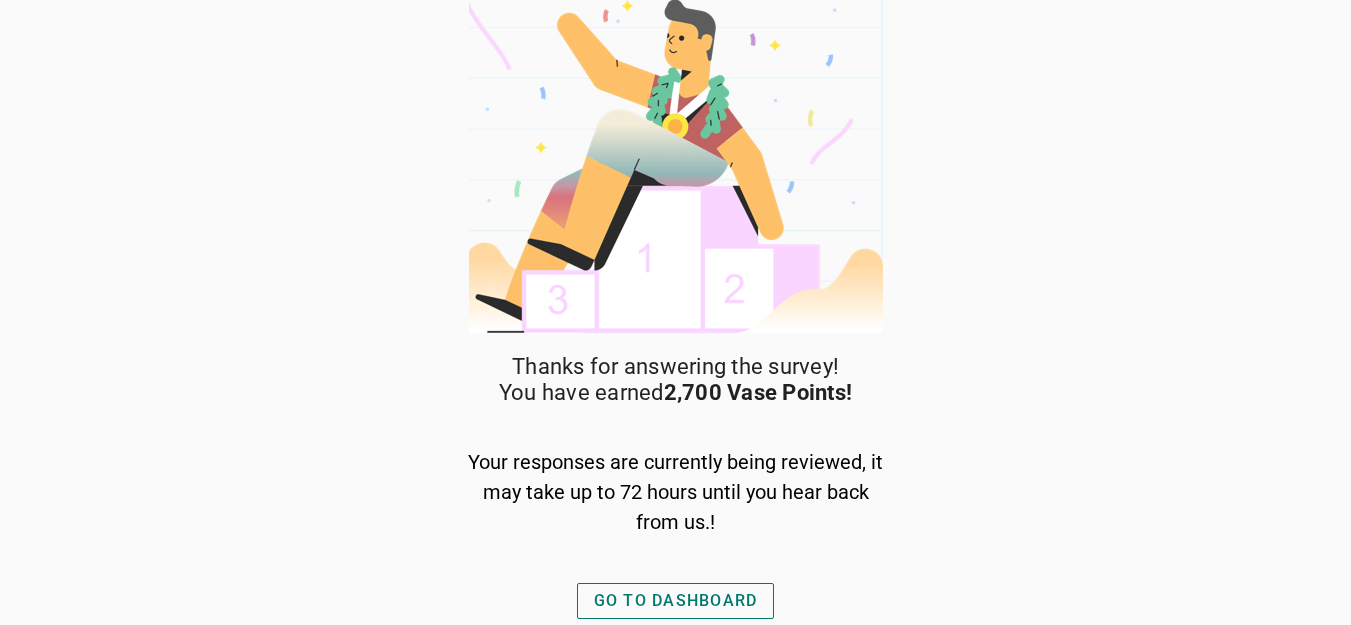click on "Thanks for answering the survey!   You have earned
[NUMBER]
Vase Points!
Your responses are currently being reviewed, it may take up to 72 hours until you hear back from us.!
GO TO DASHBOARD" at bounding box center (676, 489) 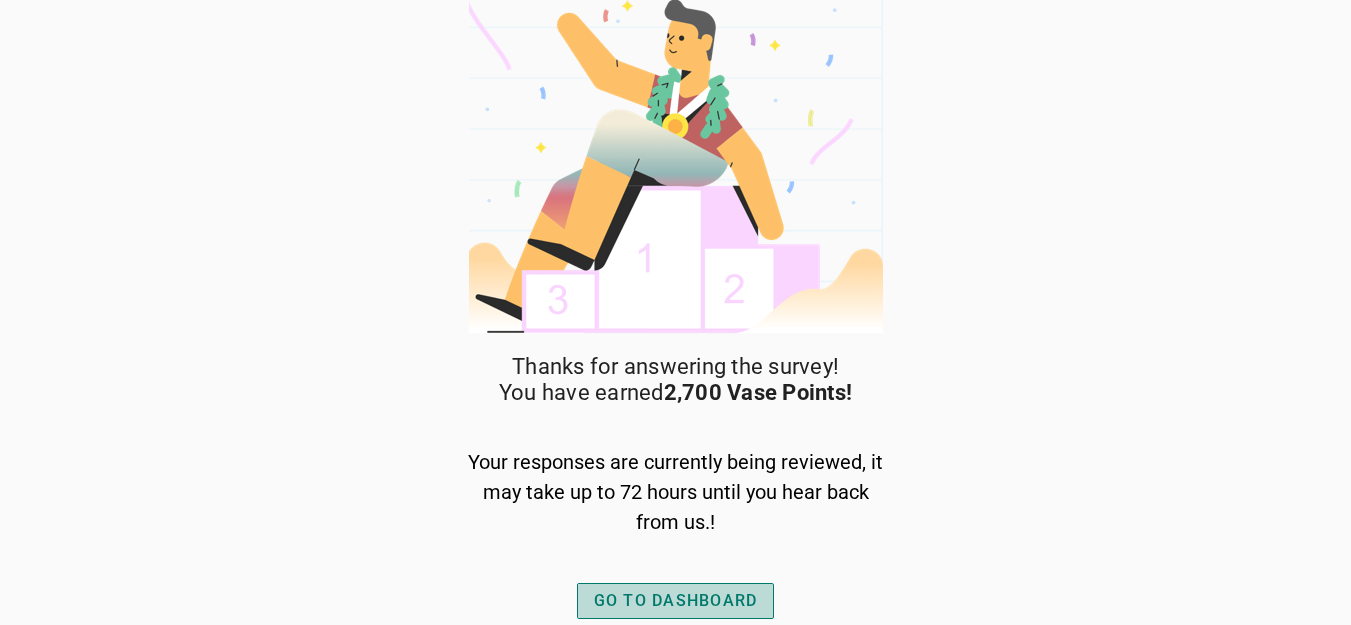 click on "GO TO DASHBOARD" at bounding box center [676, 601] 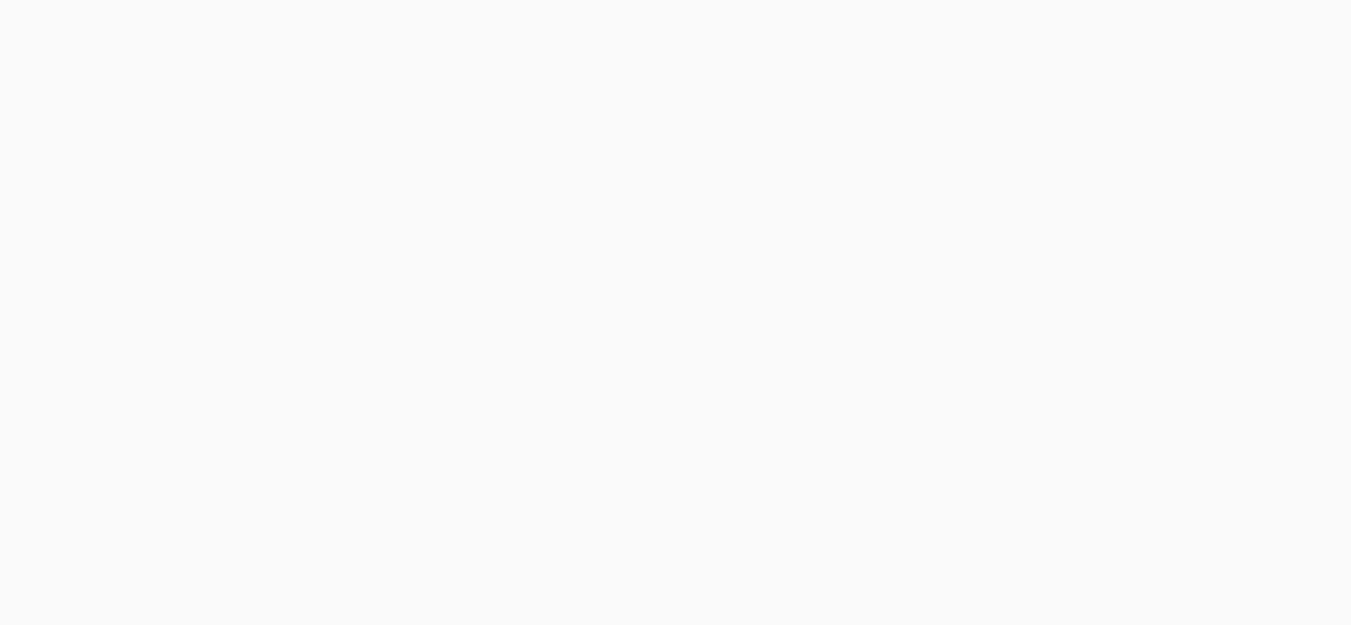 scroll, scrollTop: 0, scrollLeft: 0, axis: both 